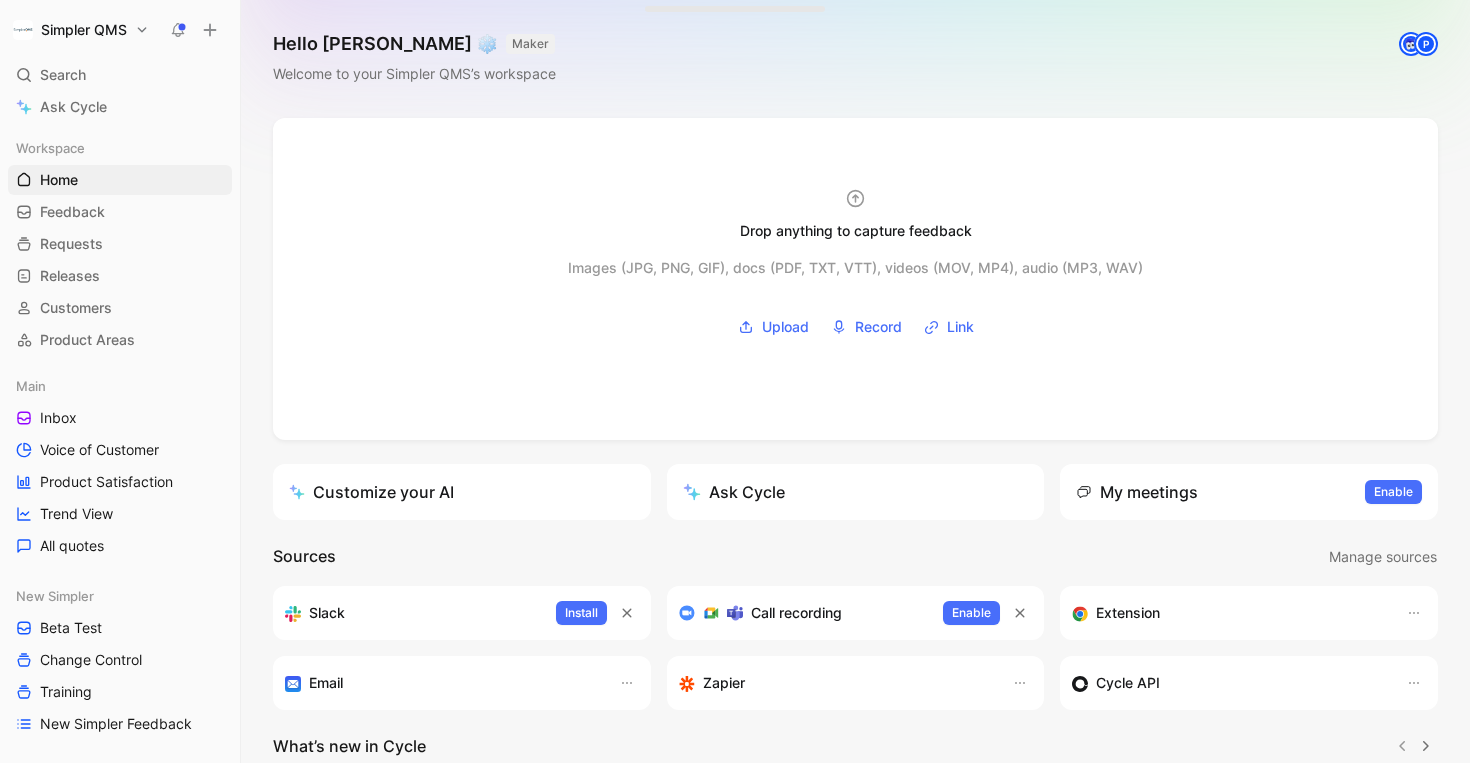 scroll, scrollTop: 0, scrollLeft: 0, axis: both 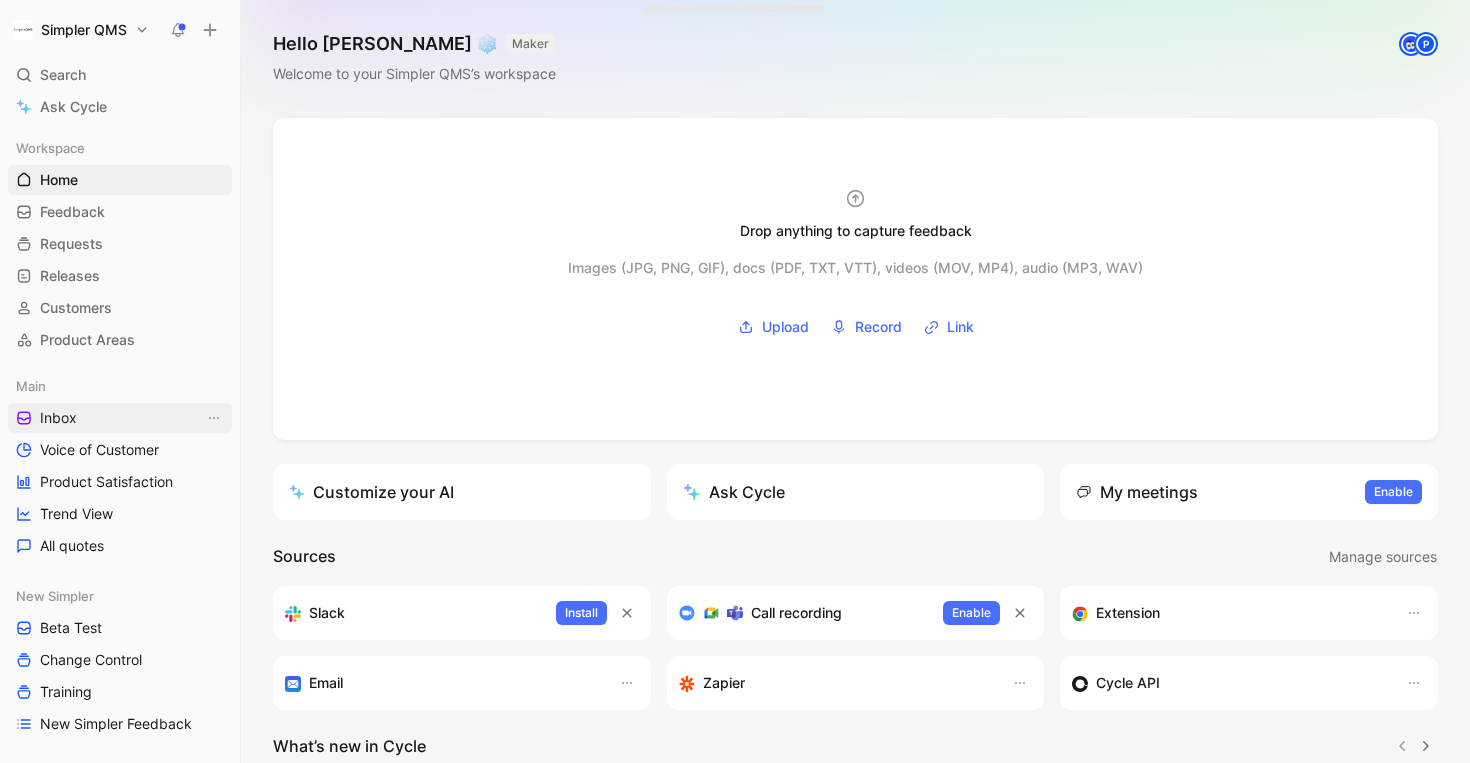 click on "Inbox" at bounding box center [58, 418] 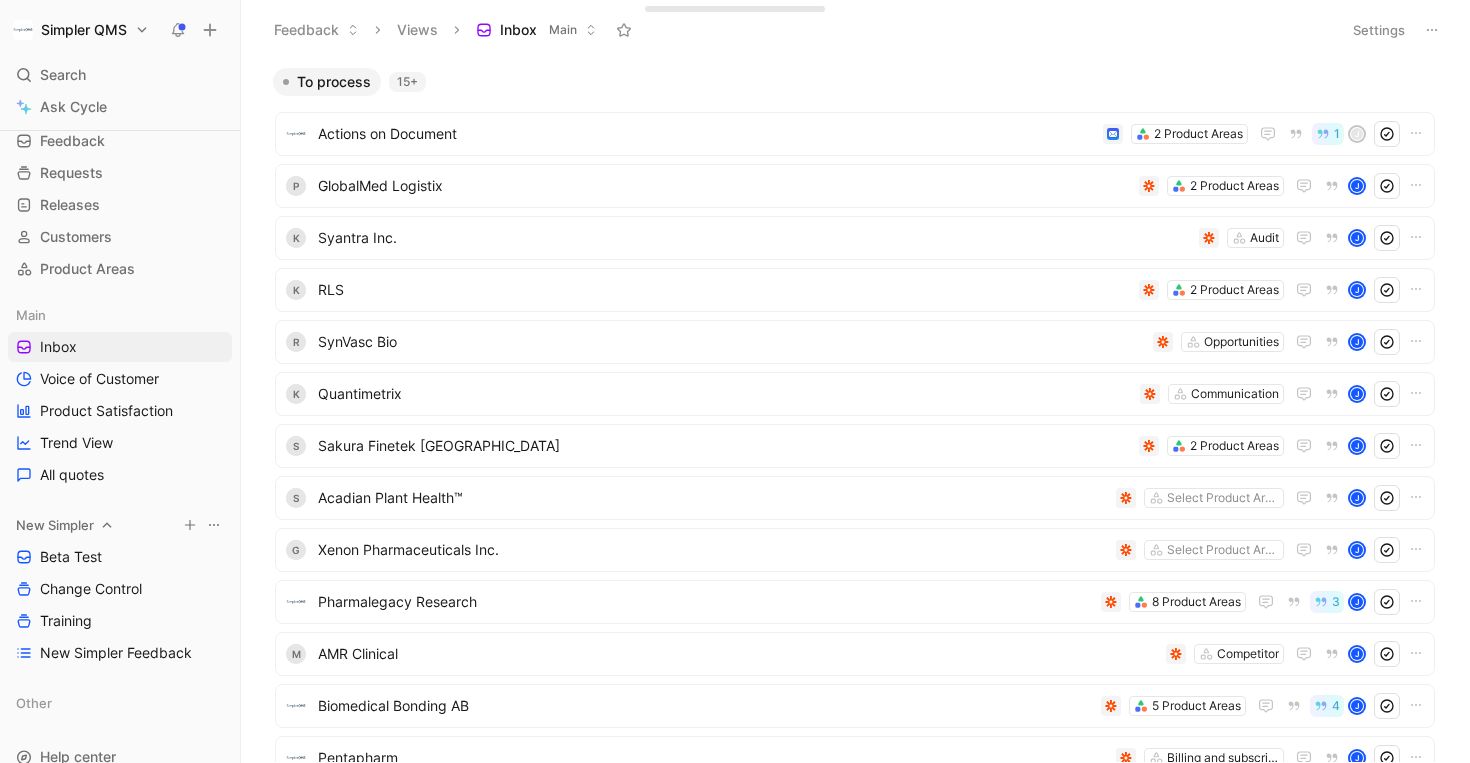 scroll, scrollTop: 72, scrollLeft: 0, axis: vertical 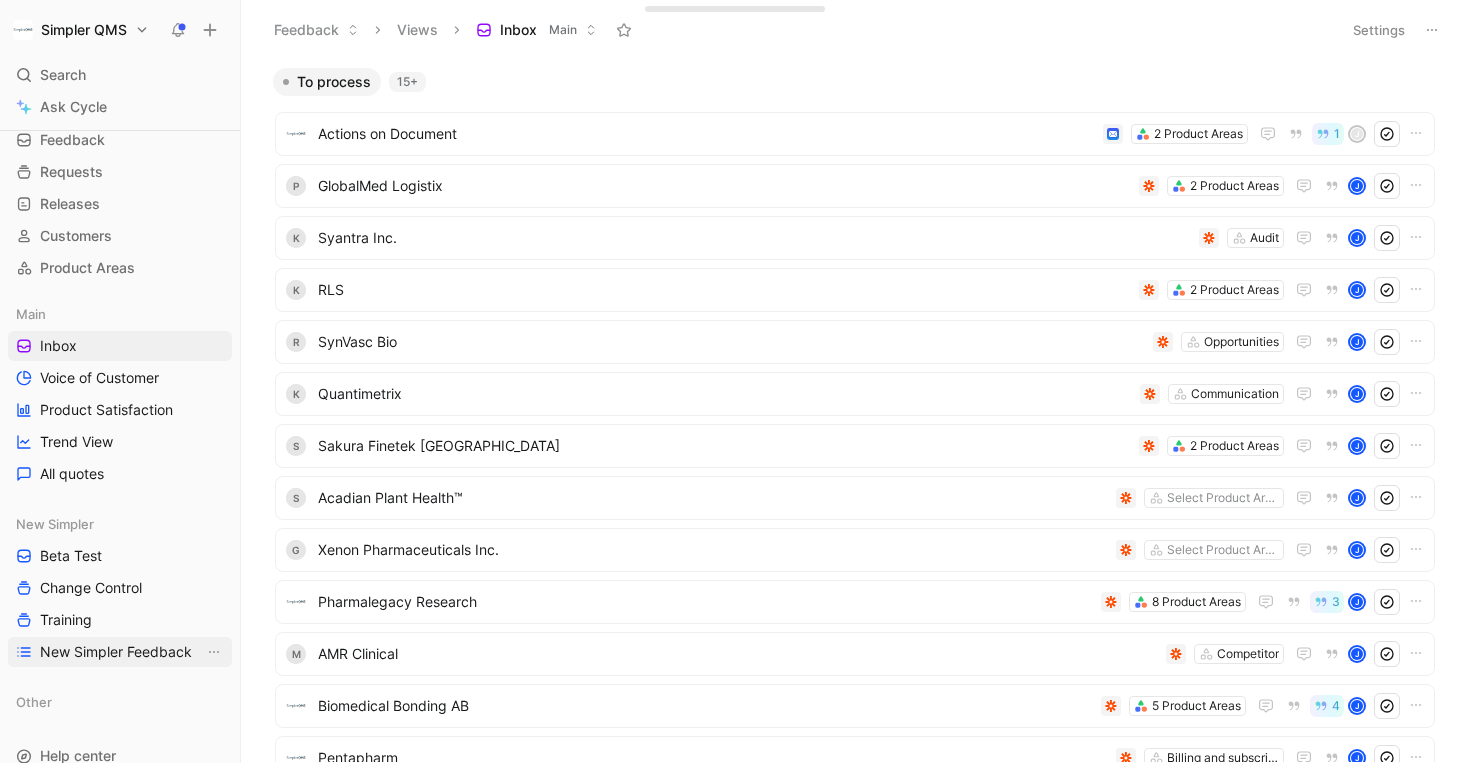 click on "New Simpler Feedback" at bounding box center [116, 652] 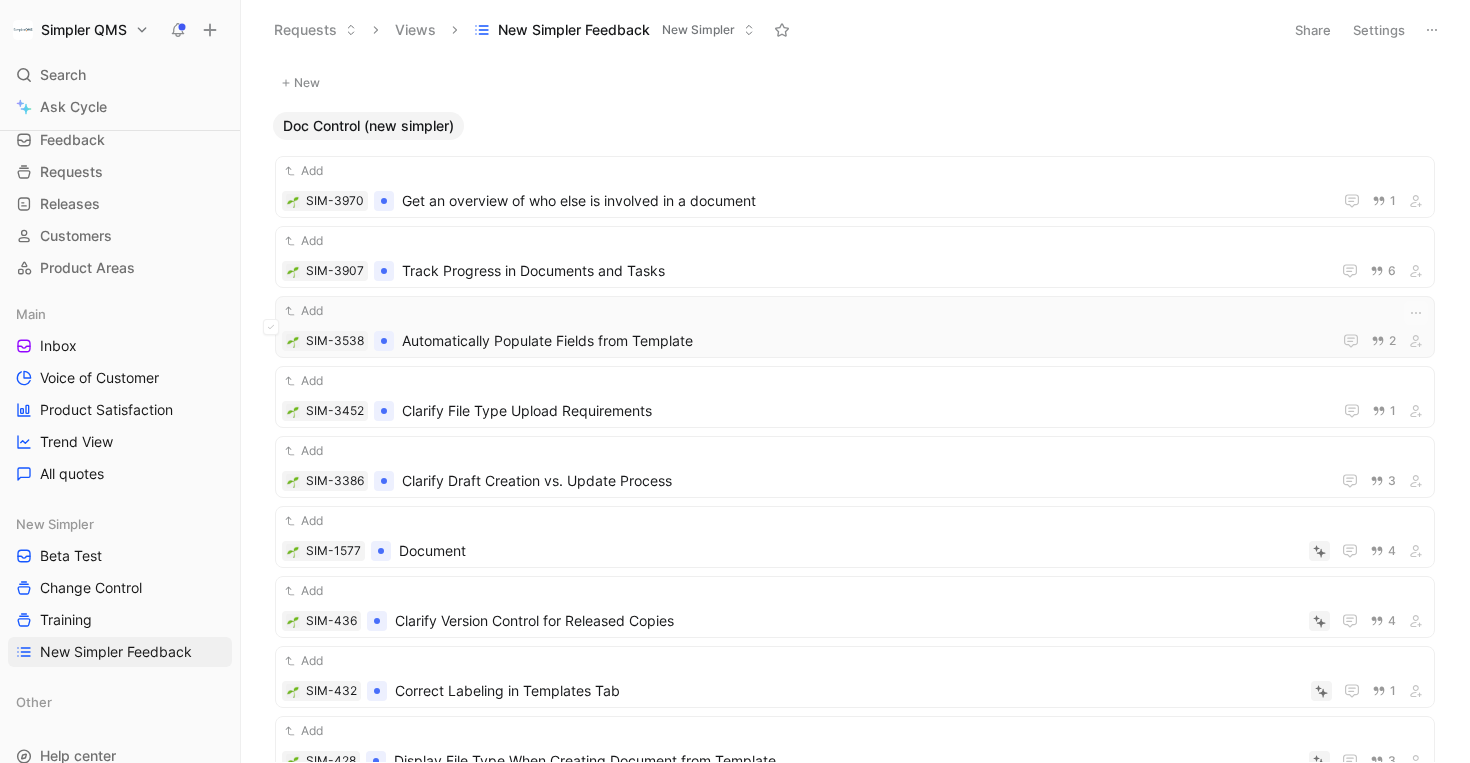 scroll, scrollTop: 229, scrollLeft: 0, axis: vertical 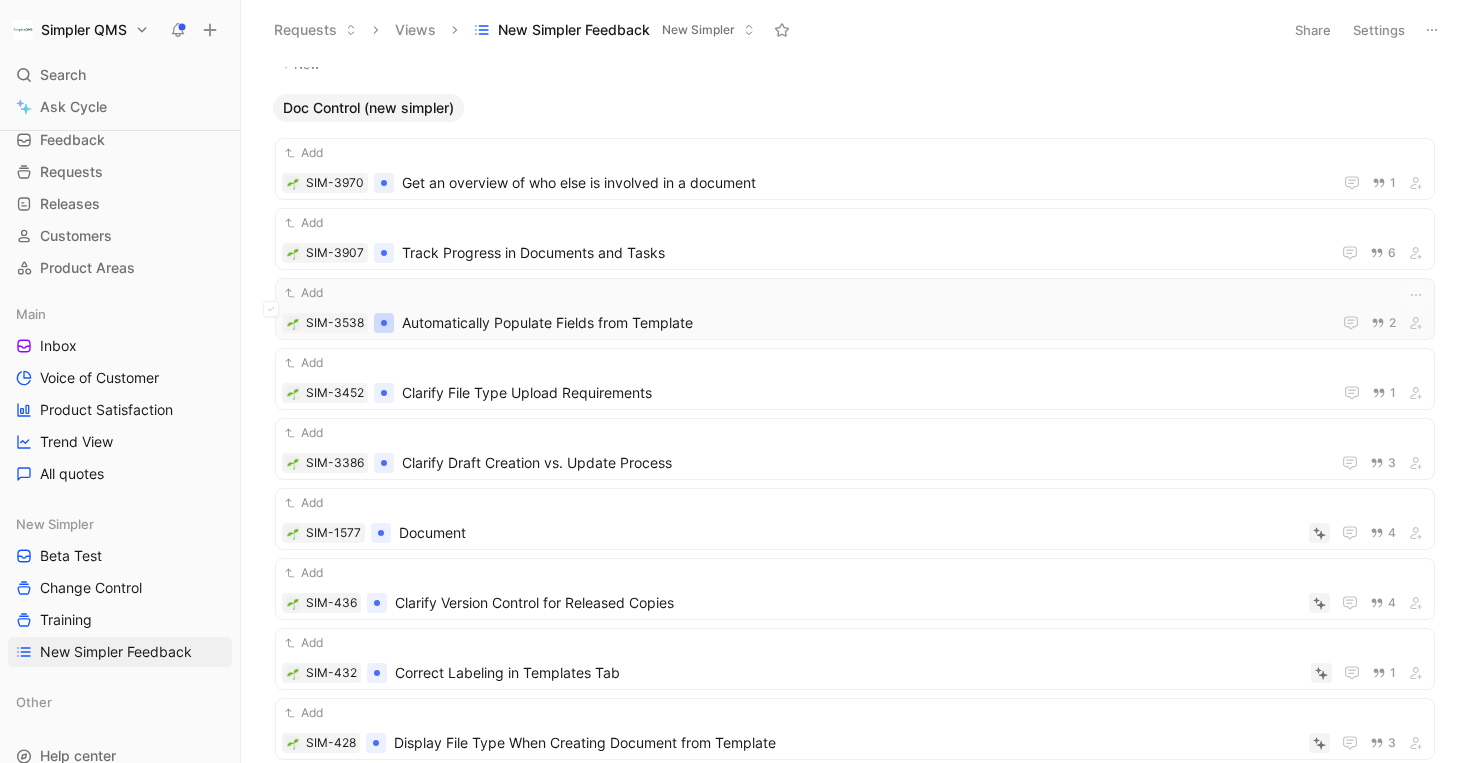 click at bounding box center [384, 323] 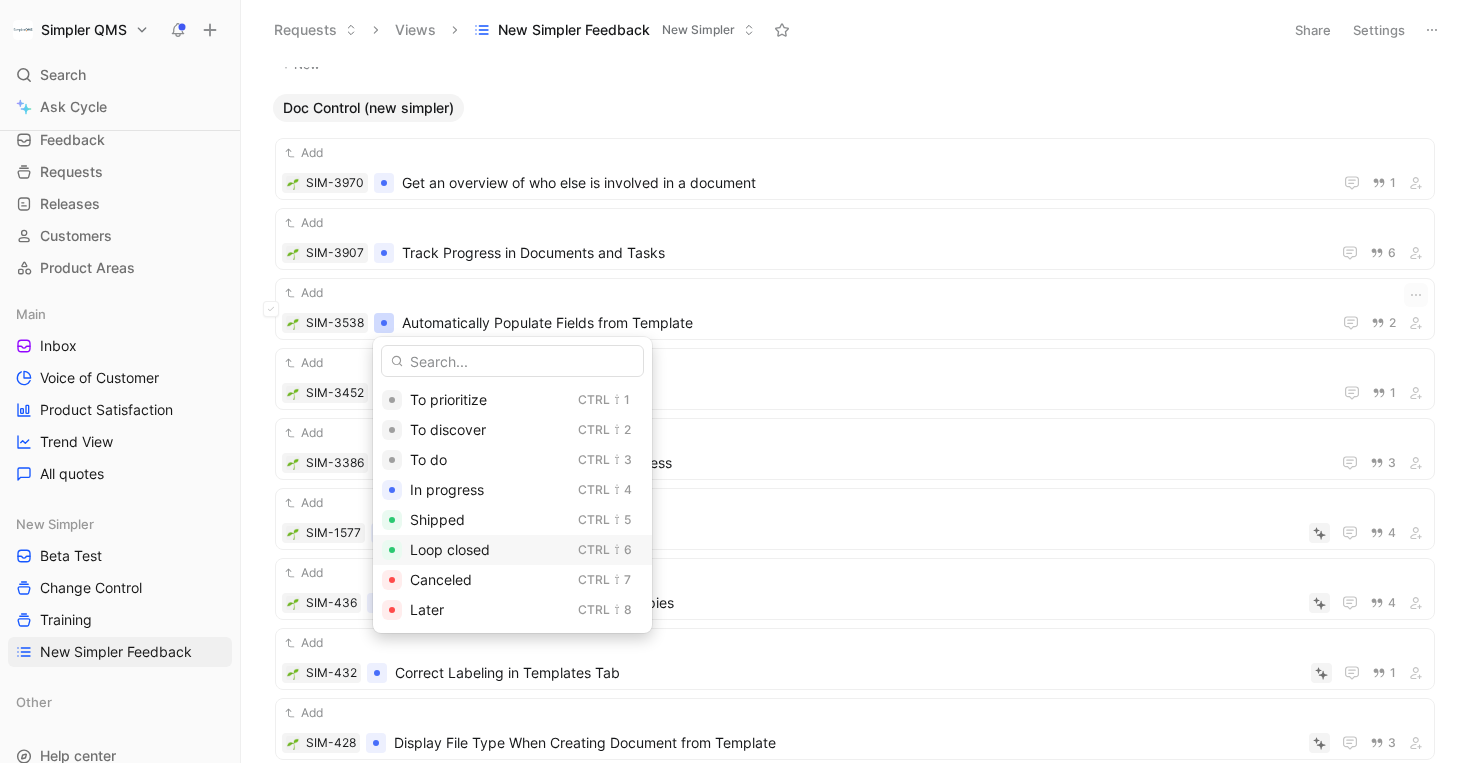 click at bounding box center (392, 550) 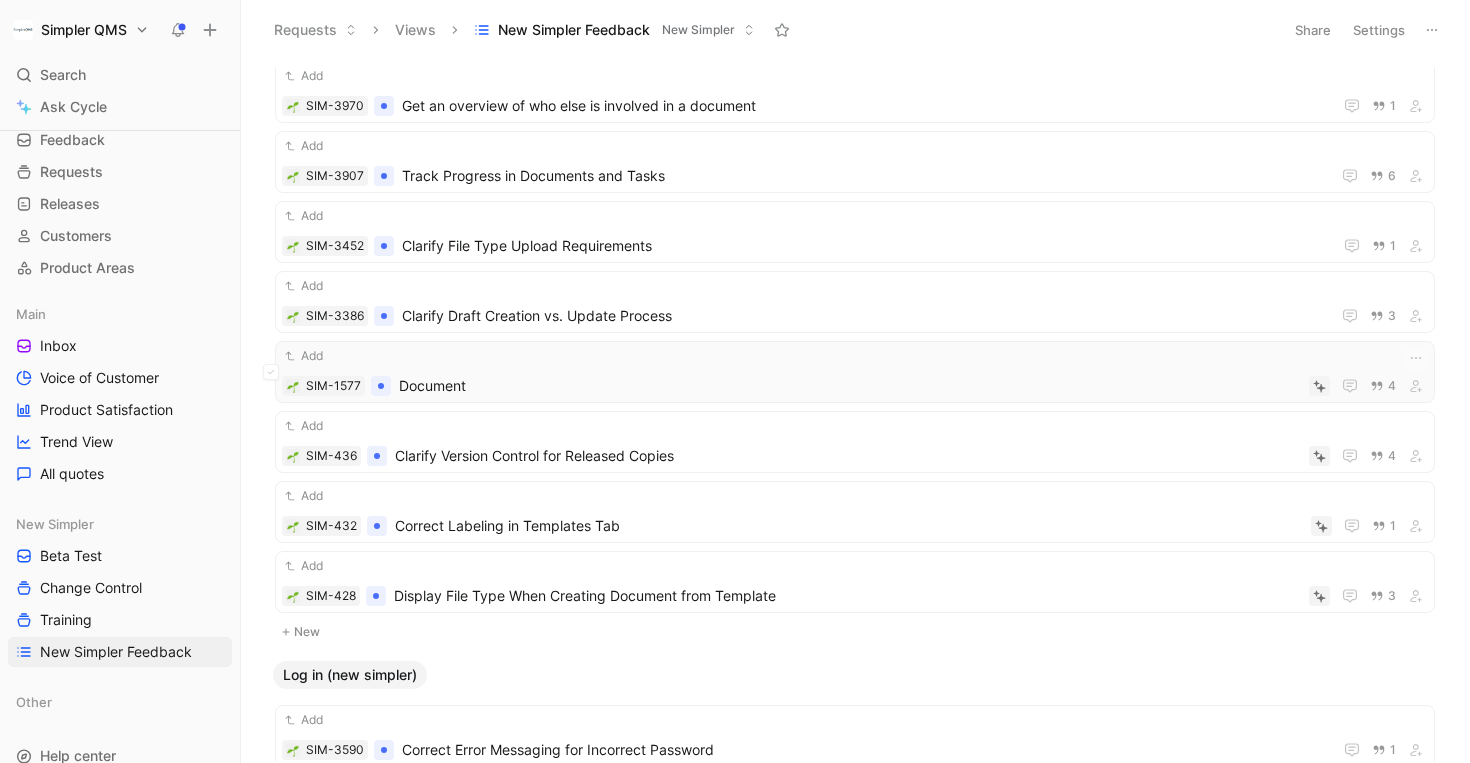 scroll, scrollTop: 327, scrollLeft: 0, axis: vertical 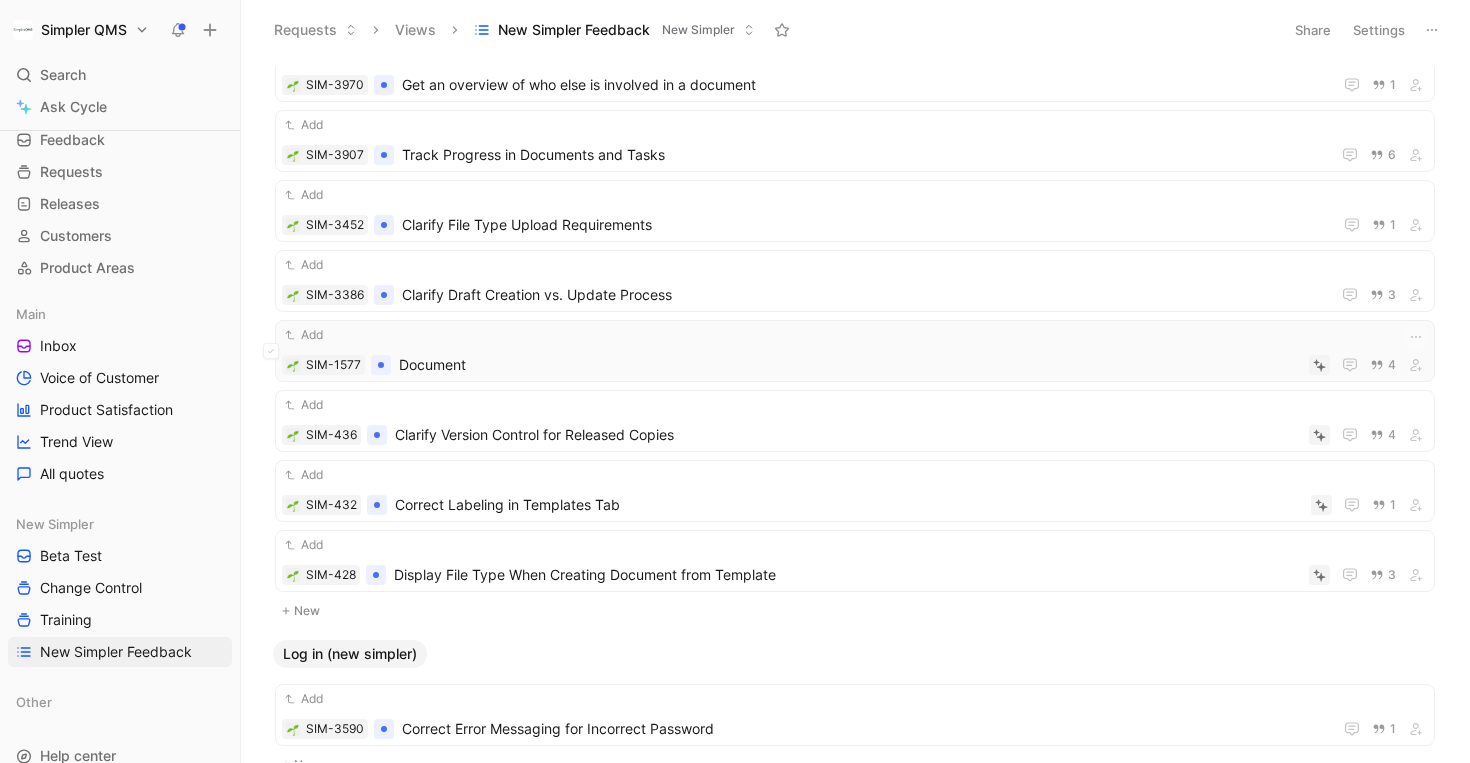 click on "Document" at bounding box center [850, 365] 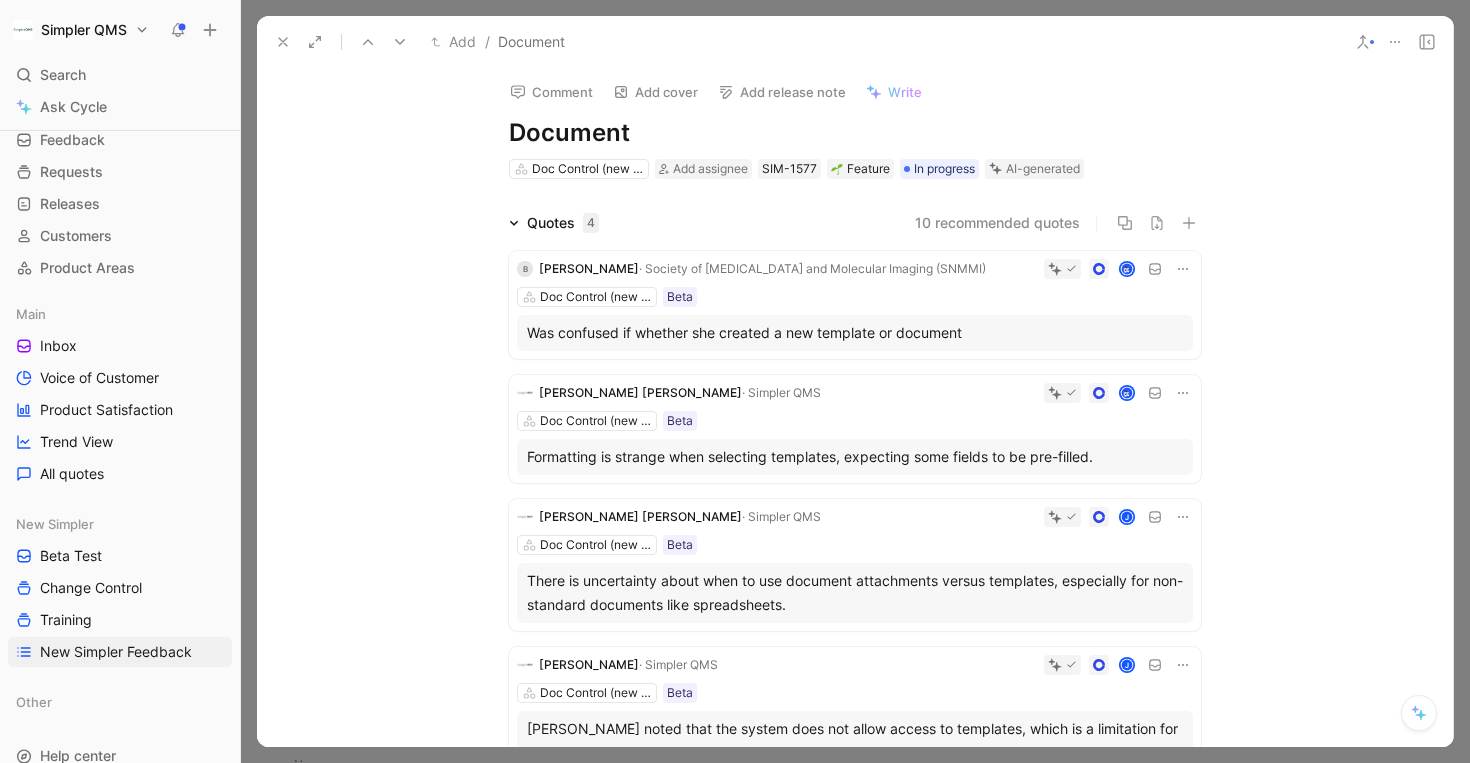 scroll, scrollTop: 0, scrollLeft: 0, axis: both 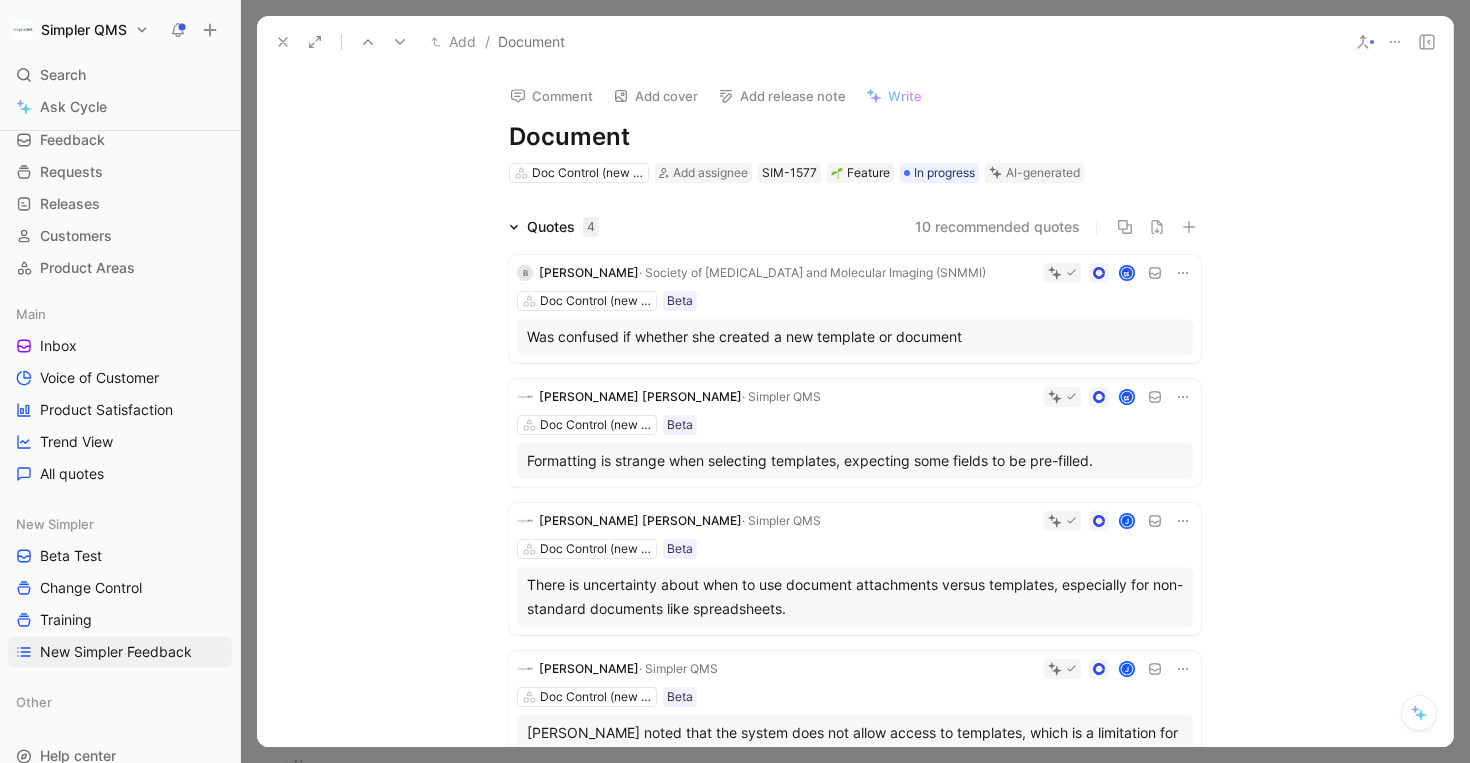 click on "Document" at bounding box center [855, 137] 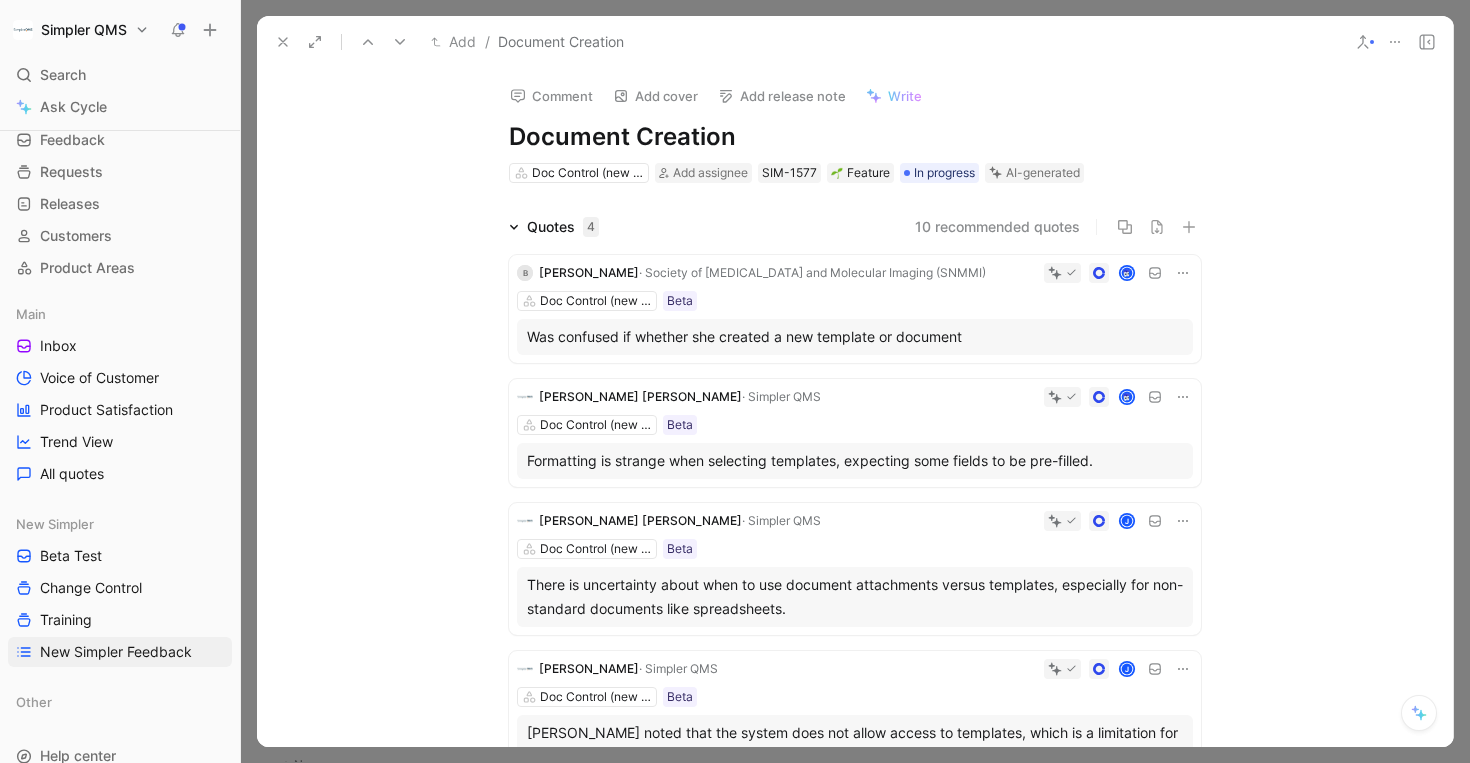 click on "Document Creation" at bounding box center (855, 137) 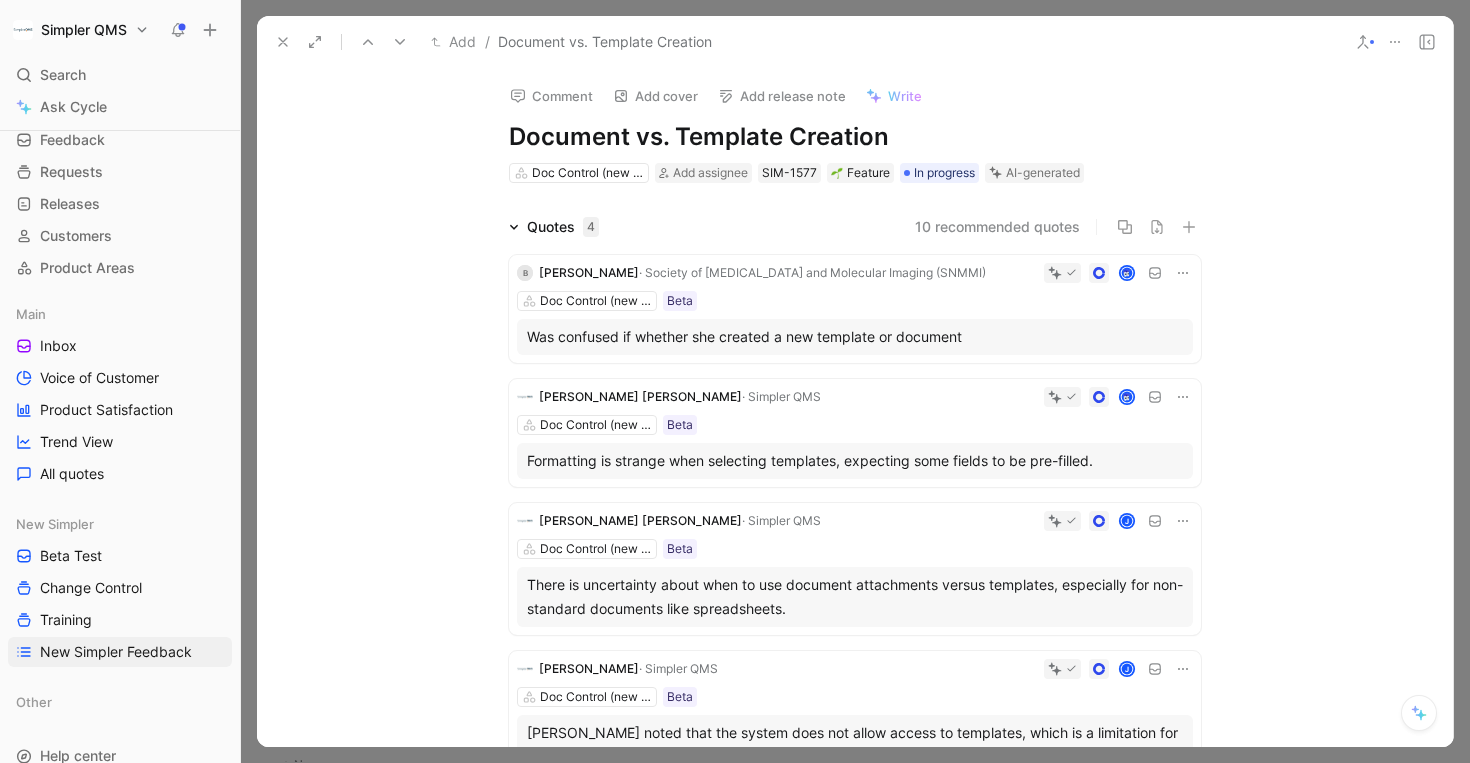 click on "Comment Add cover Add release note Write Document vs. Template Creation  Doc Control (new simpler) Add assignee SIM-1577 Feature In progress AI-generated Quotes 4 10 recommended quotes B [PERSON_NAME]  · Society of [MEDICAL_DATA] and Molecular Imaging (SNMMI) Doc Control (new simpler) Beta Was confused if whether she created a new template or document [PERSON_NAME] [PERSON_NAME]  · Simpler QMS Doc Control (new simpler) Beta Formatting is strange when selecting templates, expecting some fields to be pre-filled. [PERSON_NAME] [PERSON_NAME]  · Simpler QMS J Doc Control (new simpler) Beta There is uncertainty about when to use document attachments versus templates, especially for non-standard documents like spreadsheets. [PERSON_NAME]  · Simpler QMS J Doc Control (new simpler) [PERSON_NAME] noted that the system does not allow access to templates, which is a limitation for creating documents efficiently. Content Feature template Transcript Cycle AI Embed" at bounding box center [855, 407] 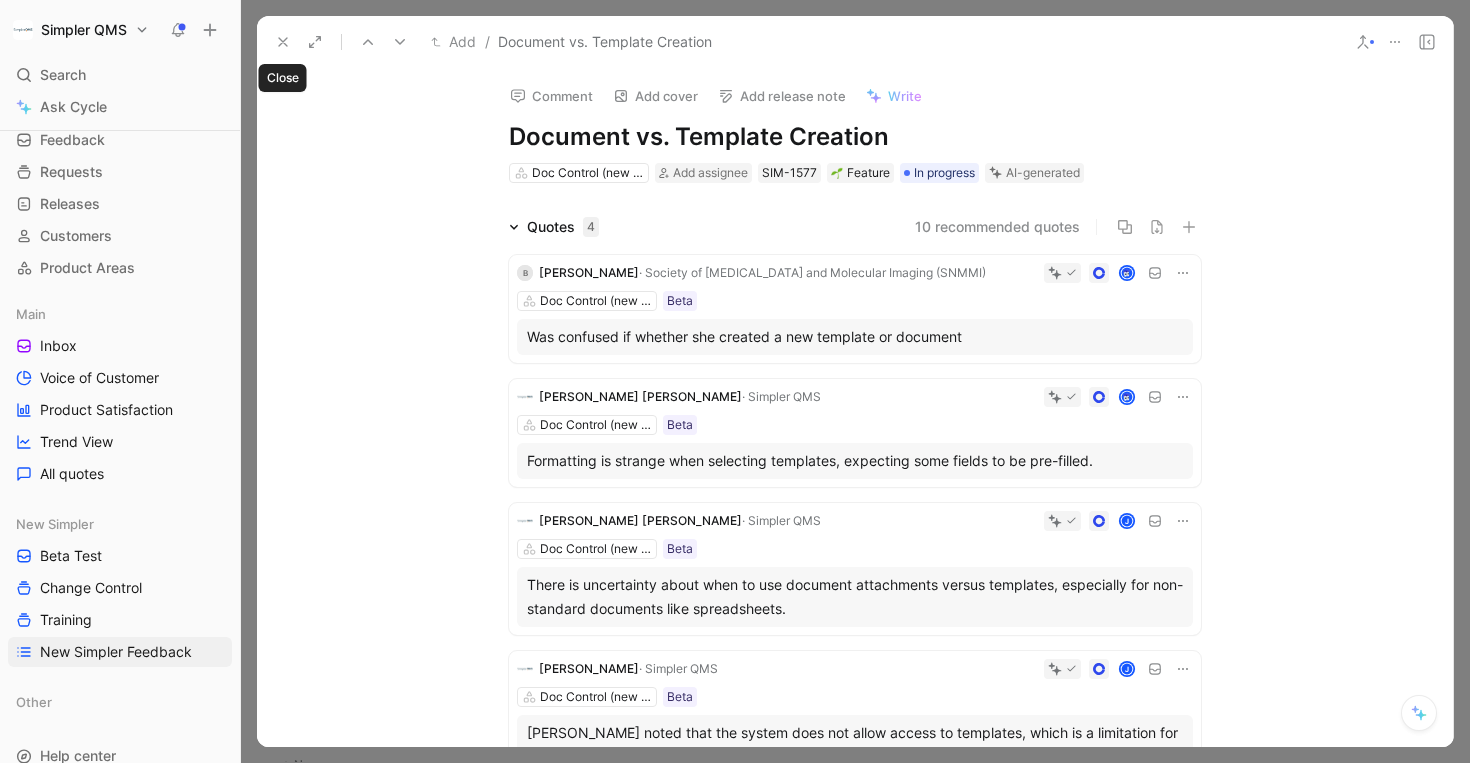 click 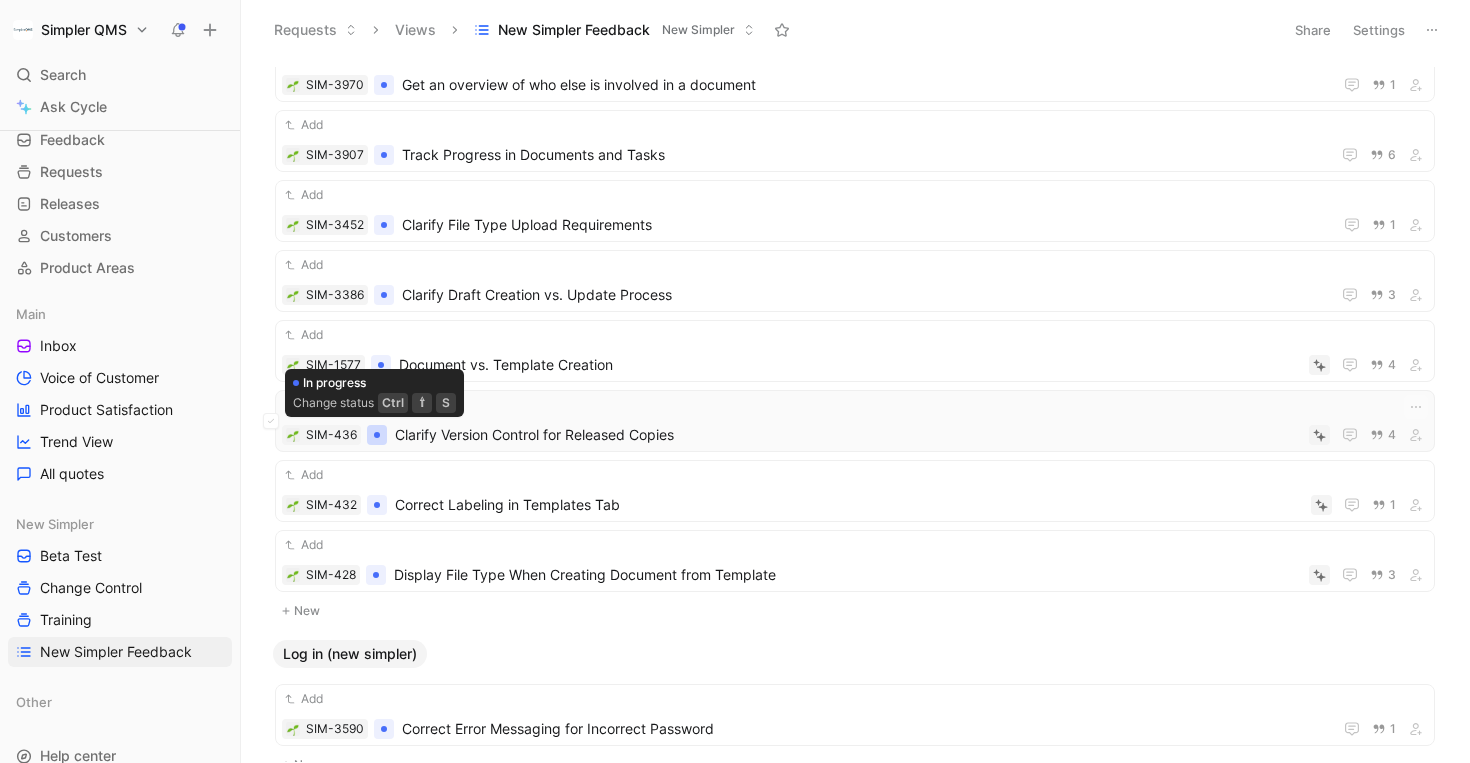 click at bounding box center [377, 435] 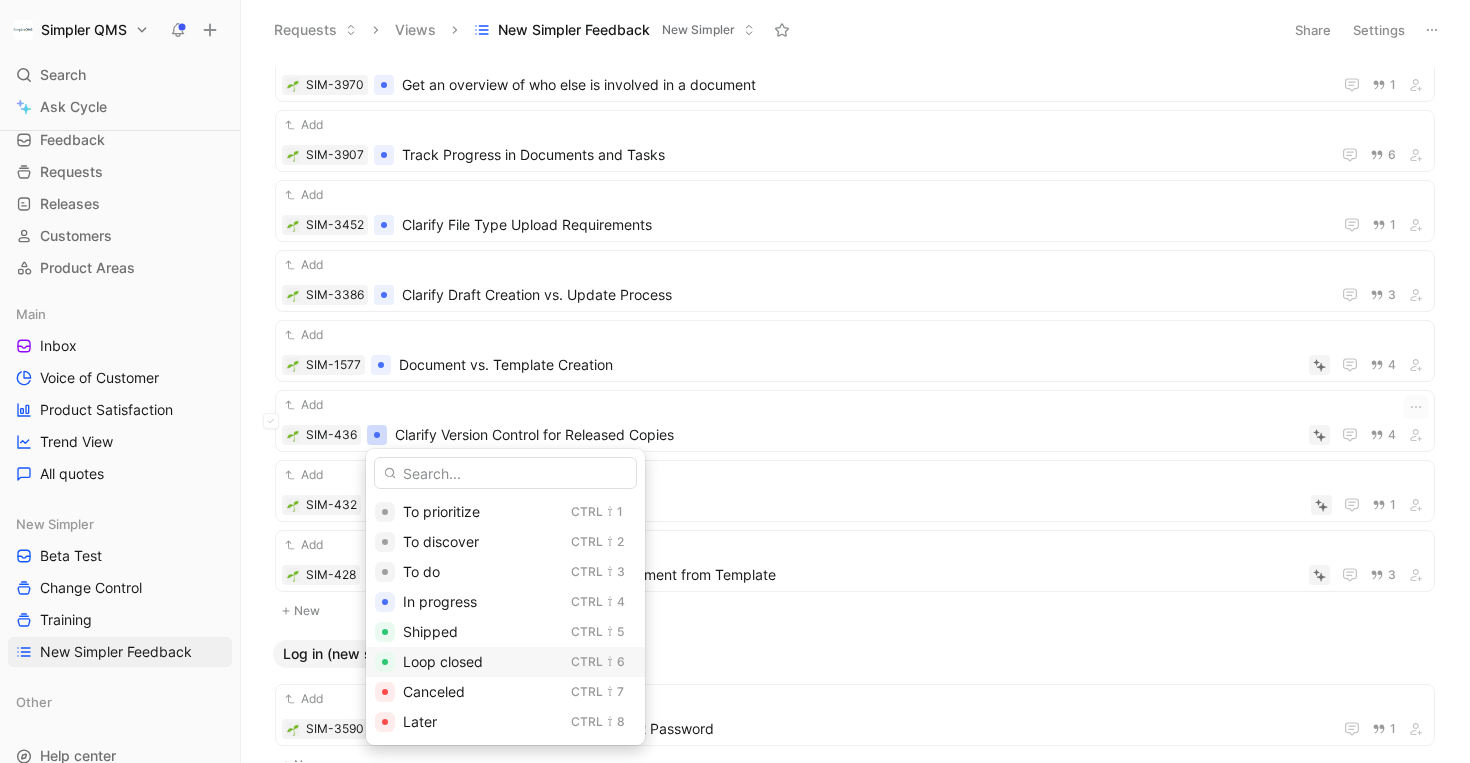 click at bounding box center (385, 662) 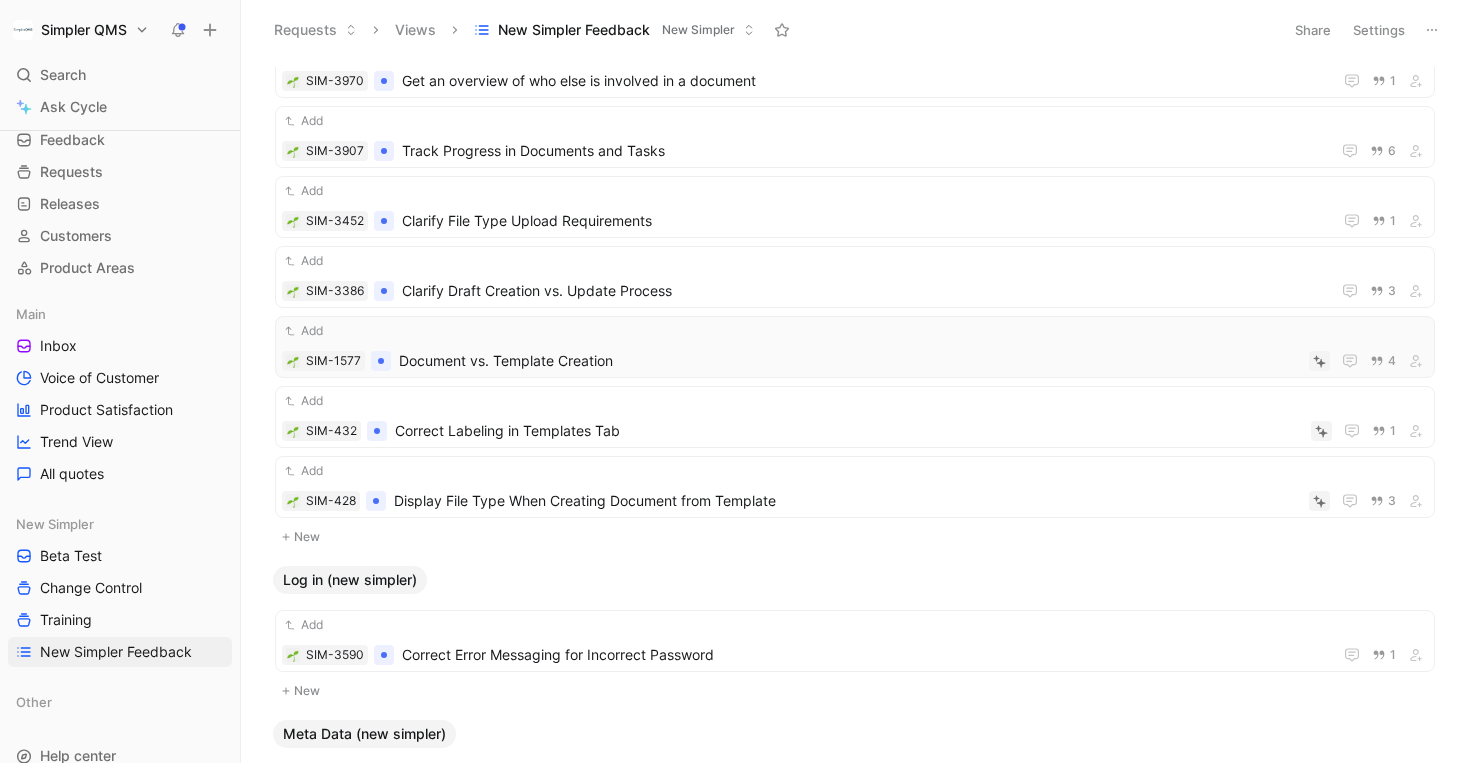 scroll, scrollTop: 330, scrollLeft: 0, axis: vertical 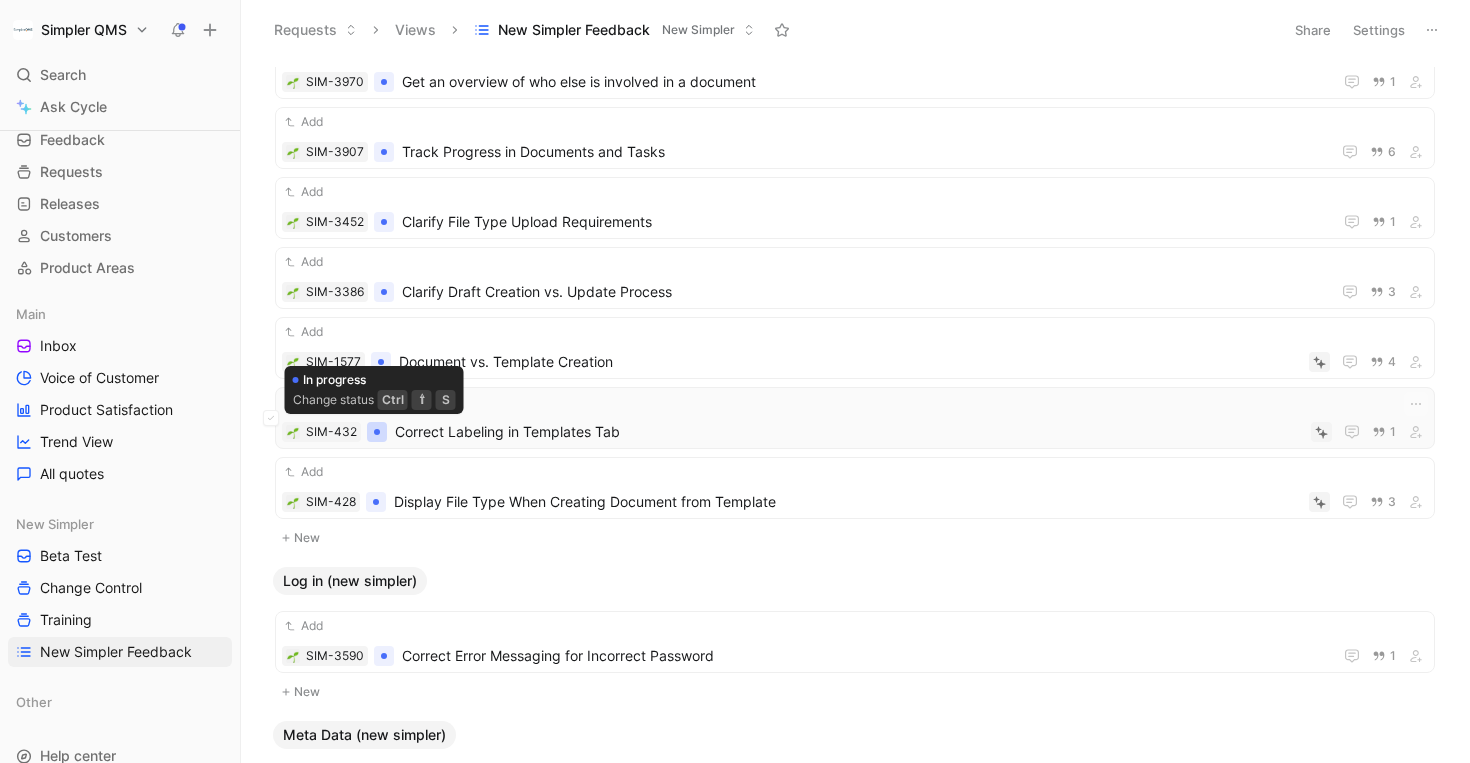 click at bounding box center [377, 432] 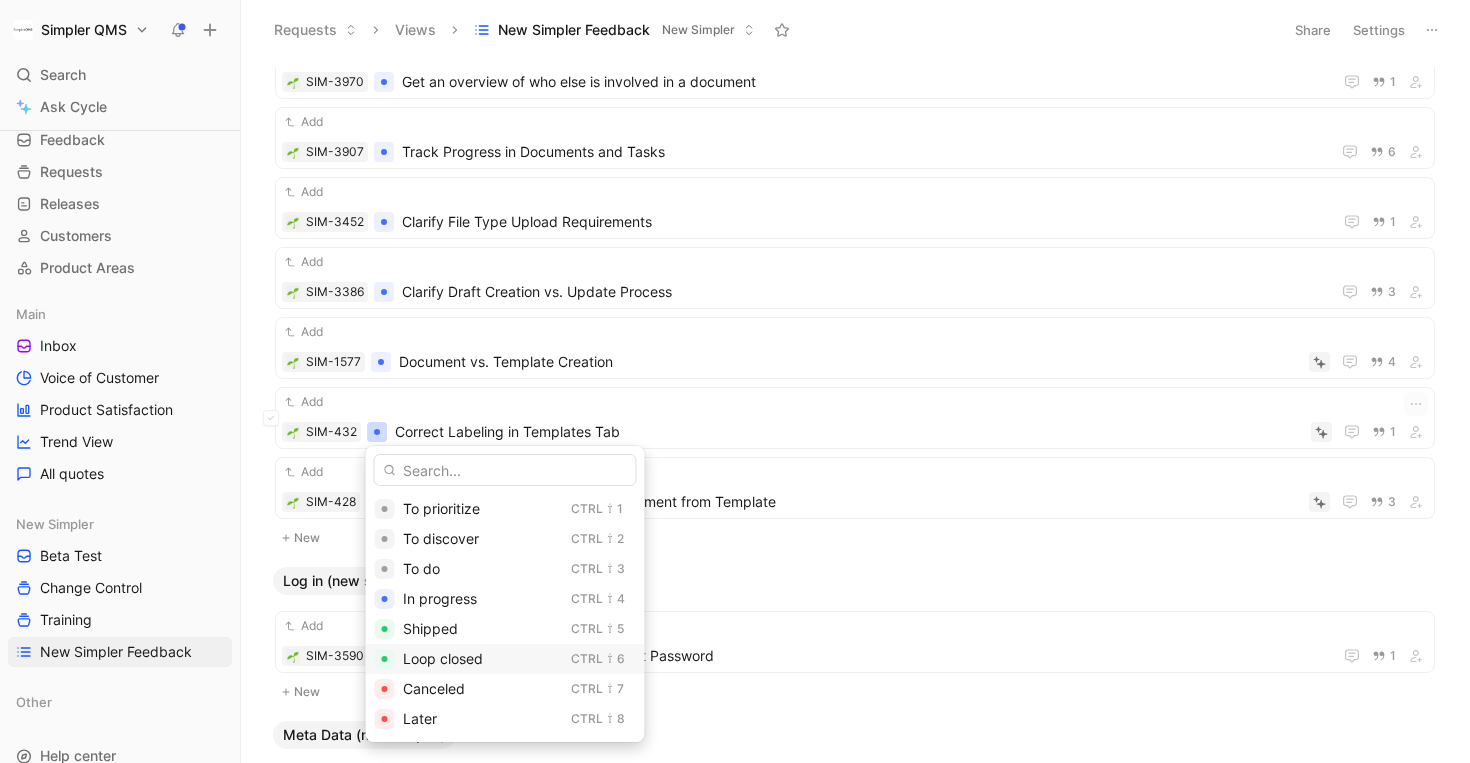 click at bounding box center (385, 659) 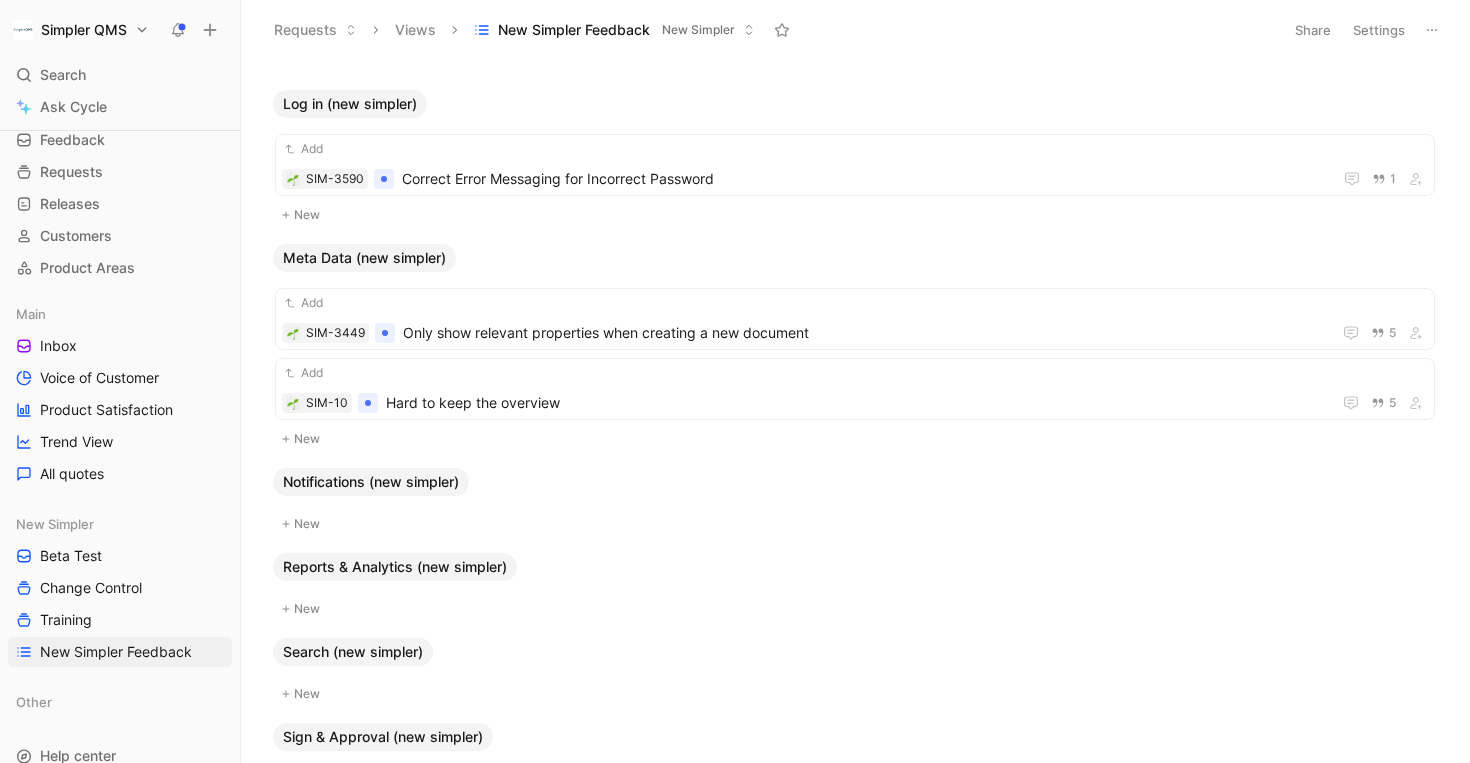 scroll, scrollTop: 738, scrollLeft: 0, axis: vertical 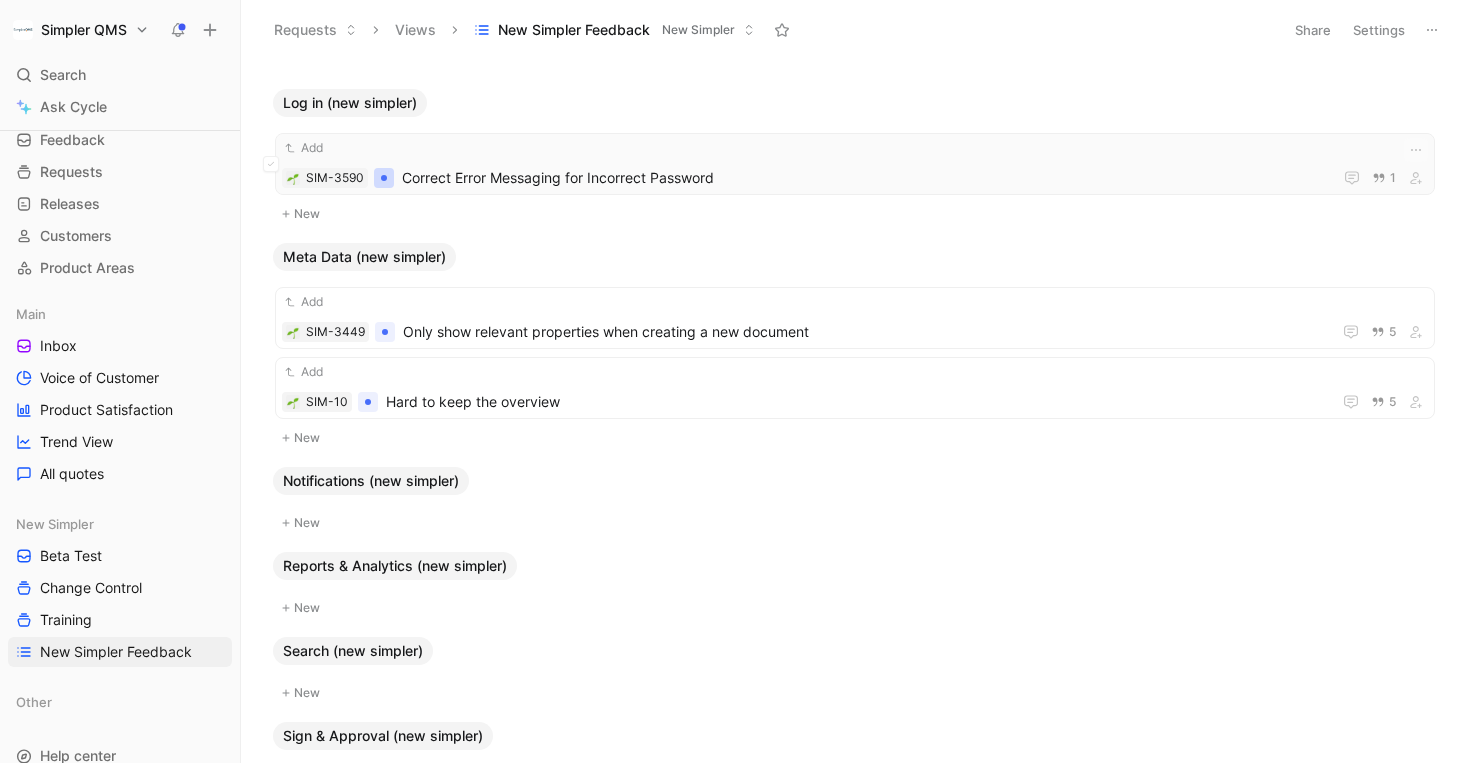 click at bounding box center [384, 178] 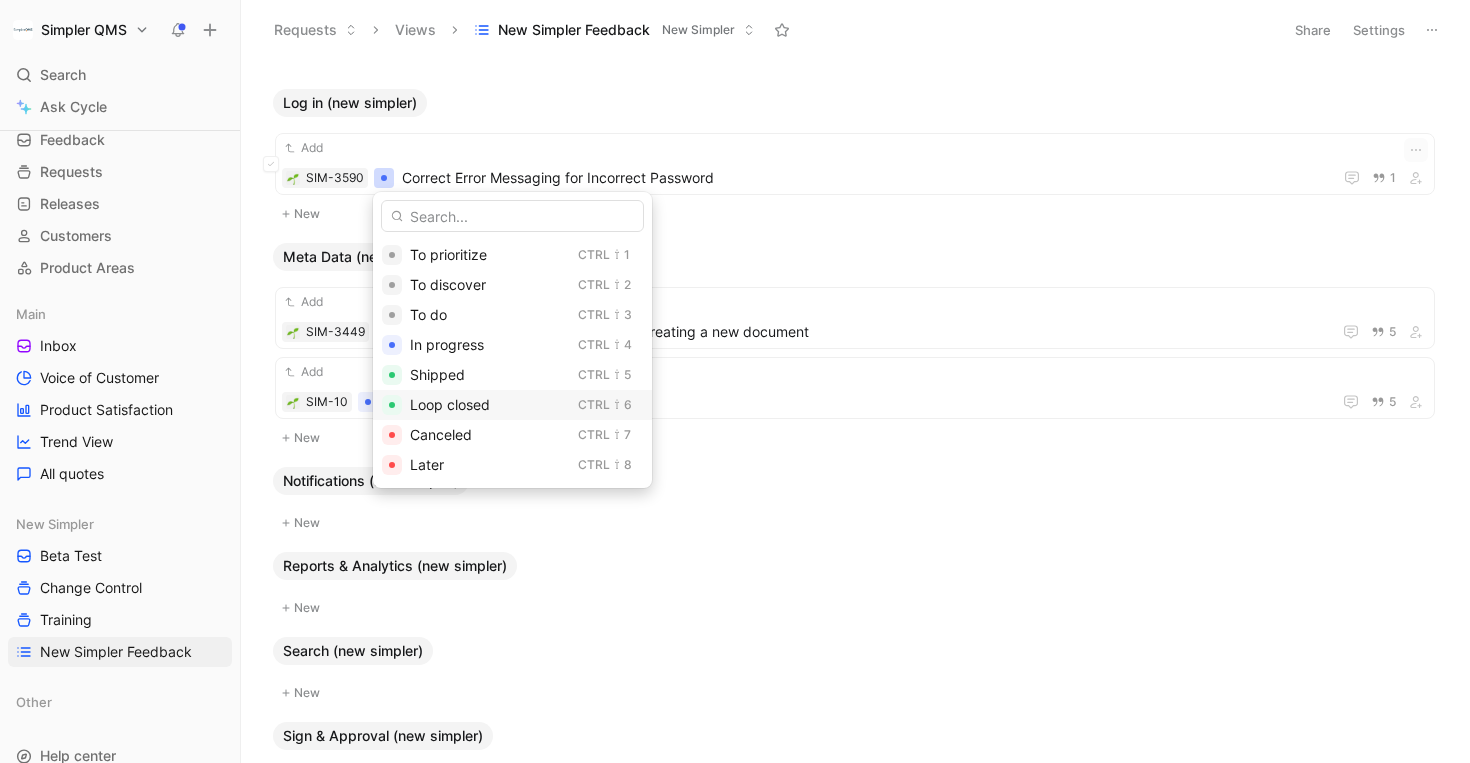 click on "Loop closed" at bounding box center [450, 404] 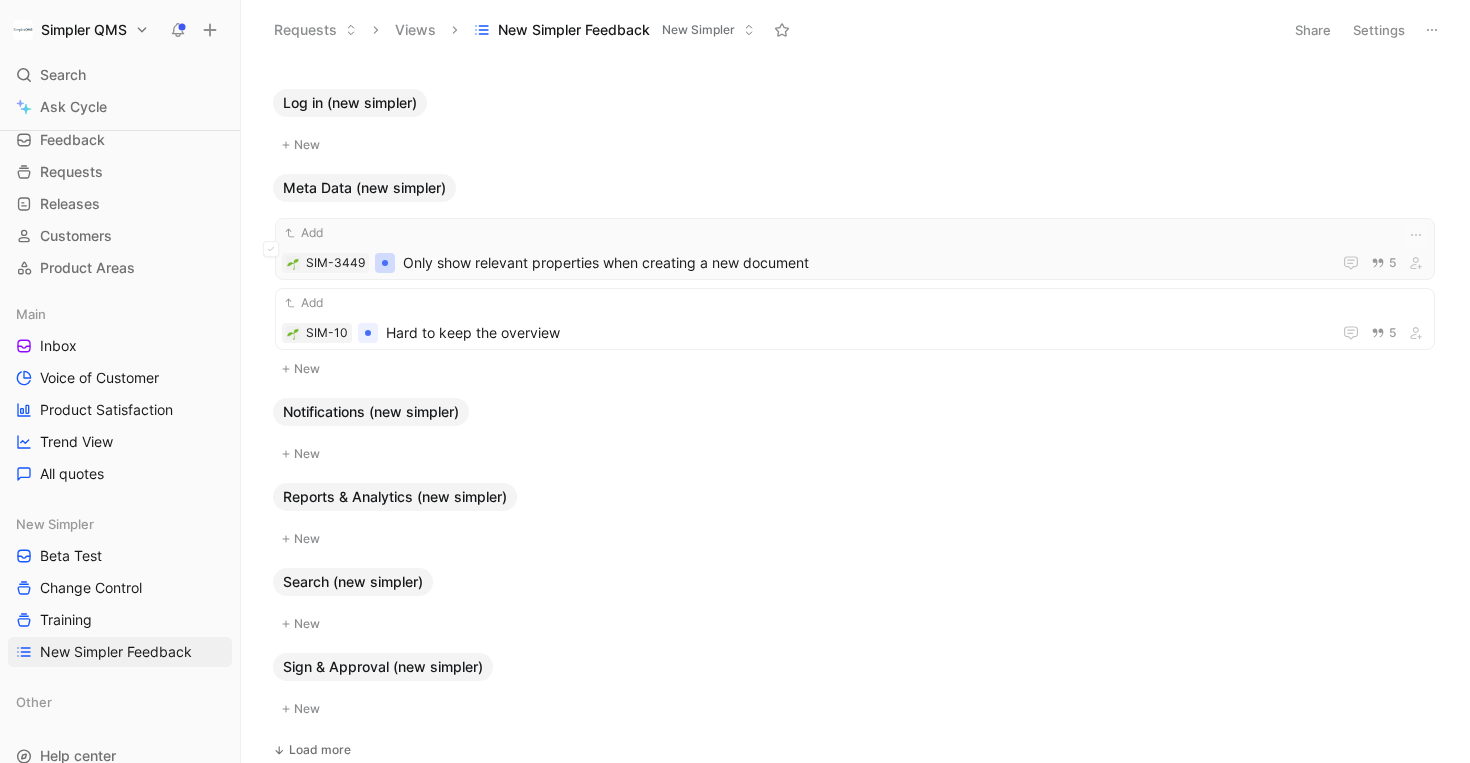 click at bounding box center [385, 263] 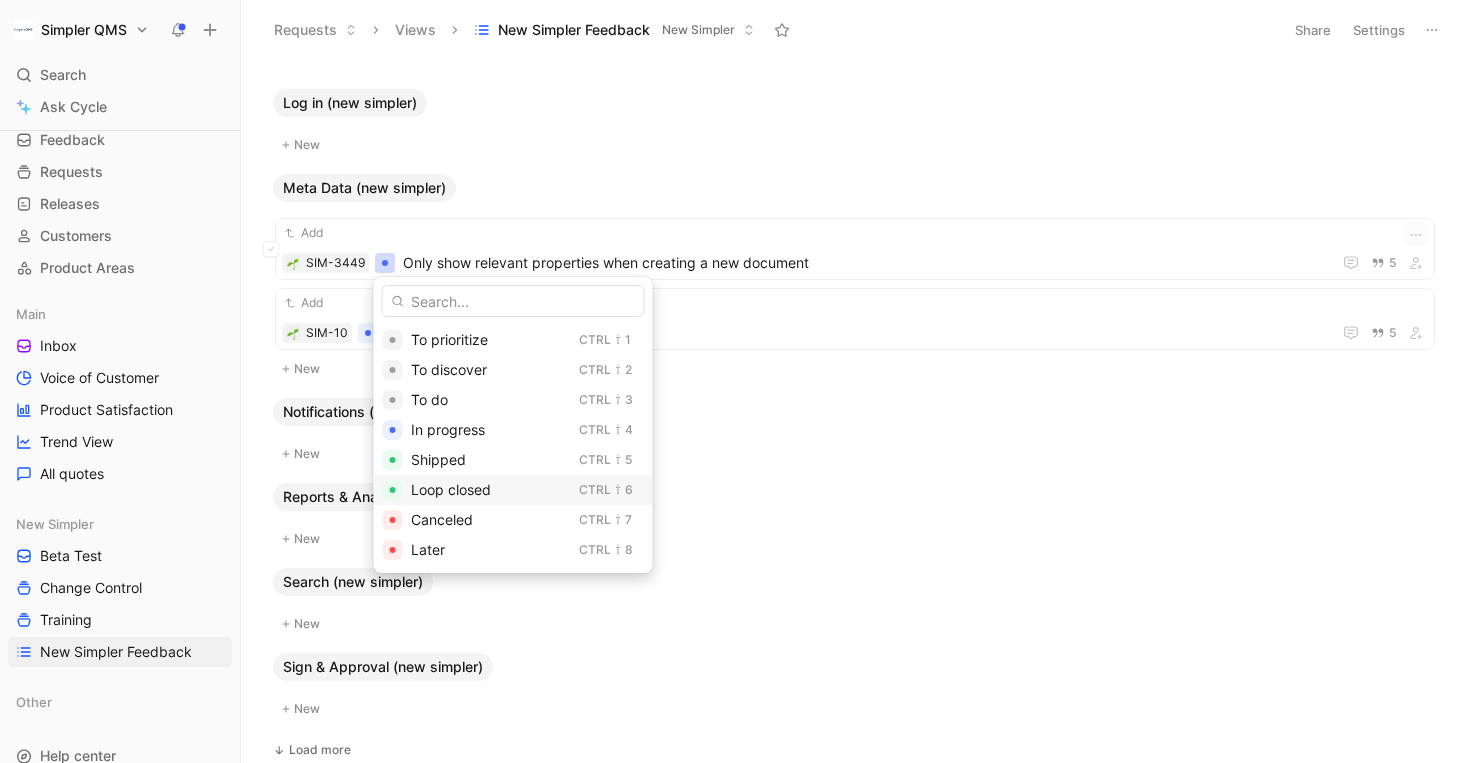 click on "Loop closed" at bounding box center [451, 489] 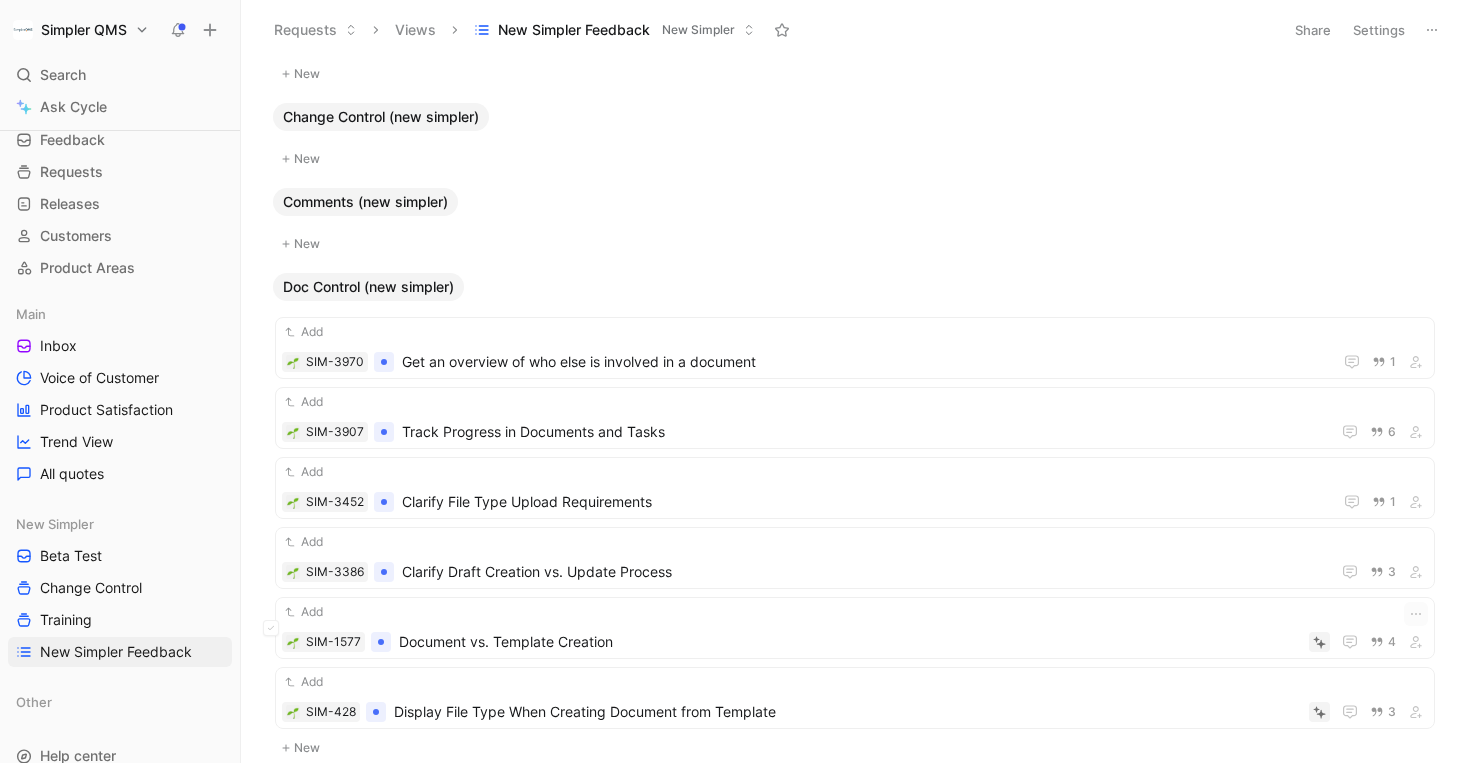 scroll, scrollTop: 0, scrollLeft: 0, axis: both 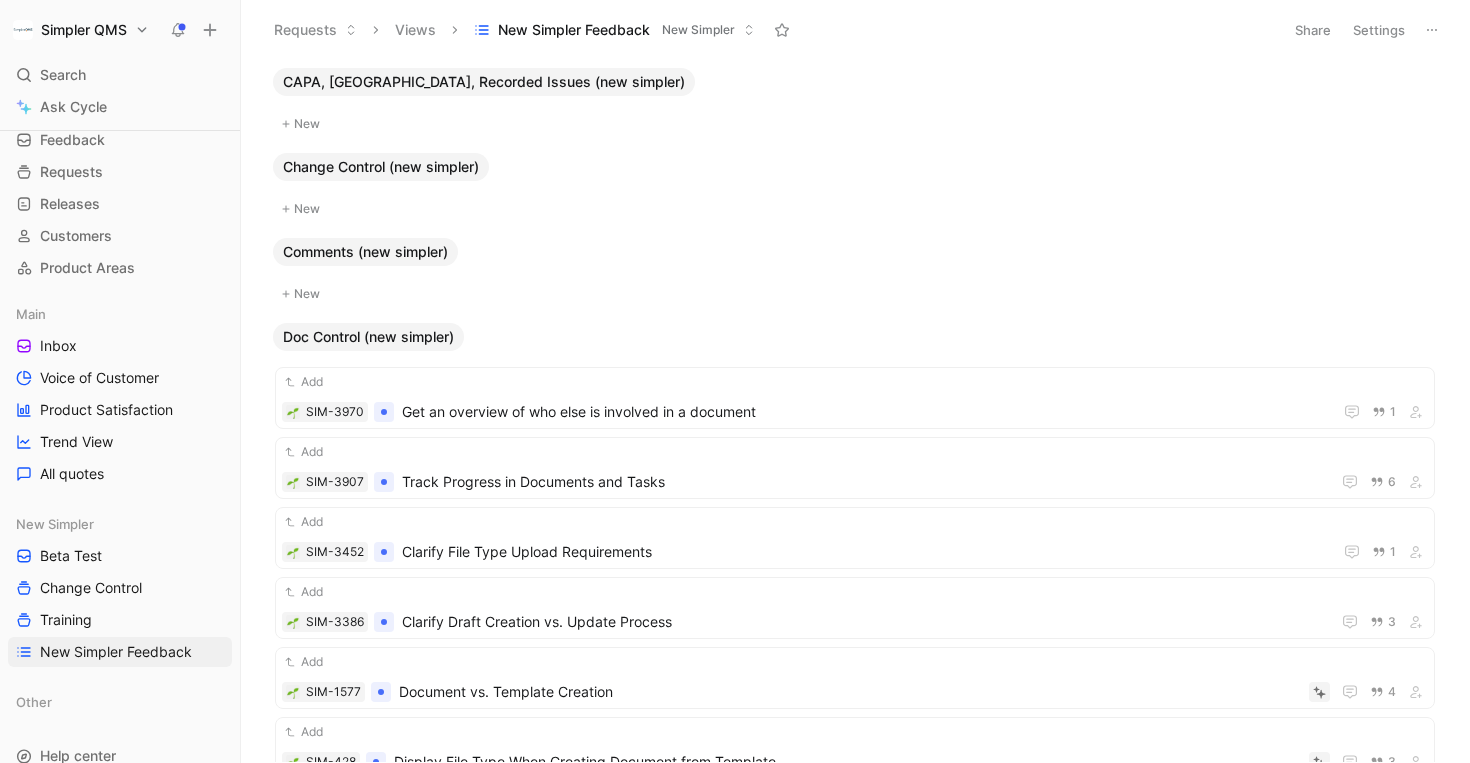 click on "New Simpler" at bounding box center (698, 30) 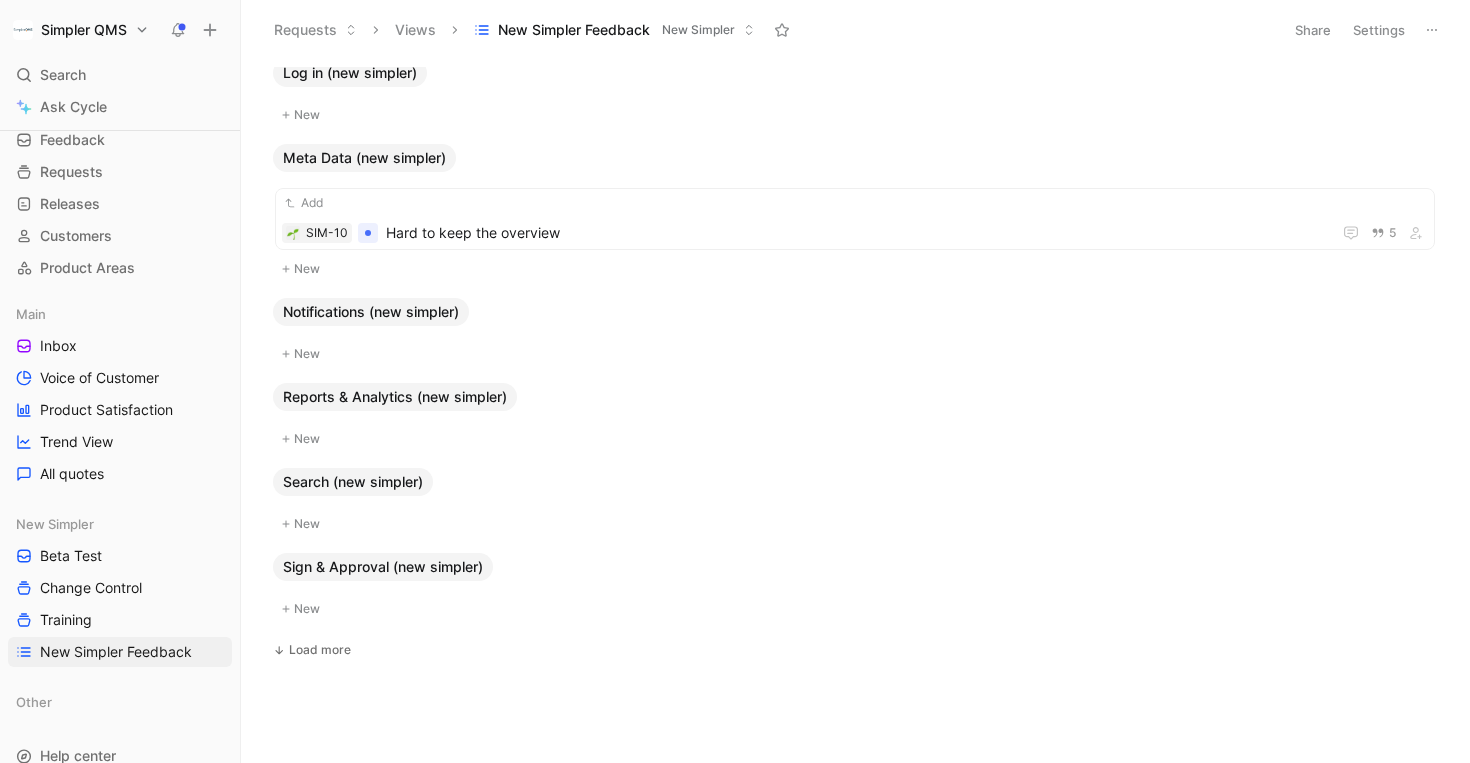 scroll, scrollTop: 0, scrollLeft: 0, axis: both 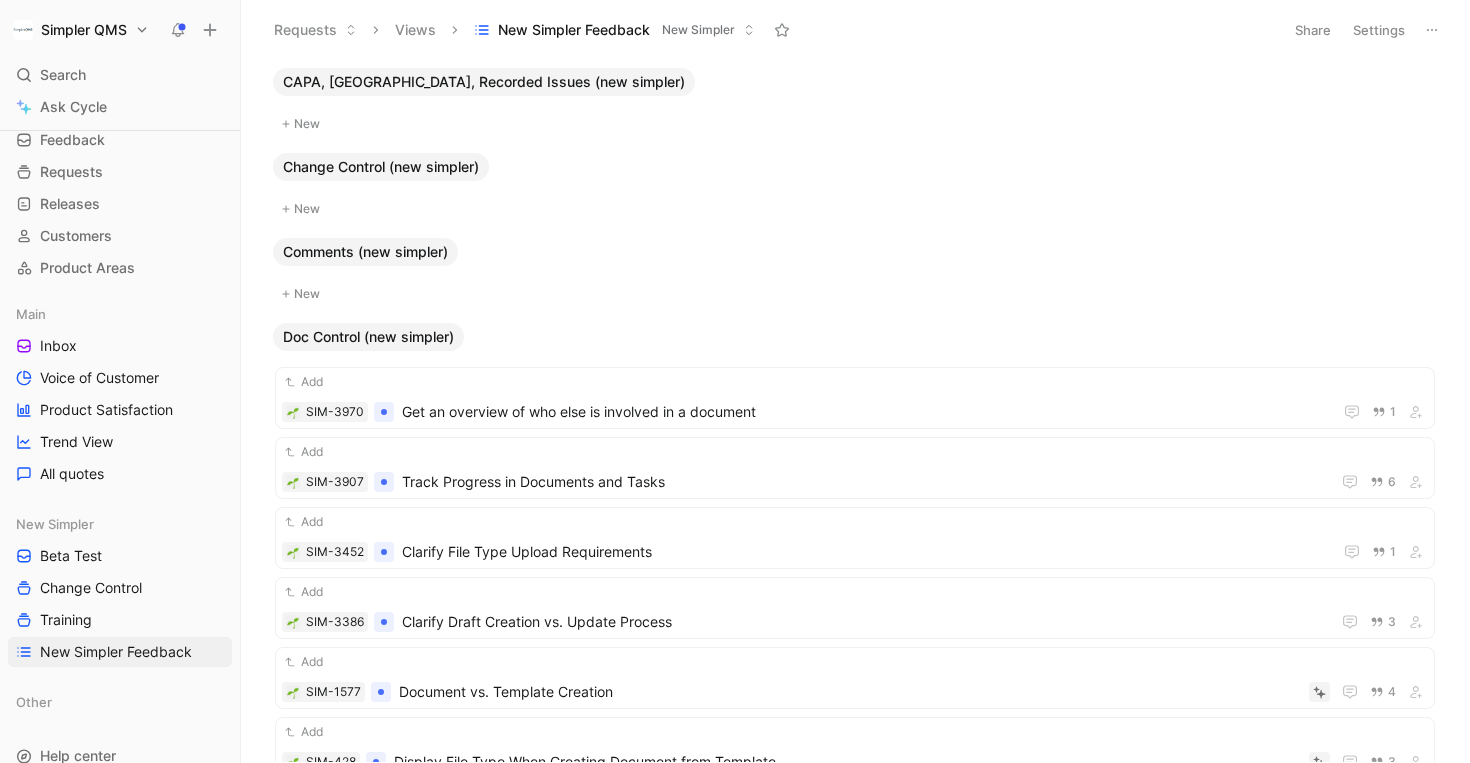 click on "Settings" at bounding box center [1379, 30] 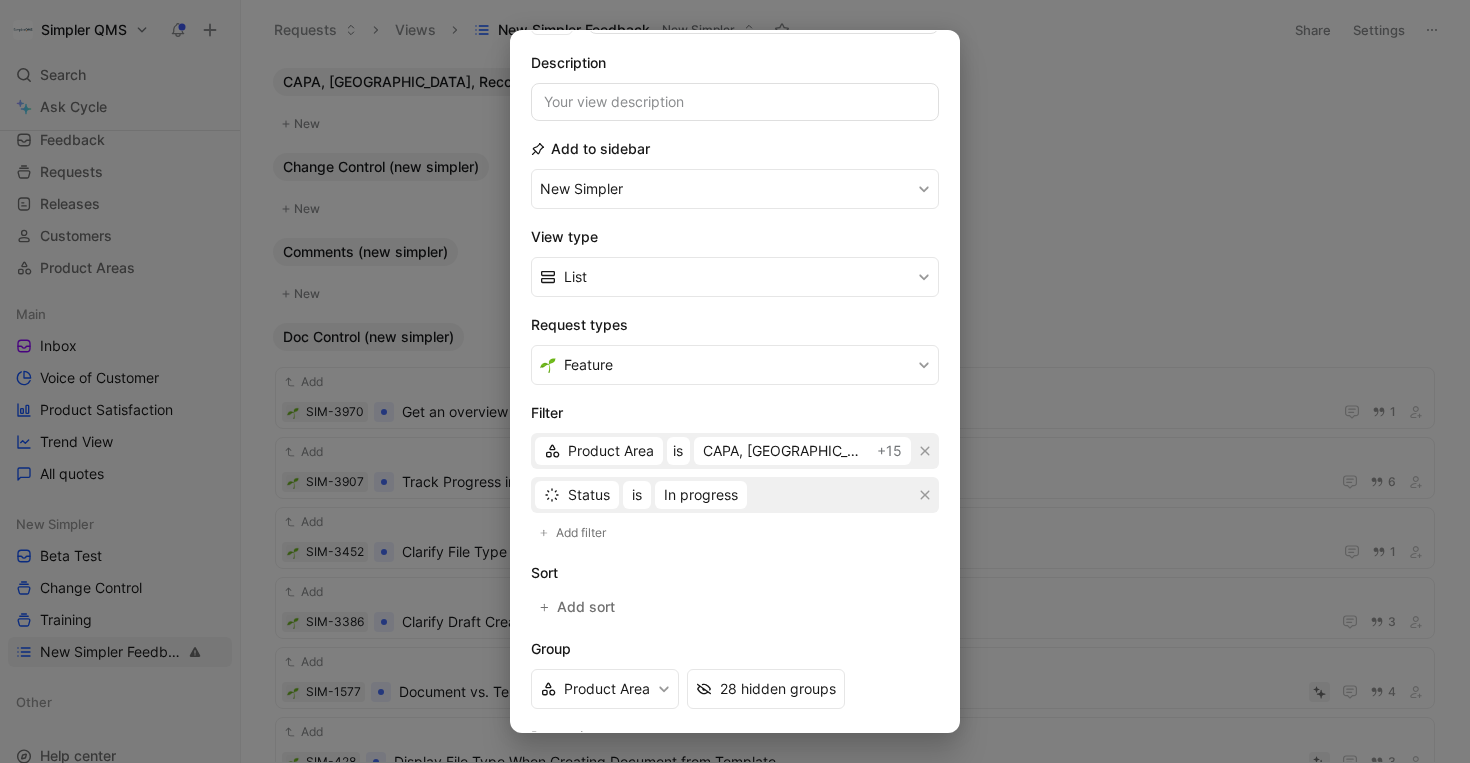 scroll, scrollTop: 142, scrollLeft: 0, axis: vertical 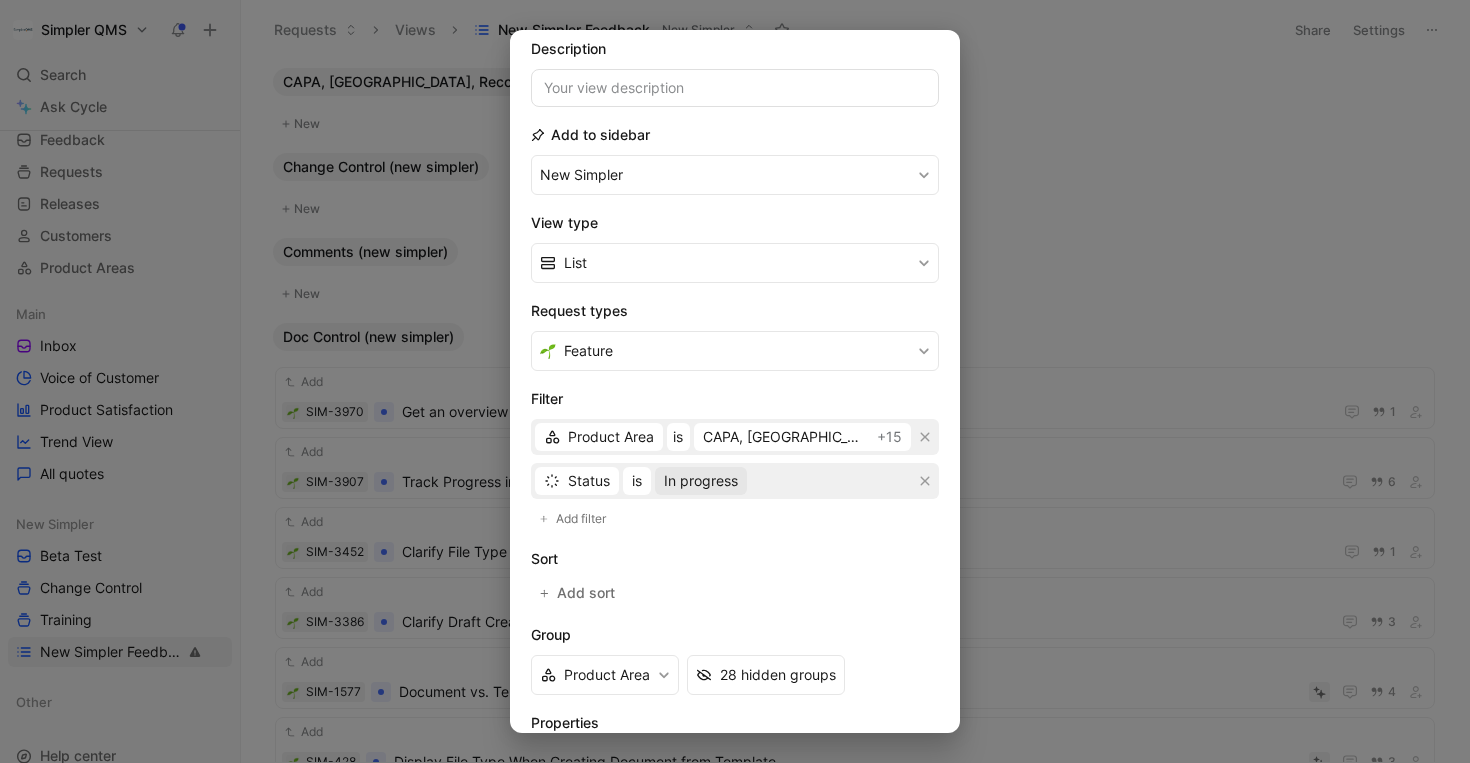 click on "In progress" at bounding box center (701, 481) 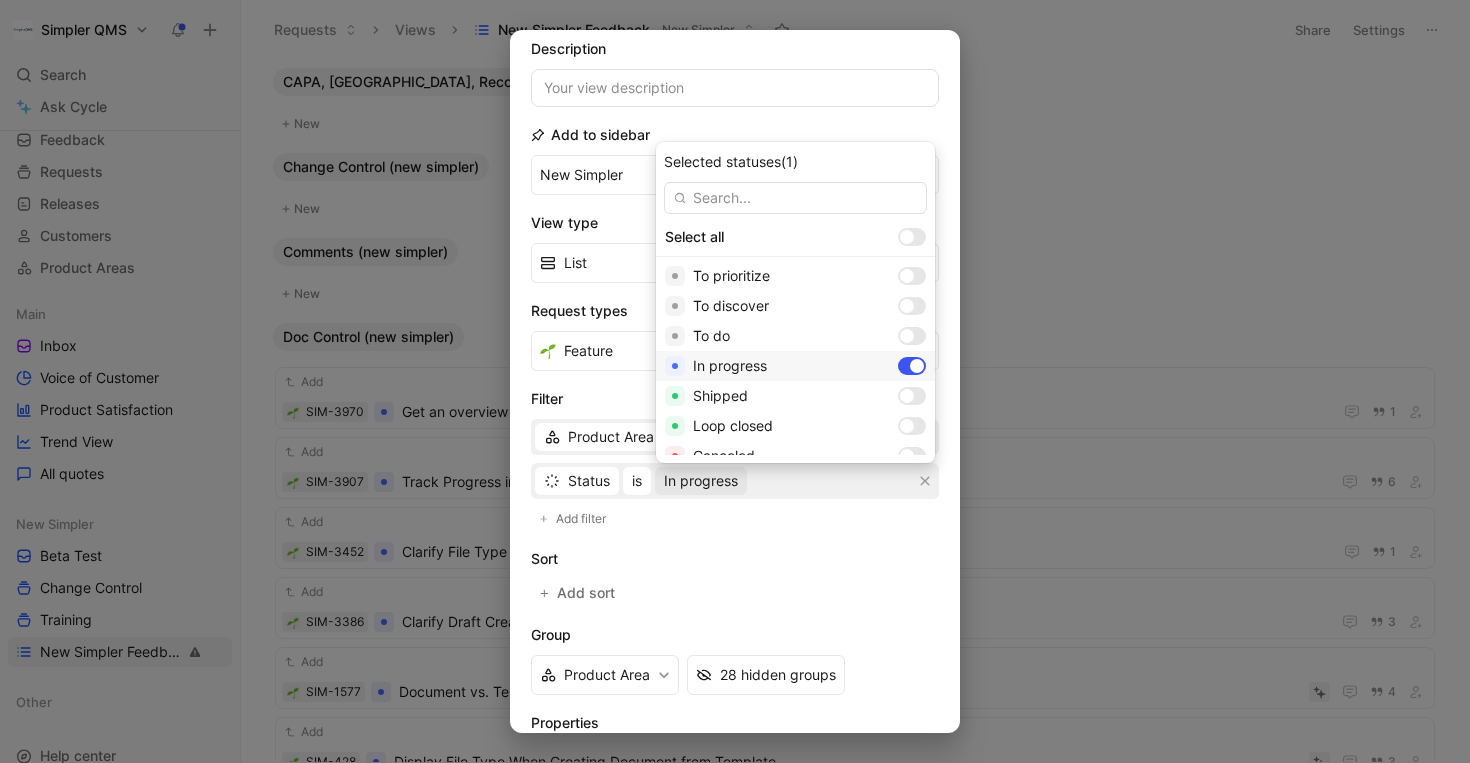 click at bounding box center (912, 366) 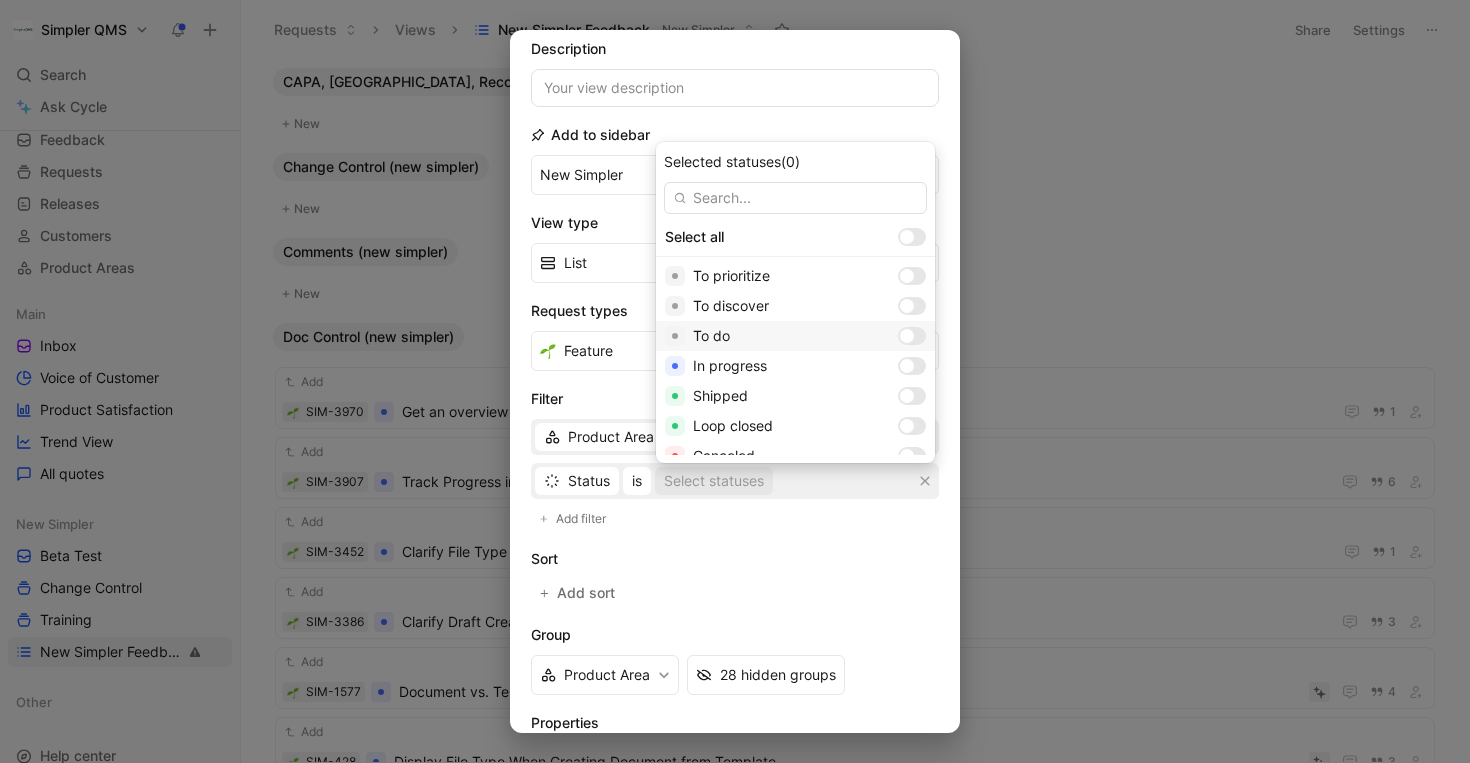click at bounding box center [907, 336] 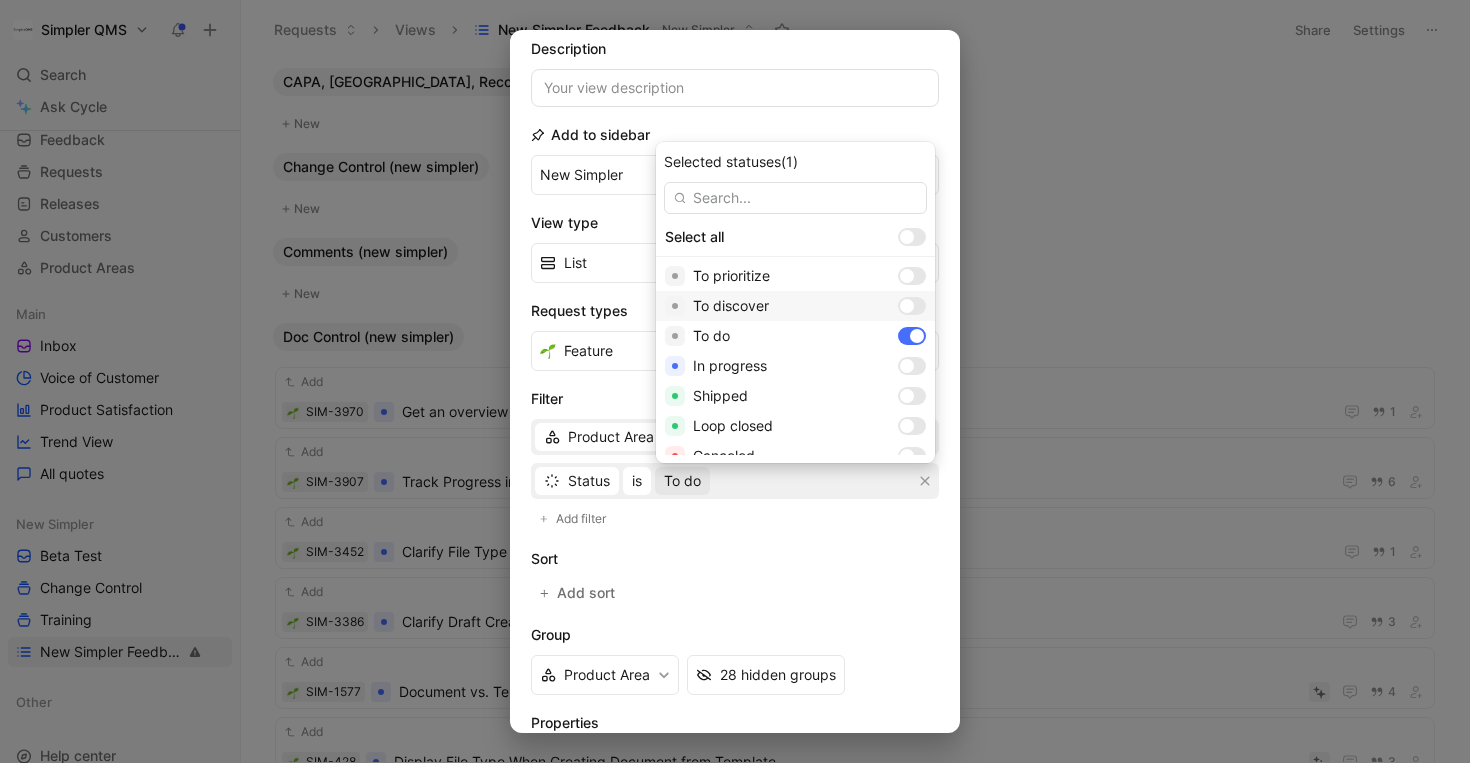 click at bounding box center [912, 306] 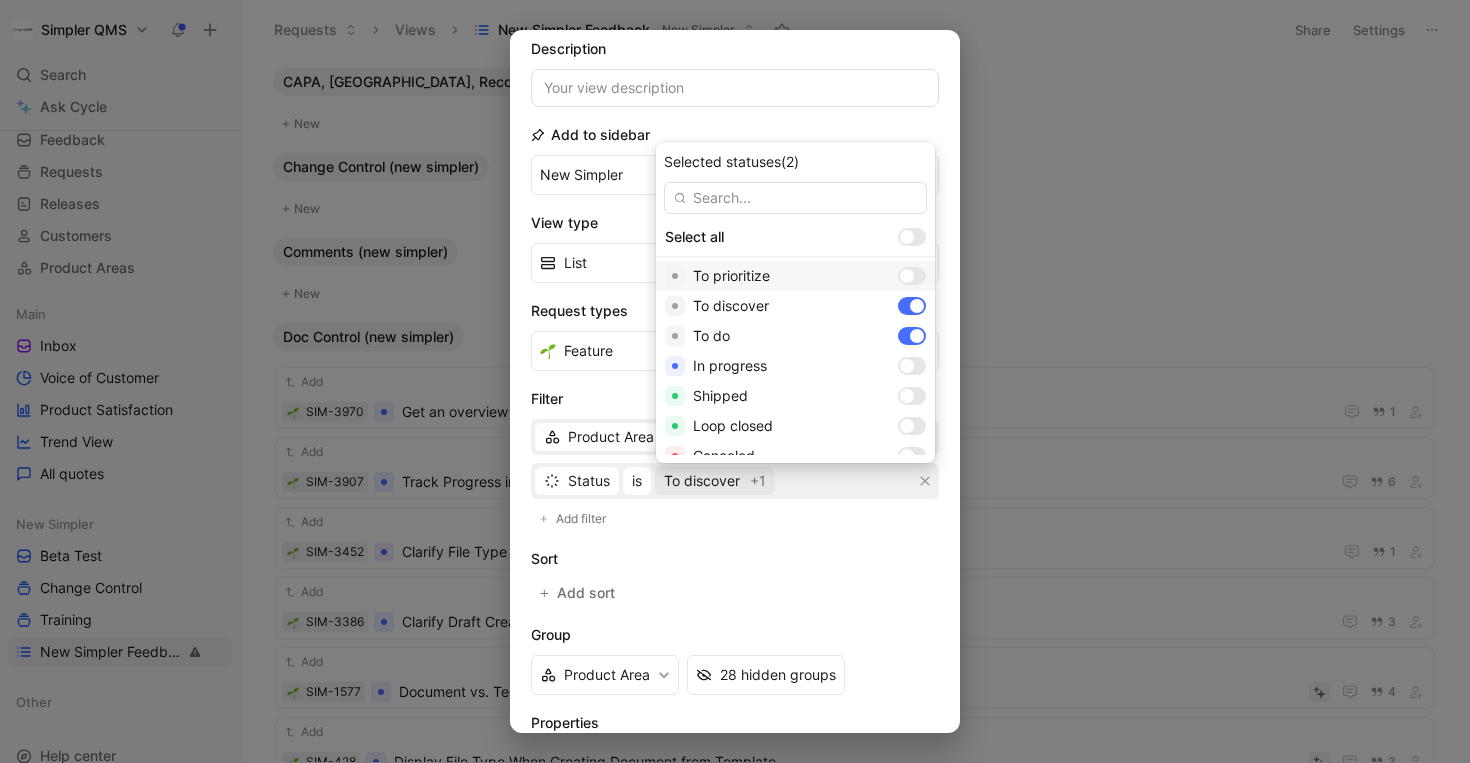 click at bounding box center (912, 276) 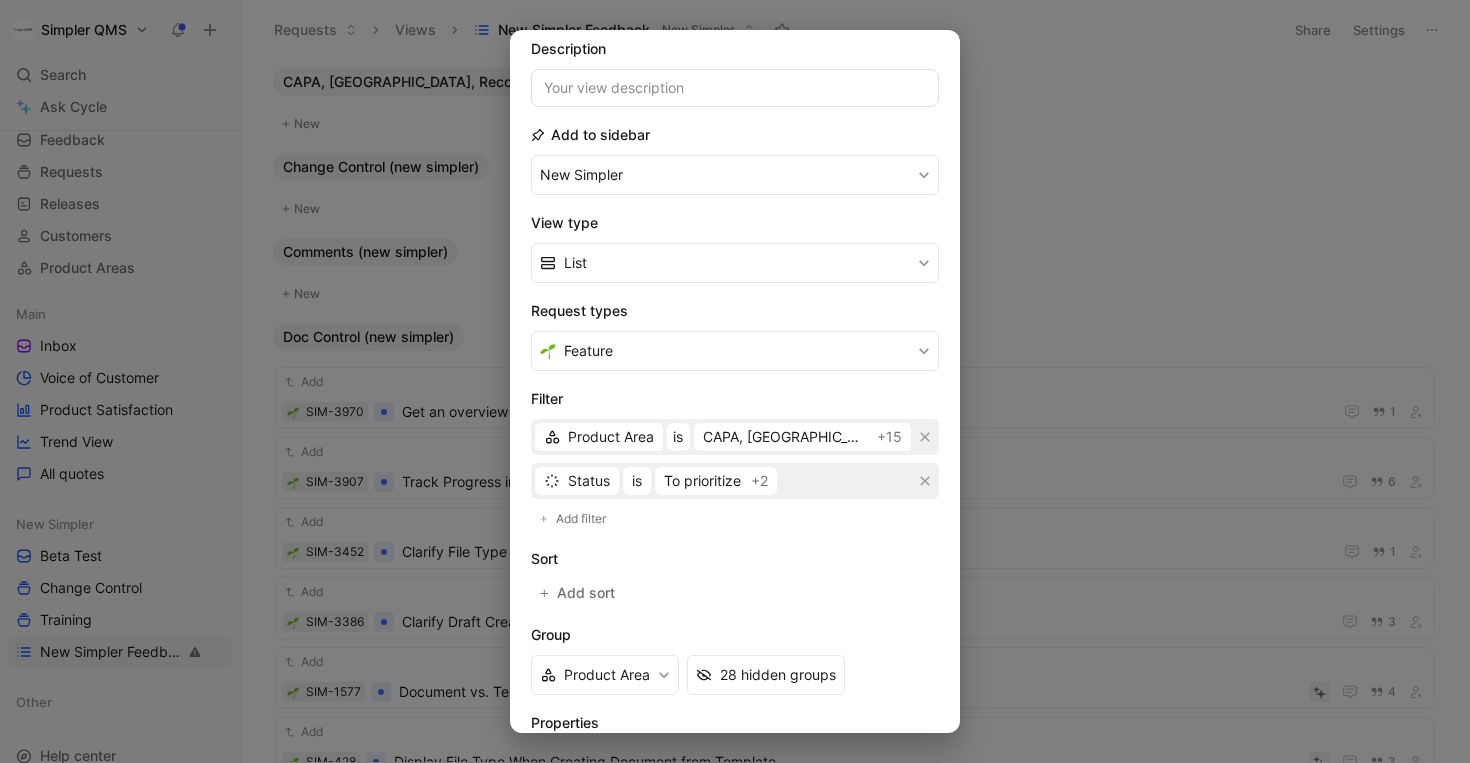 scroll, scrollTop: 285, scrollLeft: 0, axis: vertical 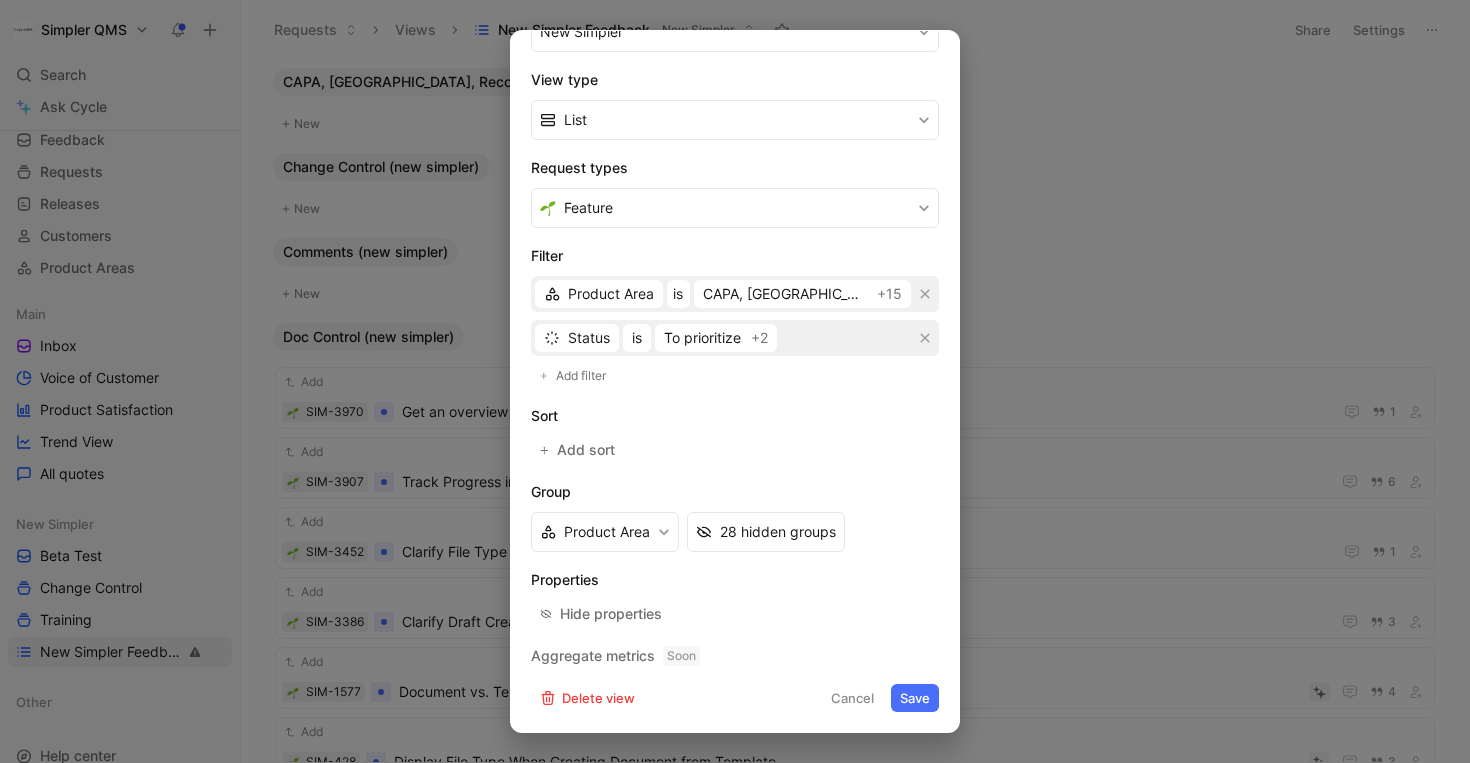 click on "Save" at bounding box center (915, 698) 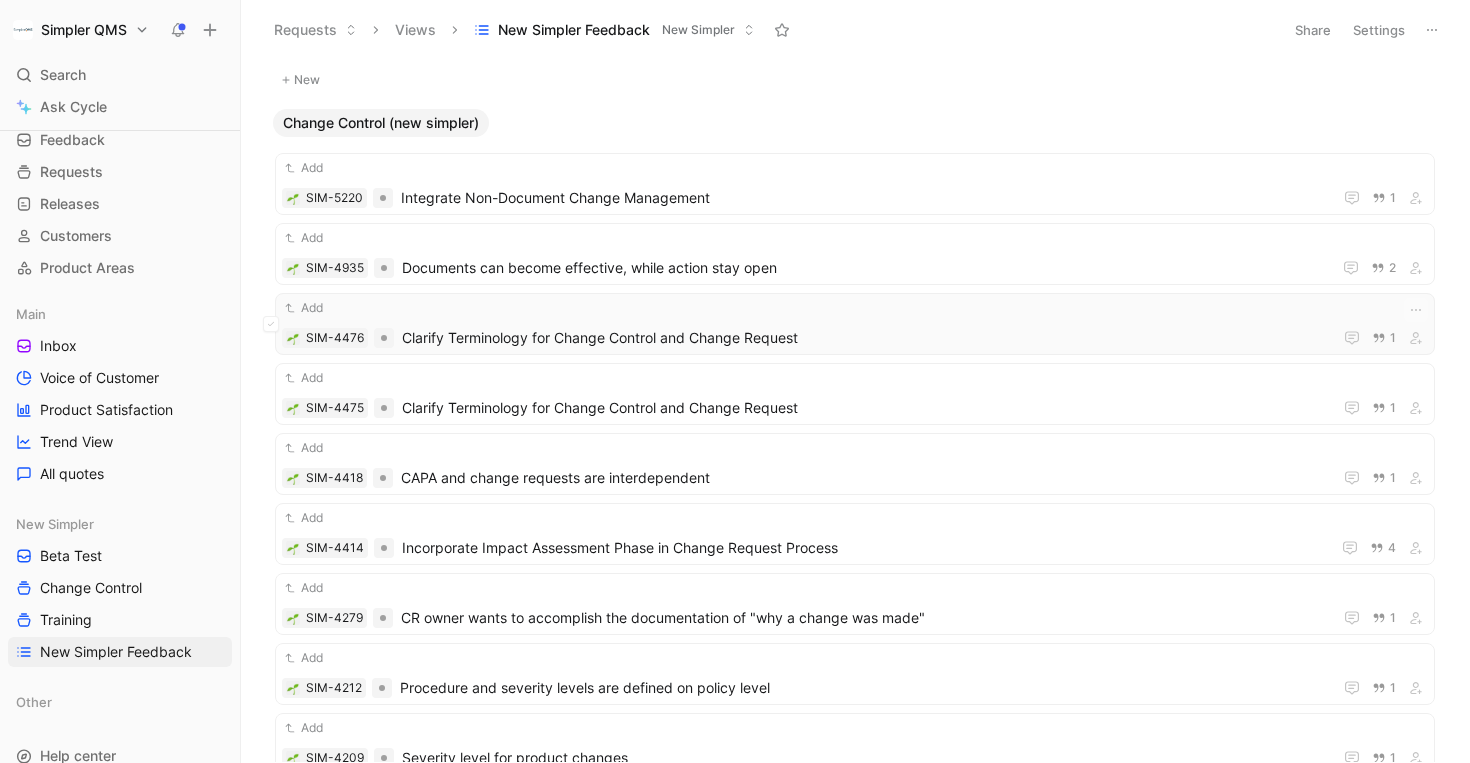 scroll, scrollTop: 472, scrollLeft: 0, axis: vertical 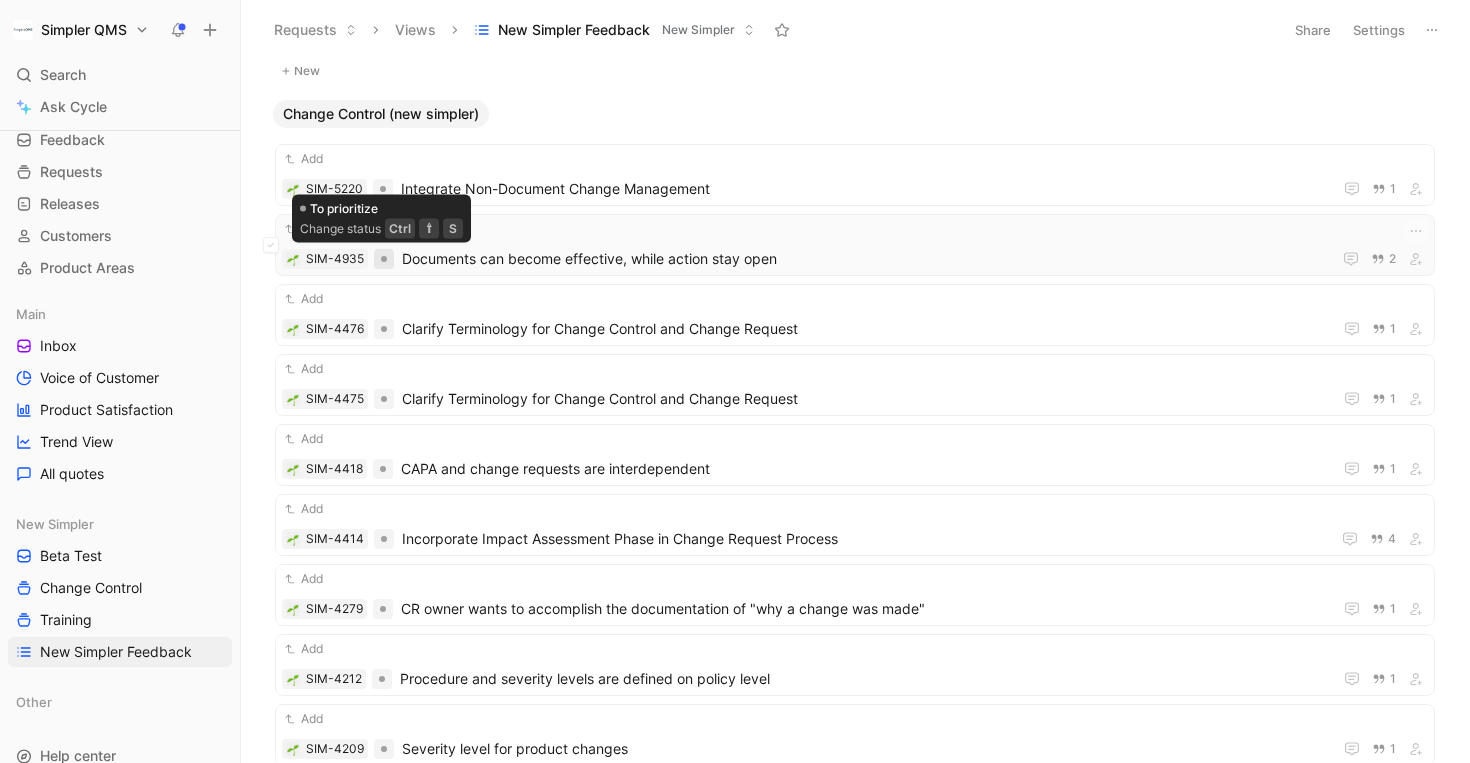 click at bounding box center [384, 259] 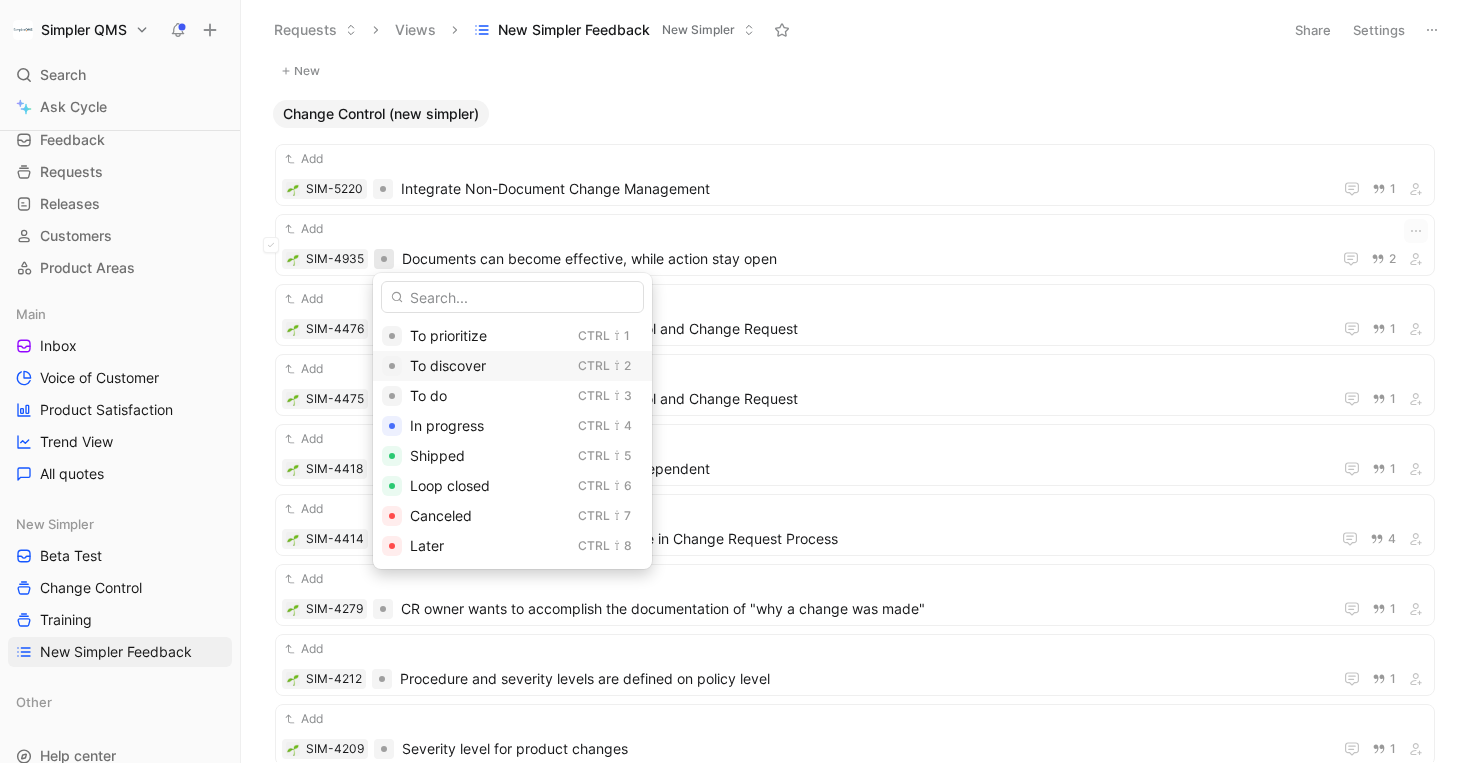 click at bounding box center (392, 366) 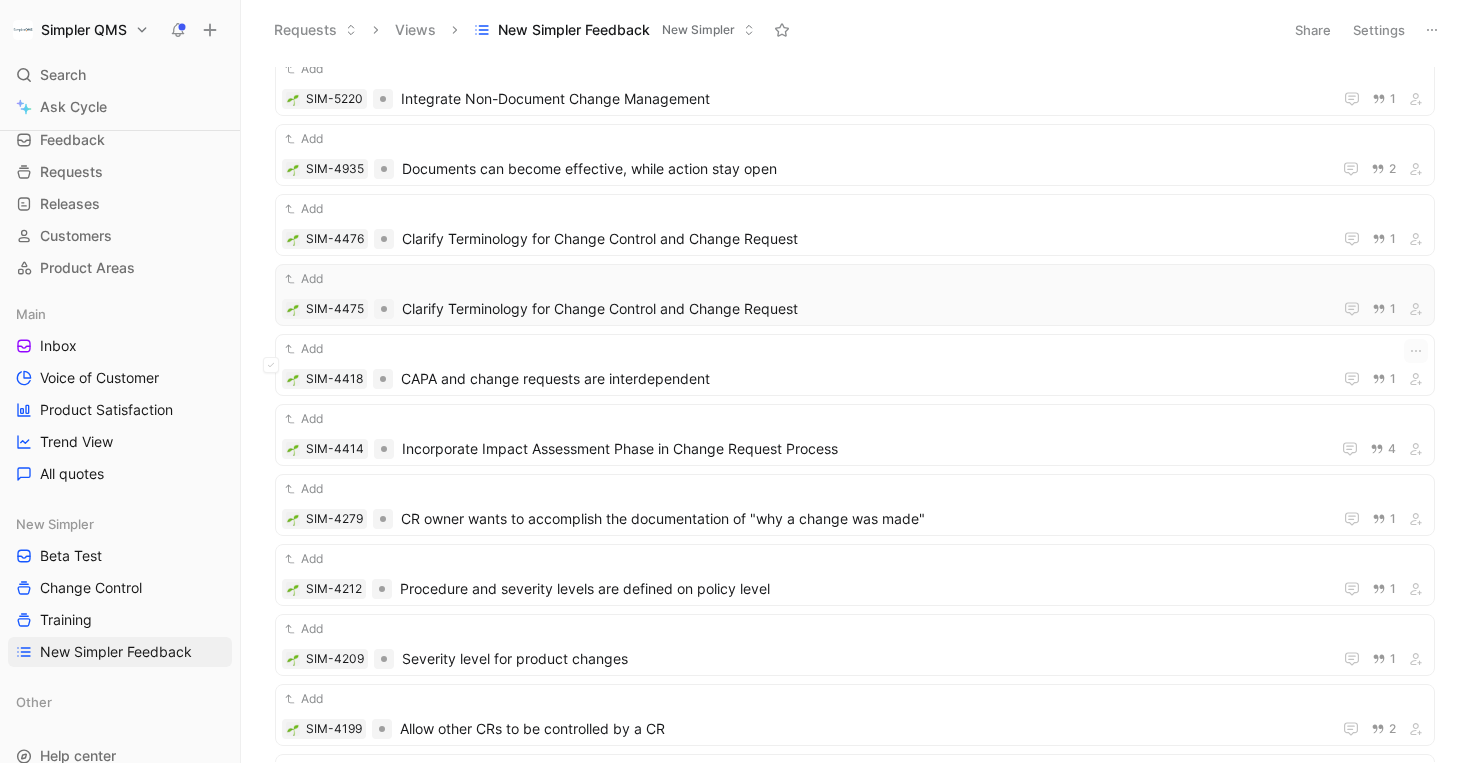scroll, scrollTop: 575, scrollLeft: 0, axis: vertical 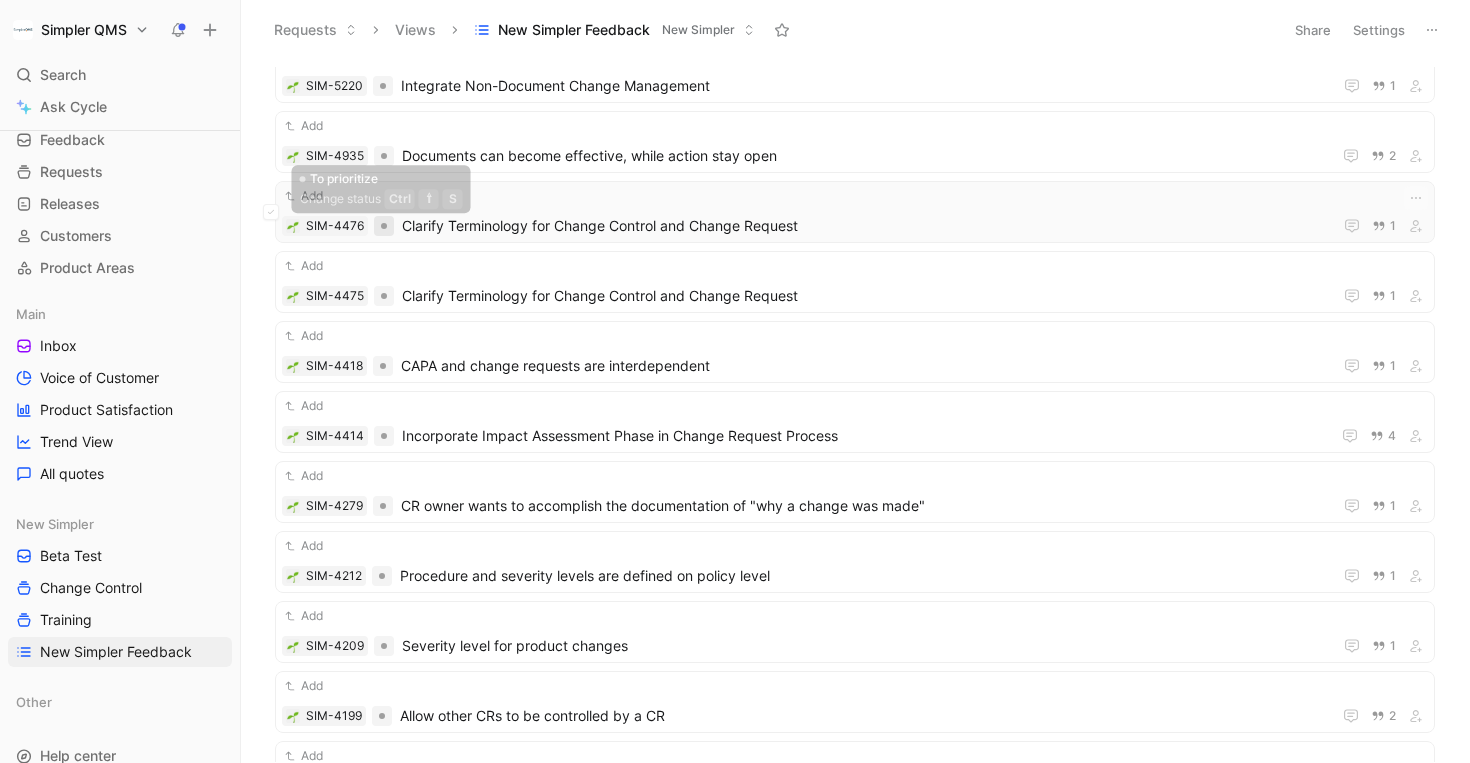 click at bounding box center (384, 226) 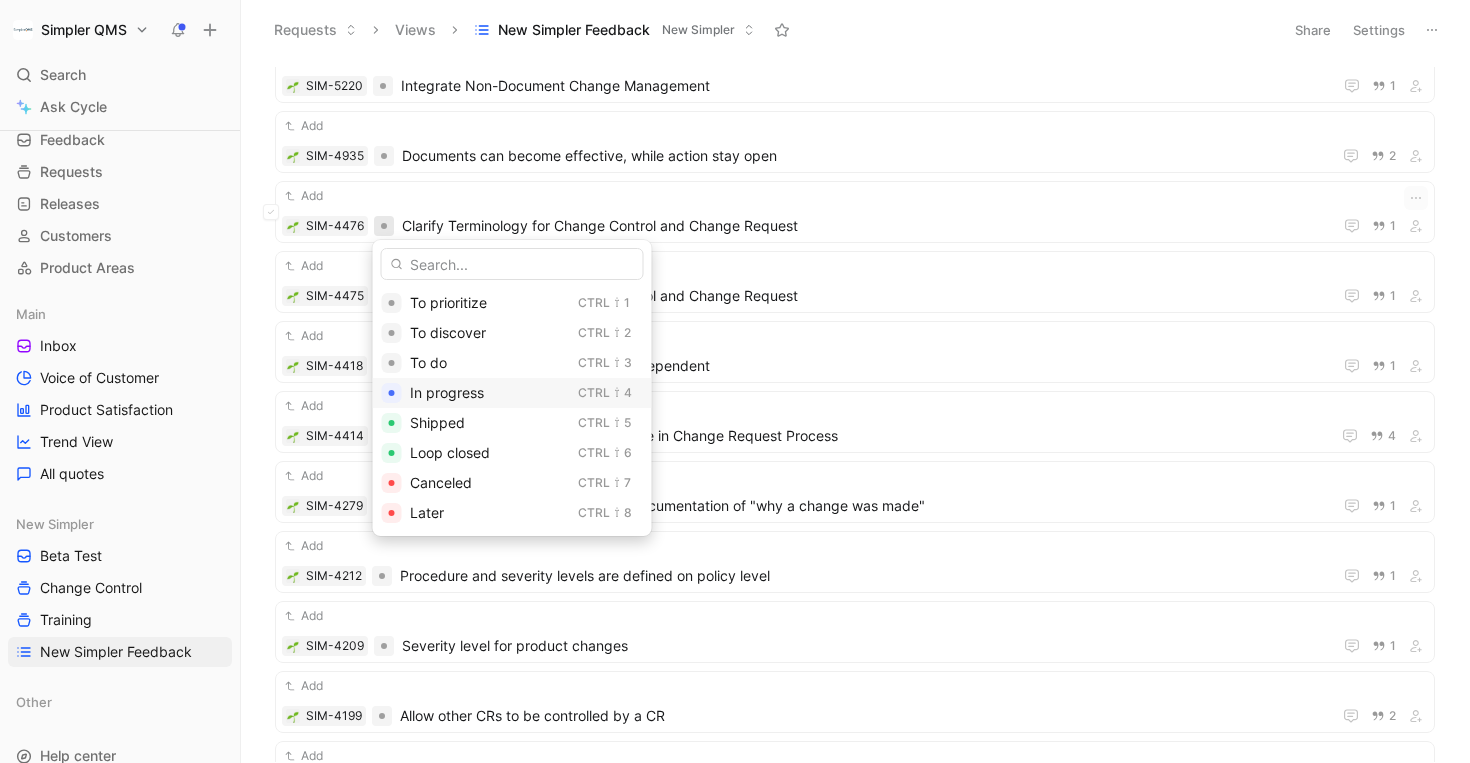 click on "In progress" at bounding box center (447, 392) 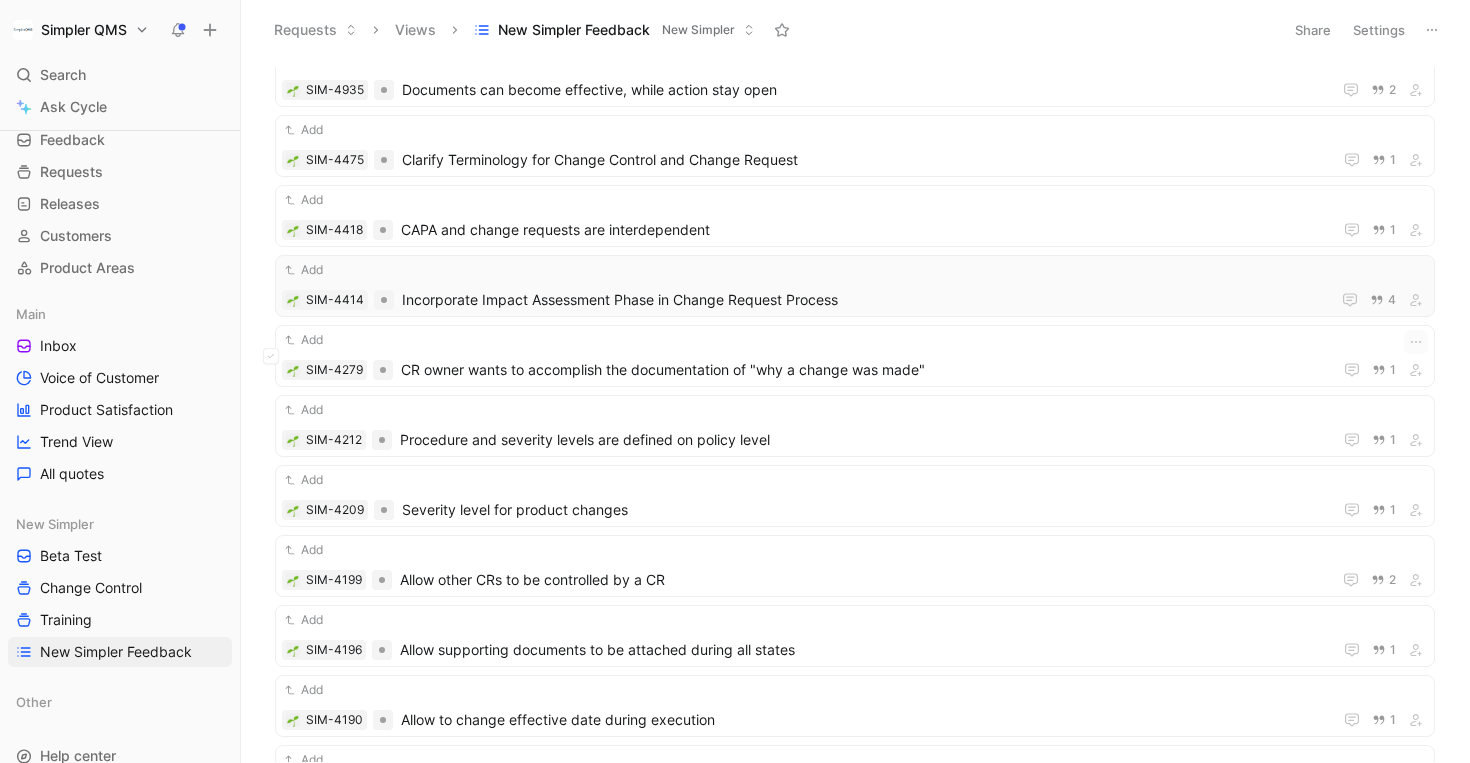 scroll, scrollTop: 670, scrollLeft: 0, axis: vertical 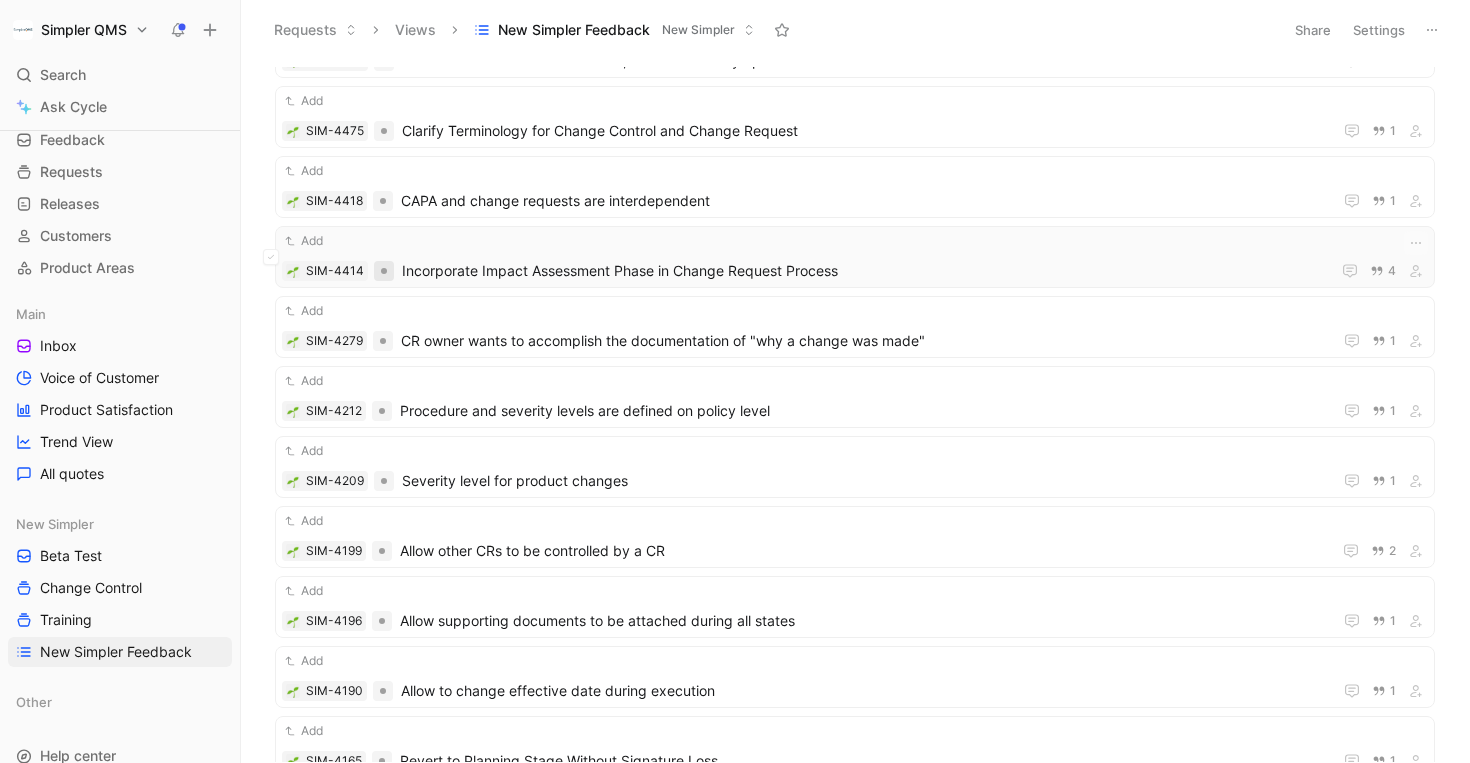 click at bounding box center (384, 271) 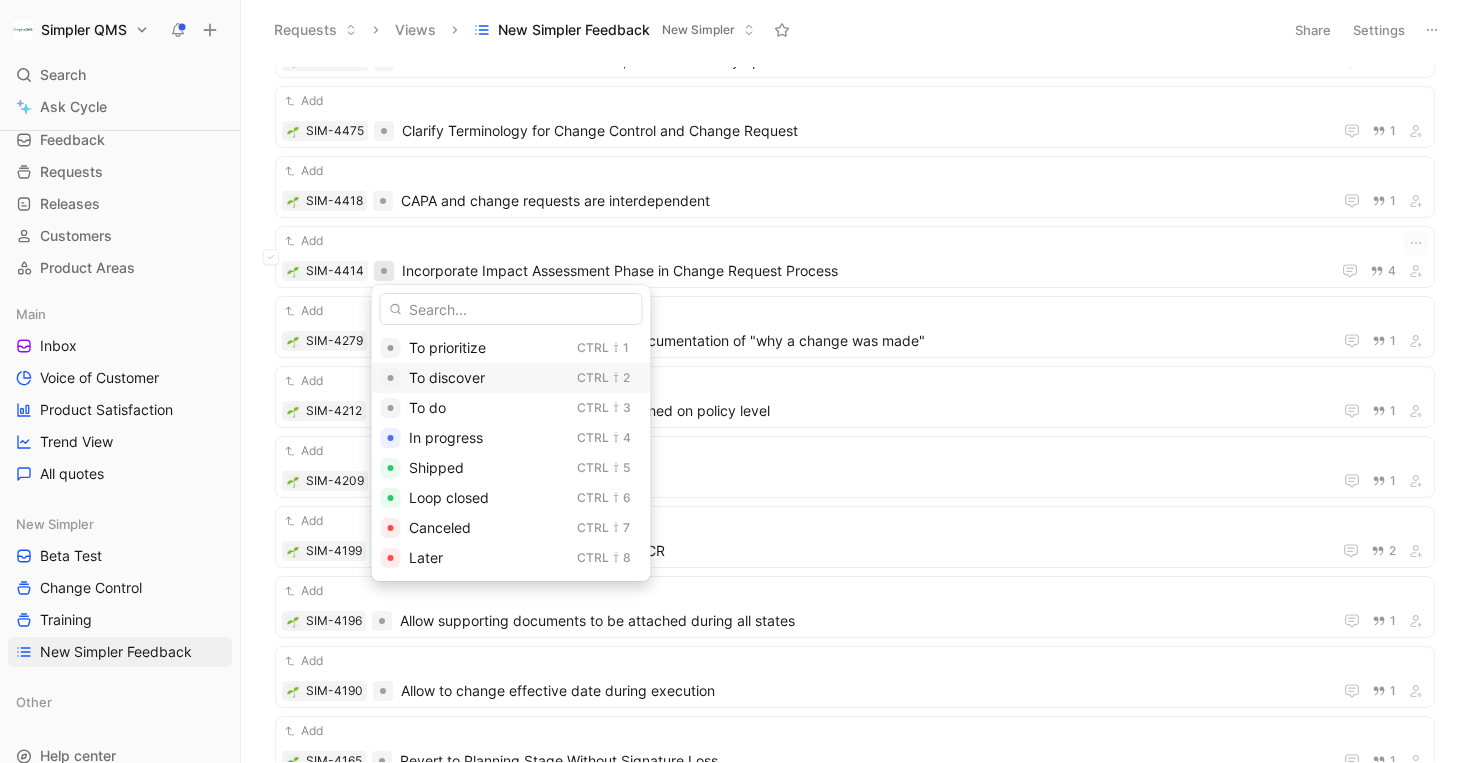 click on "To discover" at bounding box center [447, 377] 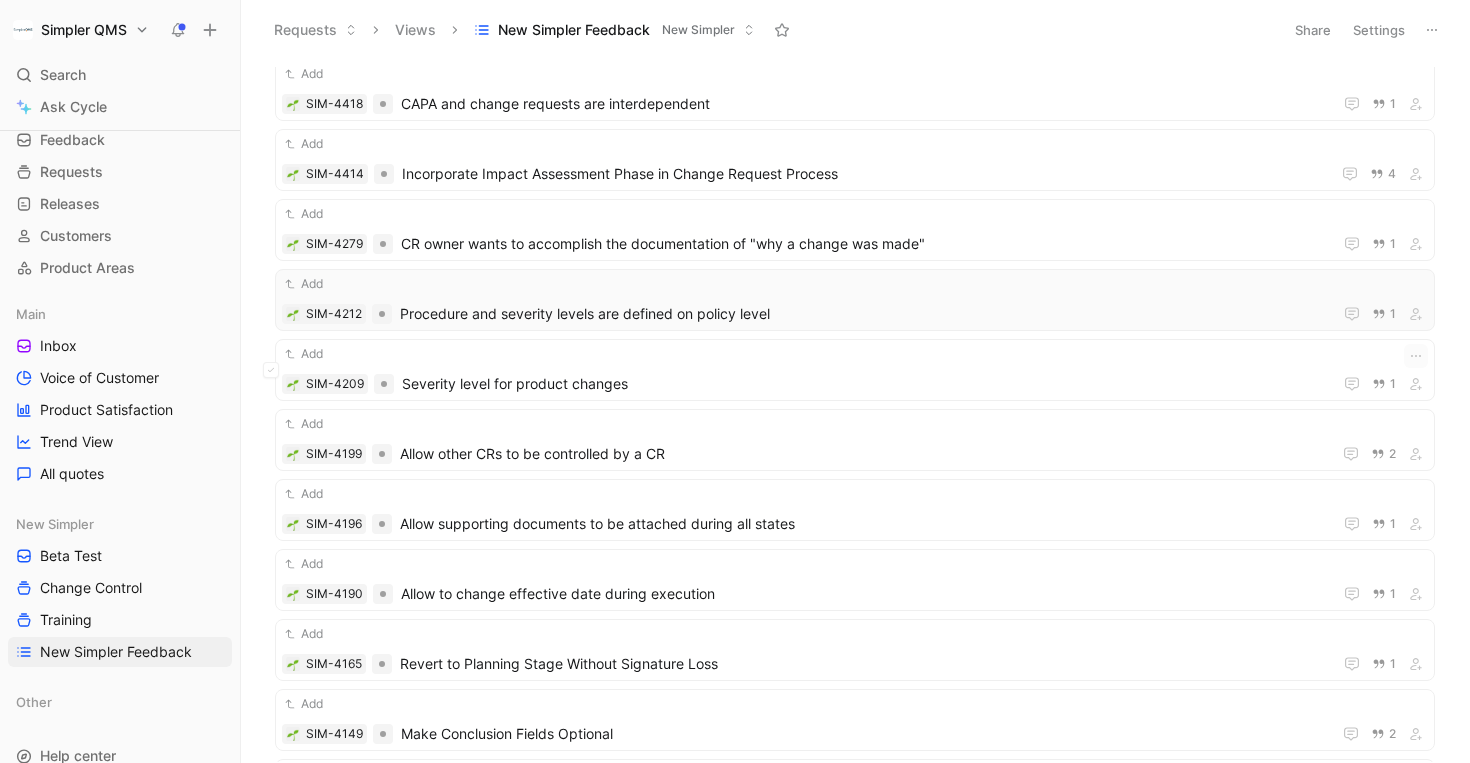 scroll, scrollTop: 779, scrollLeft: 0, axis: vertical 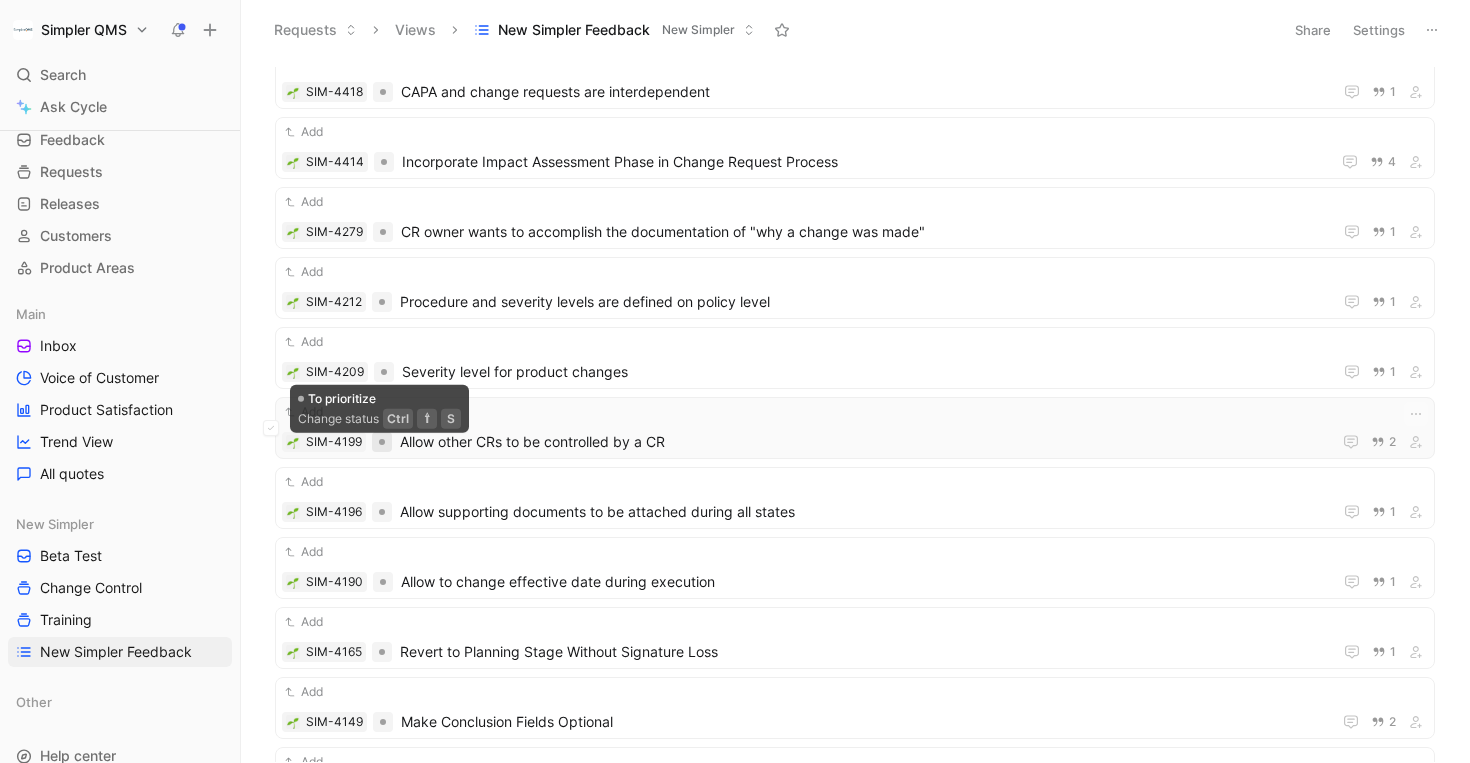 click at bounding box center (382, 442) 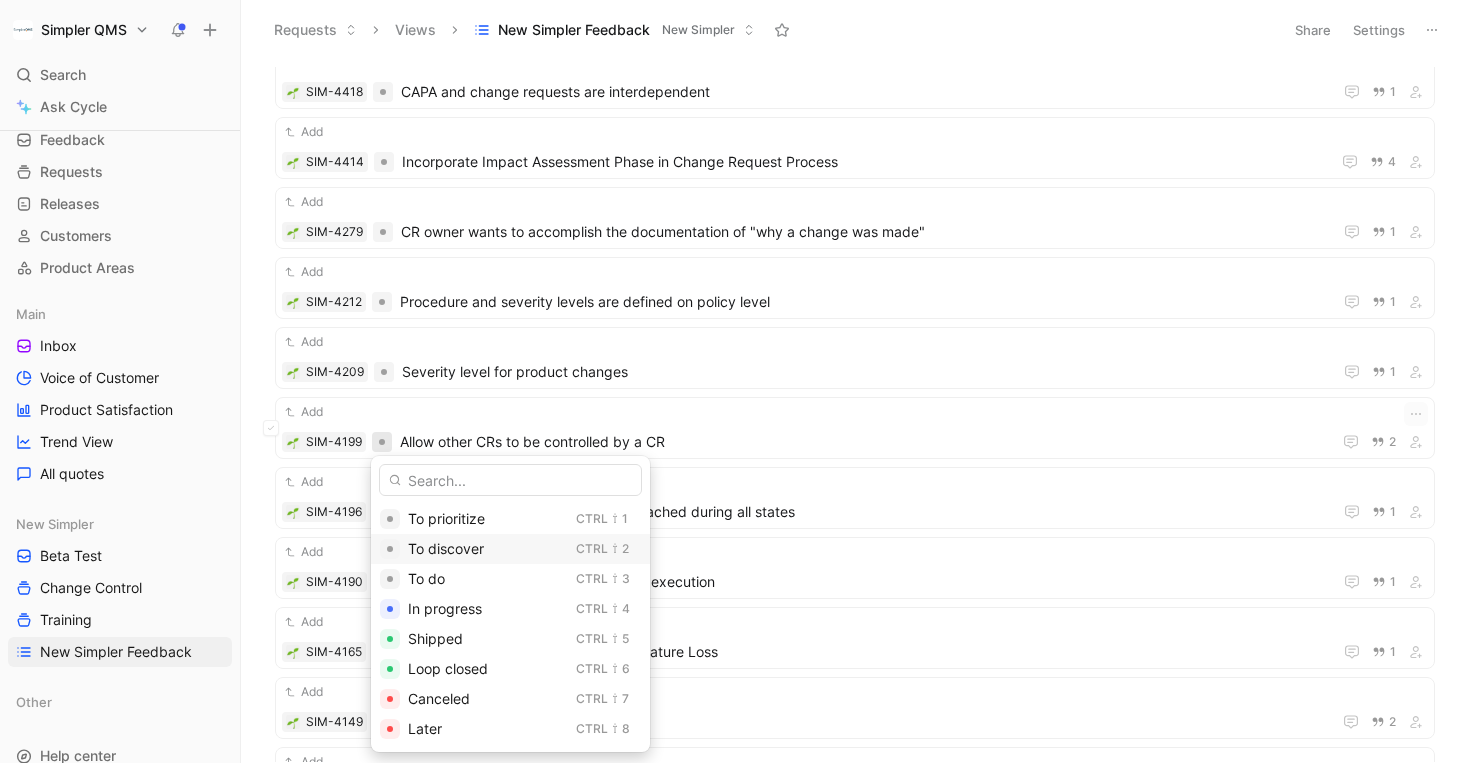 click on "To discover" at bounding box center [446, 548] 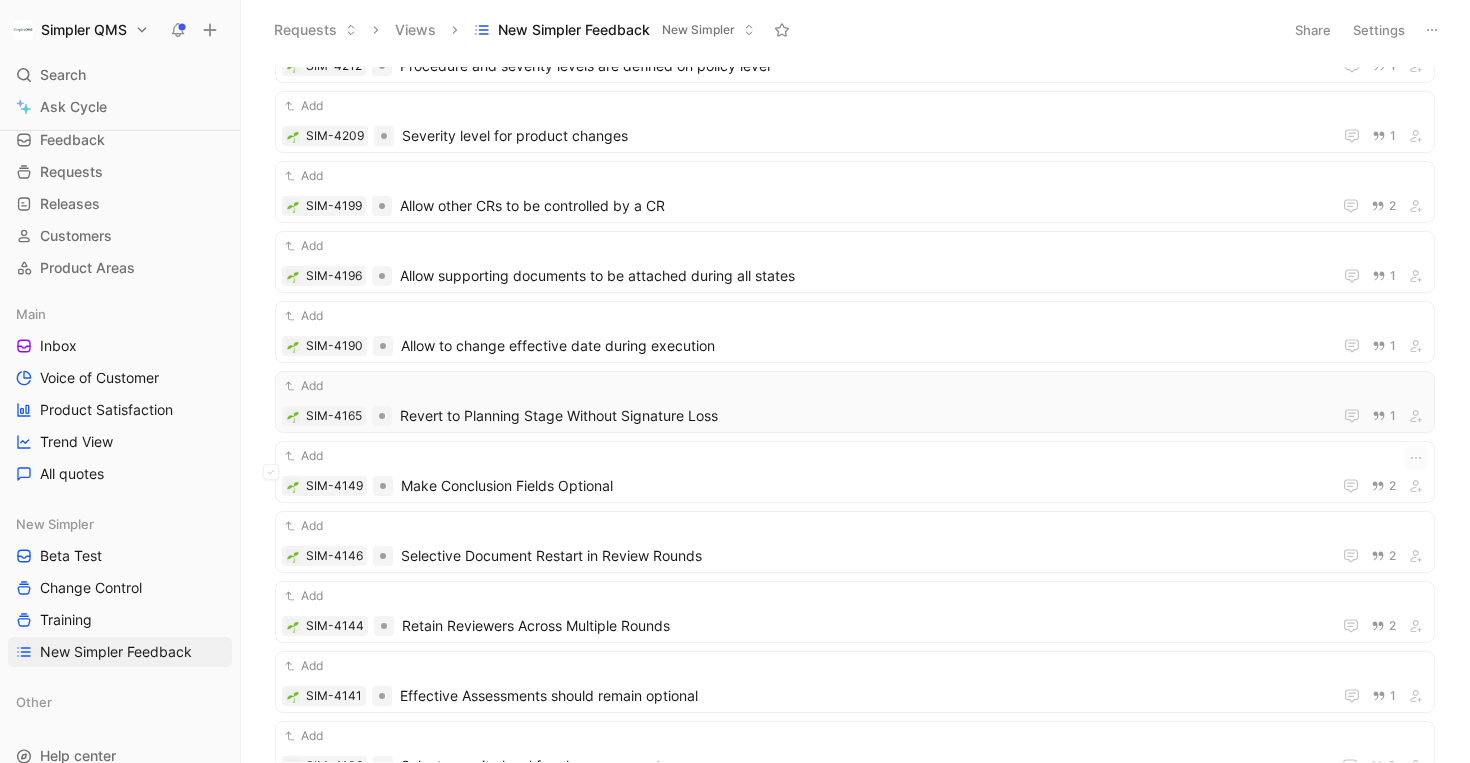 scroll, scrollTop: 1016, scrollLeft: 0, axis: vertical 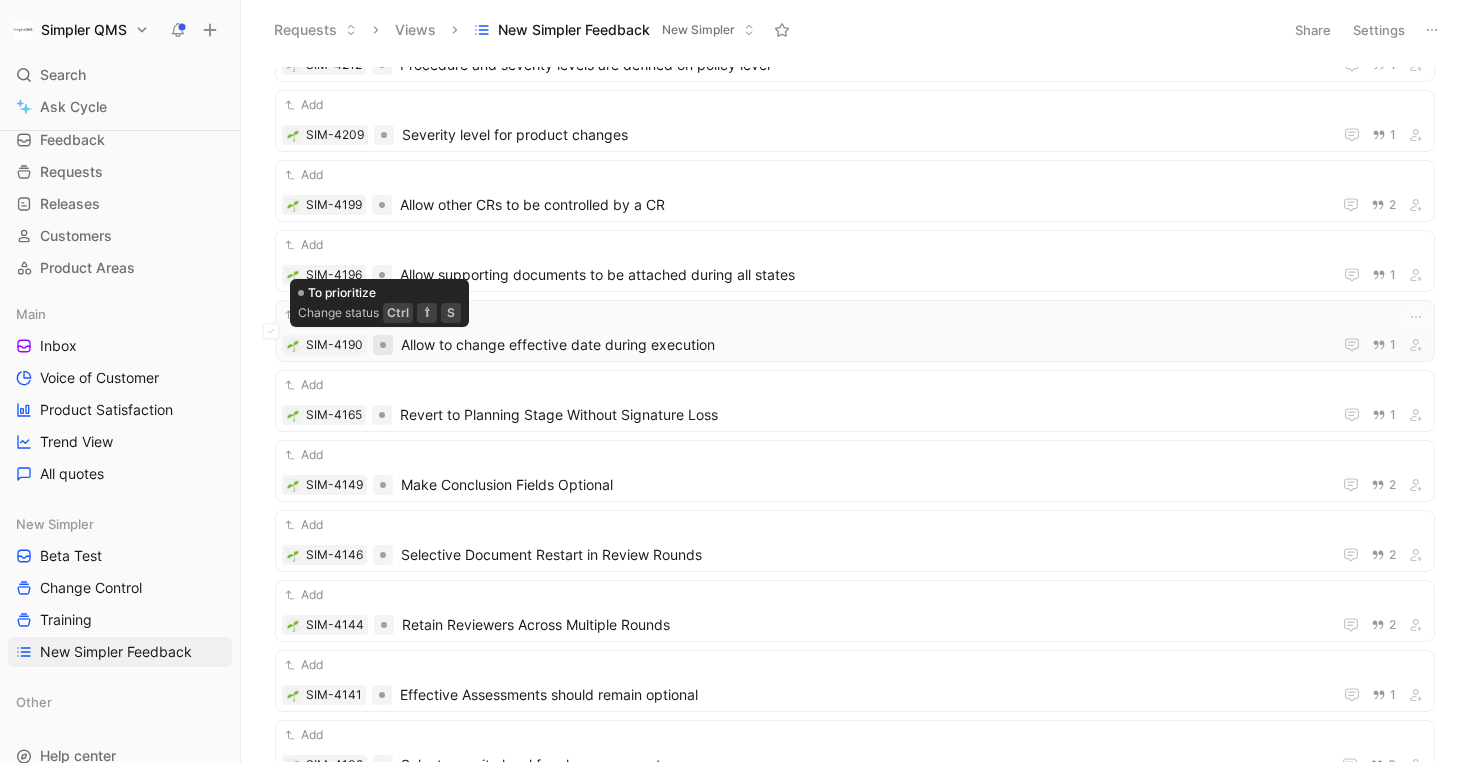 click at bounding box center [383, 345] 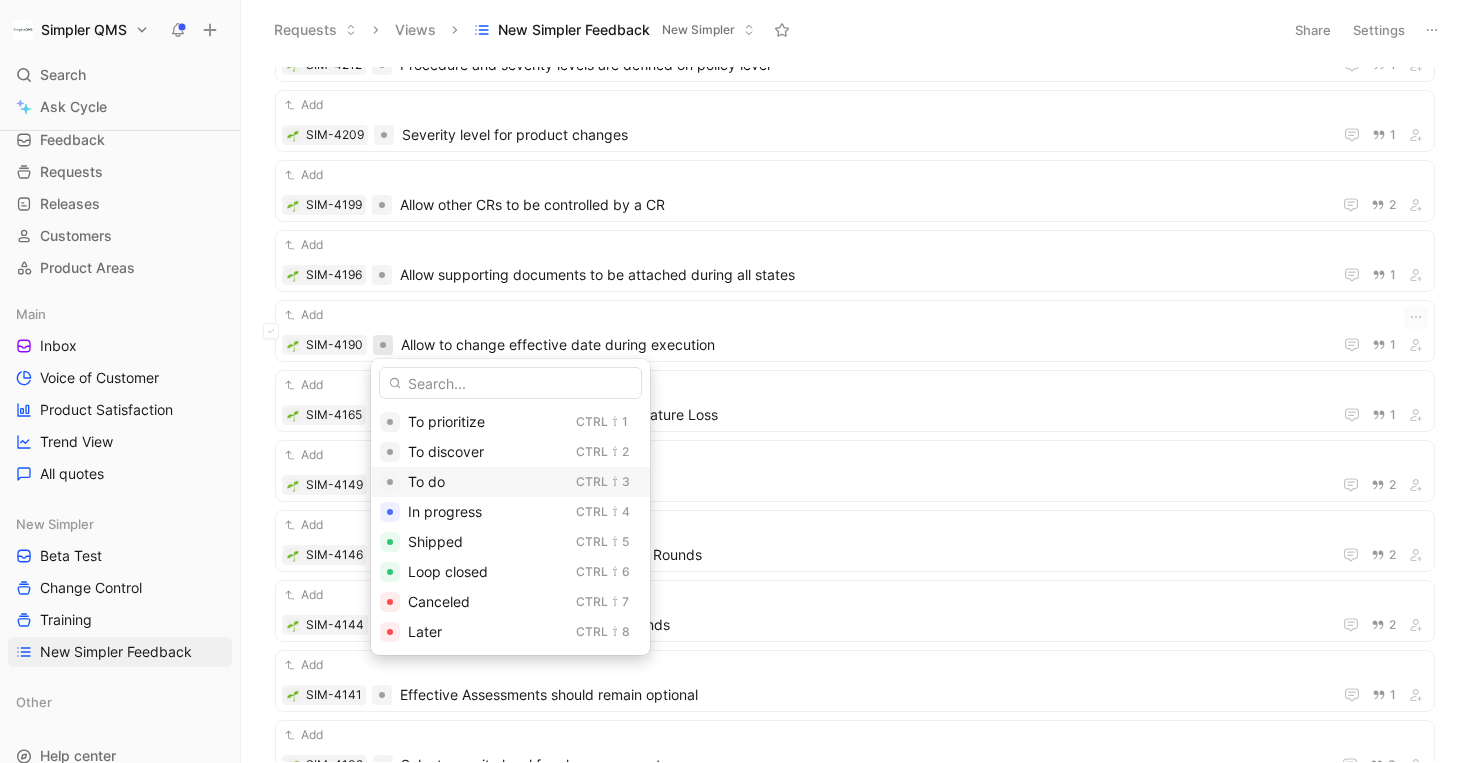 click on "To do" at bounding box center [426, 481] 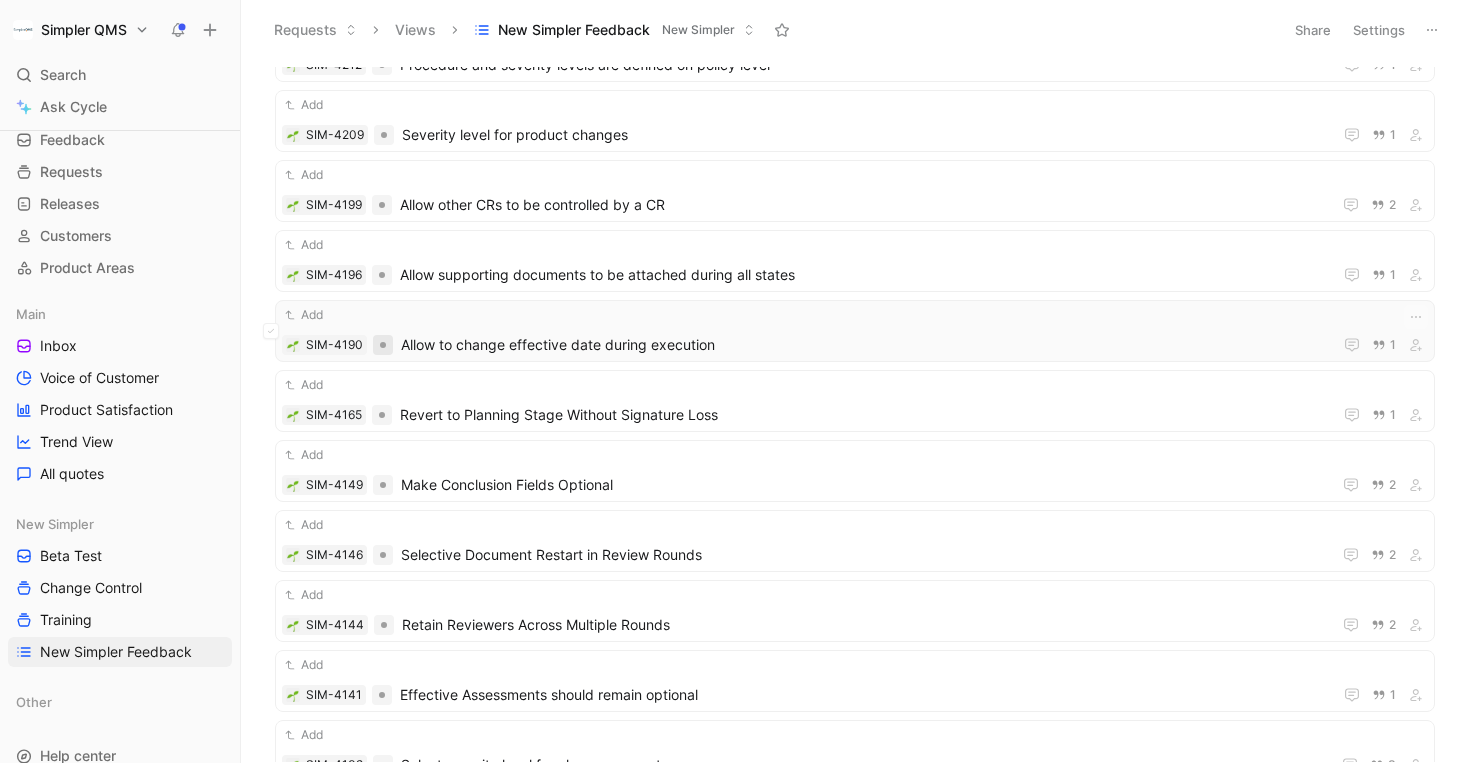 click at bounding box center [383, 345] 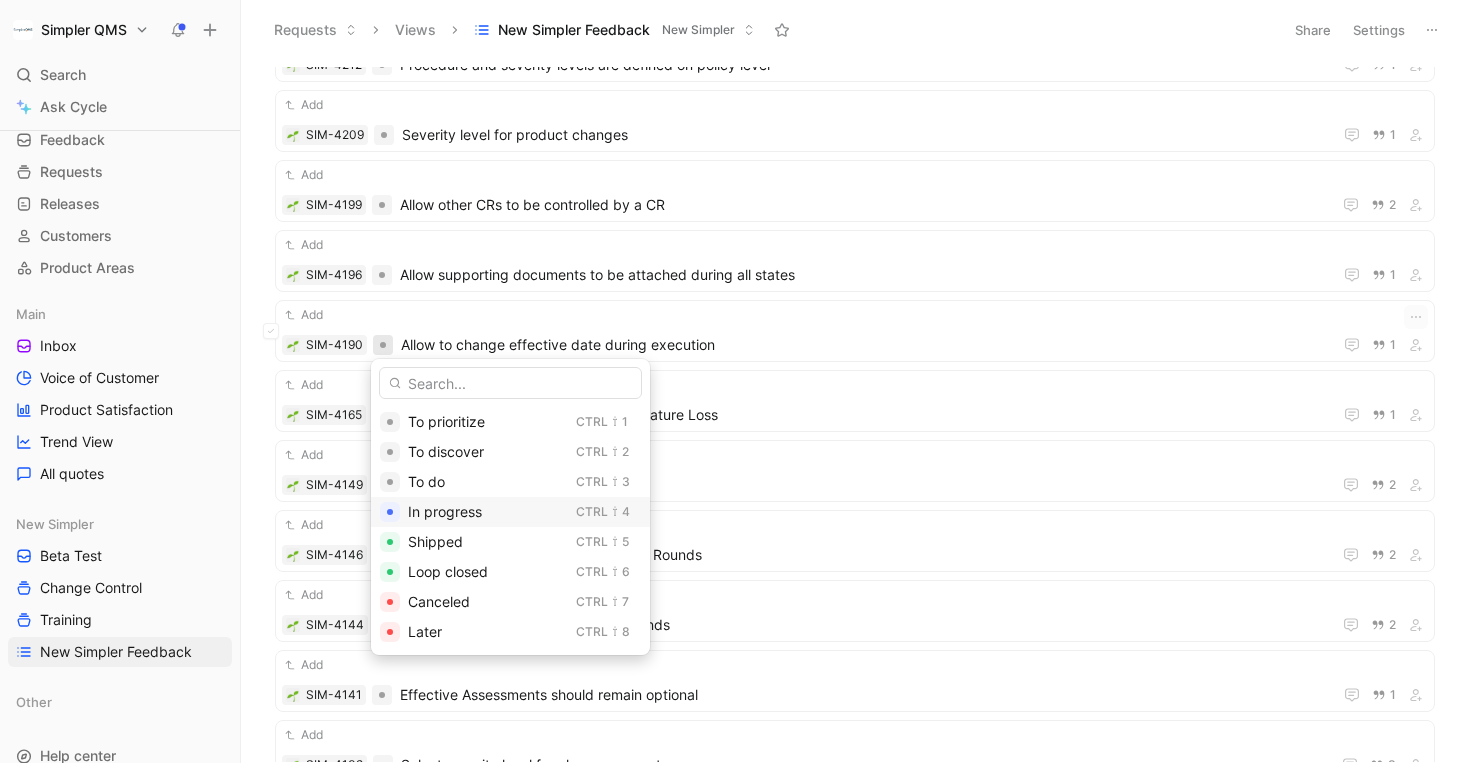 click on "In progress" at bounding box center [445, 511] 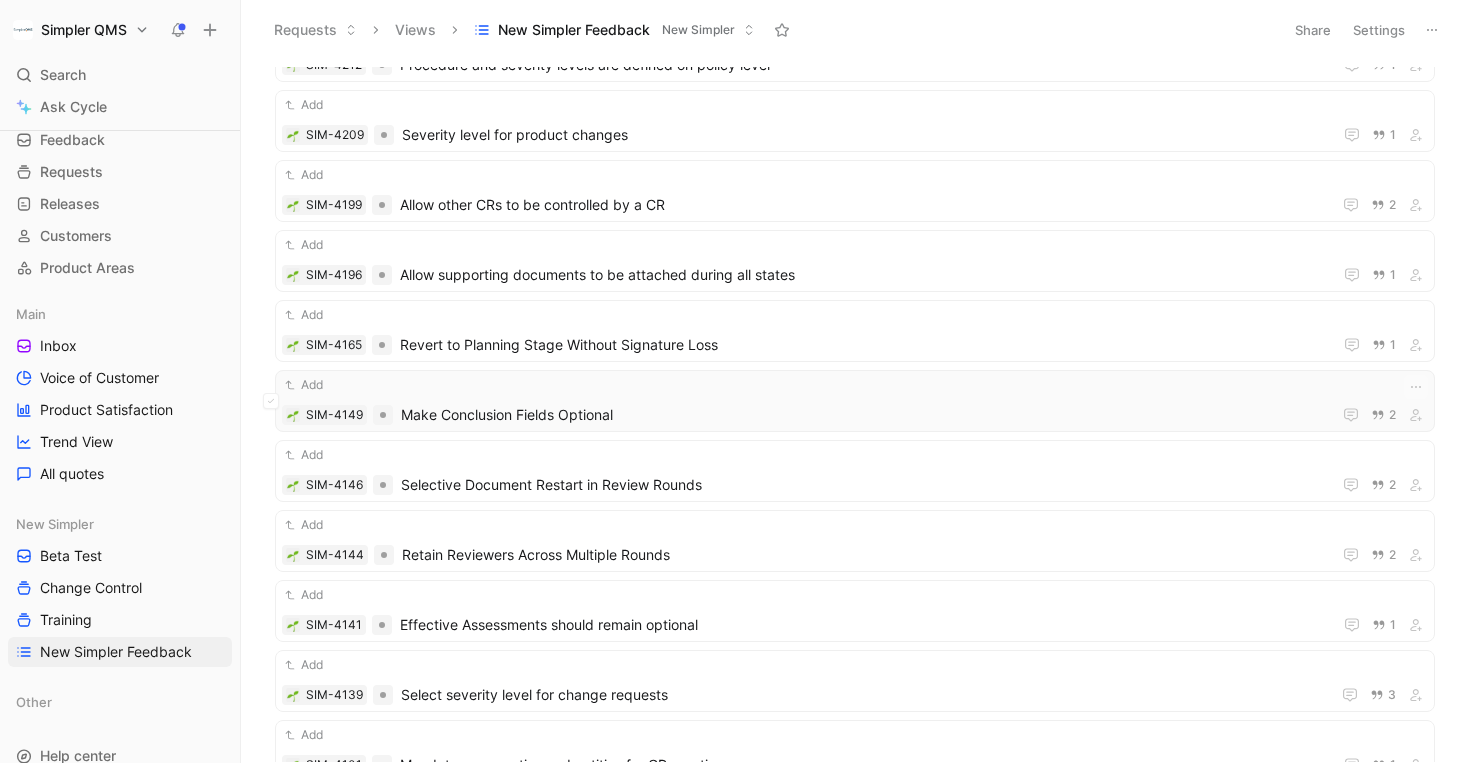 click on "Add SIM-4149 Make Conclusion Fields Optional 2" at bounding box center (855, 401) 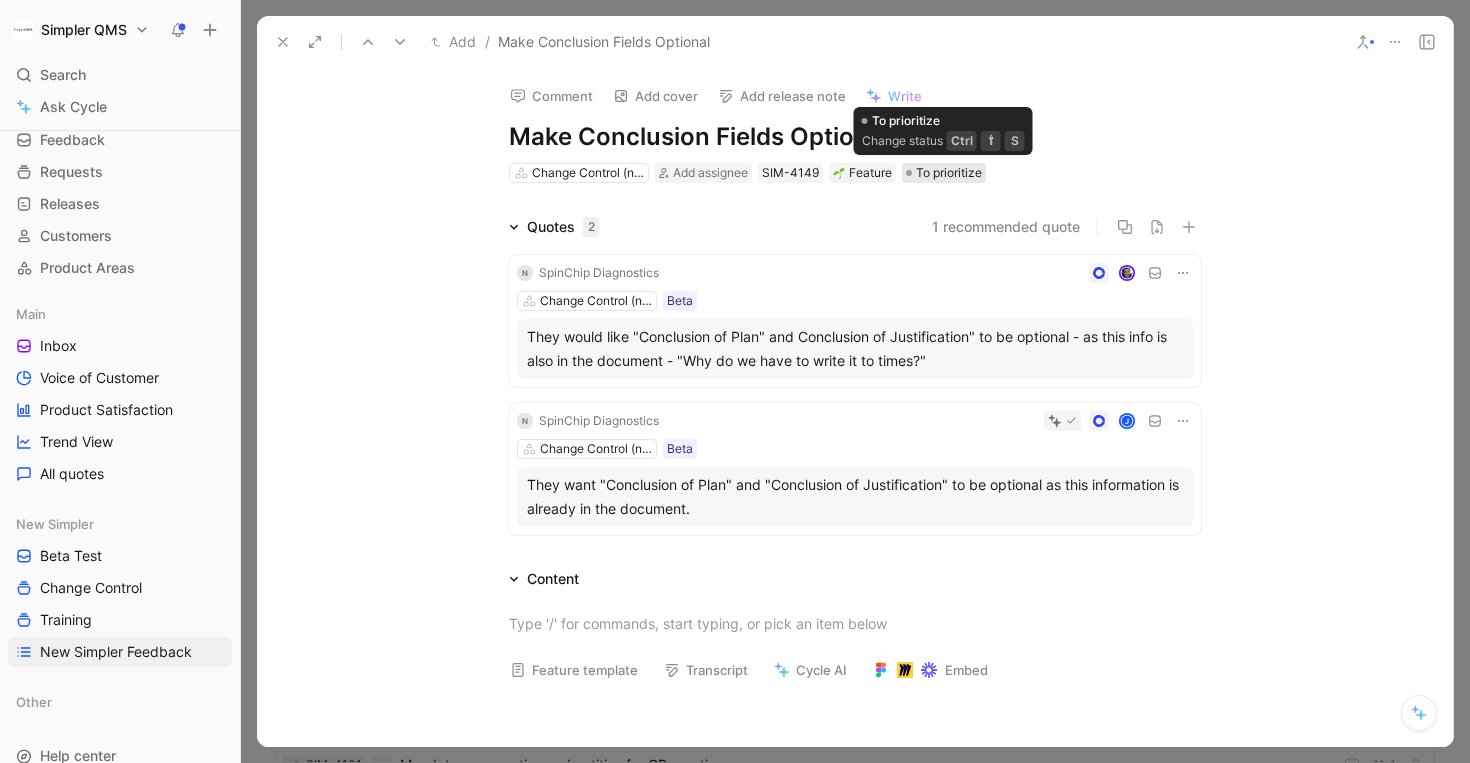 click on "To prioritize" at bounding box center [949, 173] 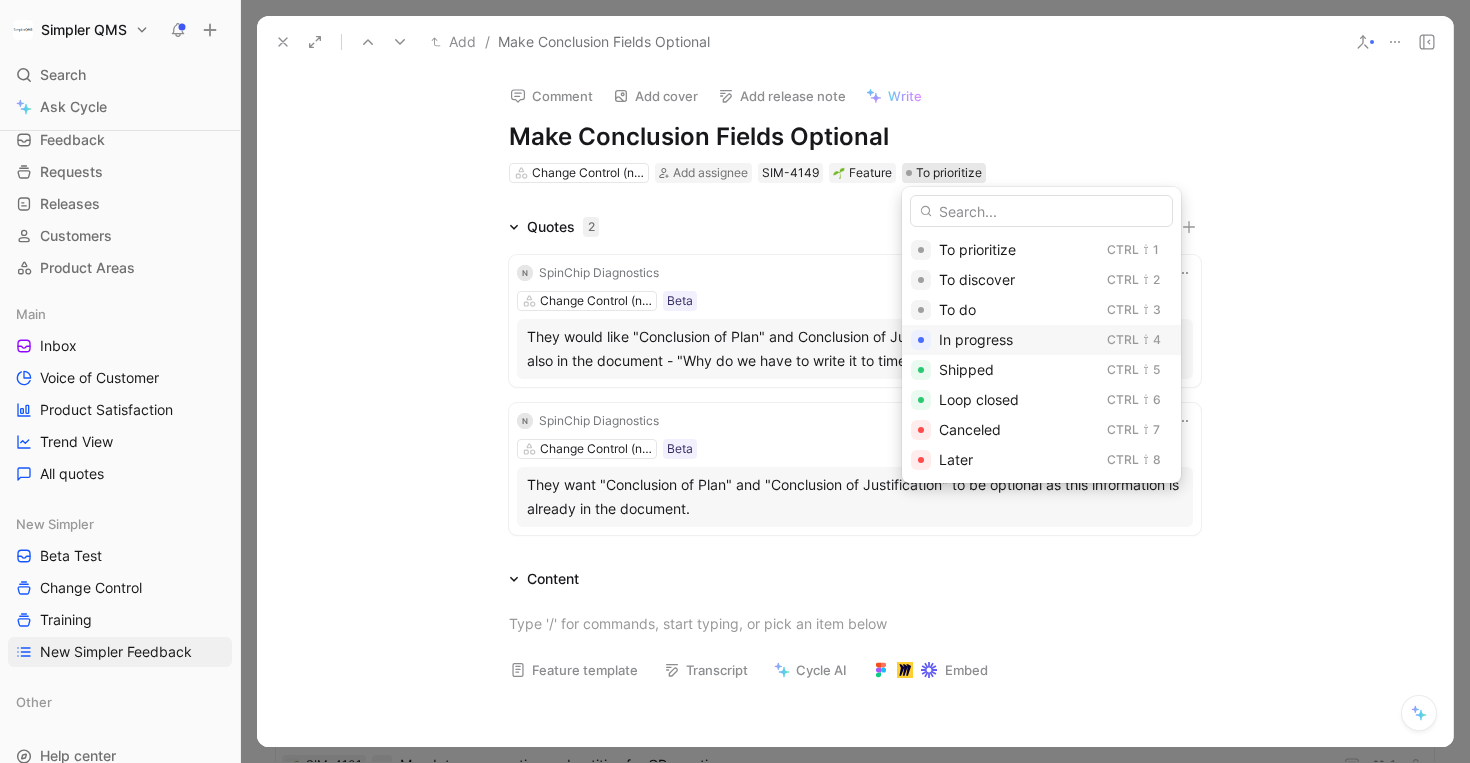 click on "In progress" at bounding box center (976, 339) 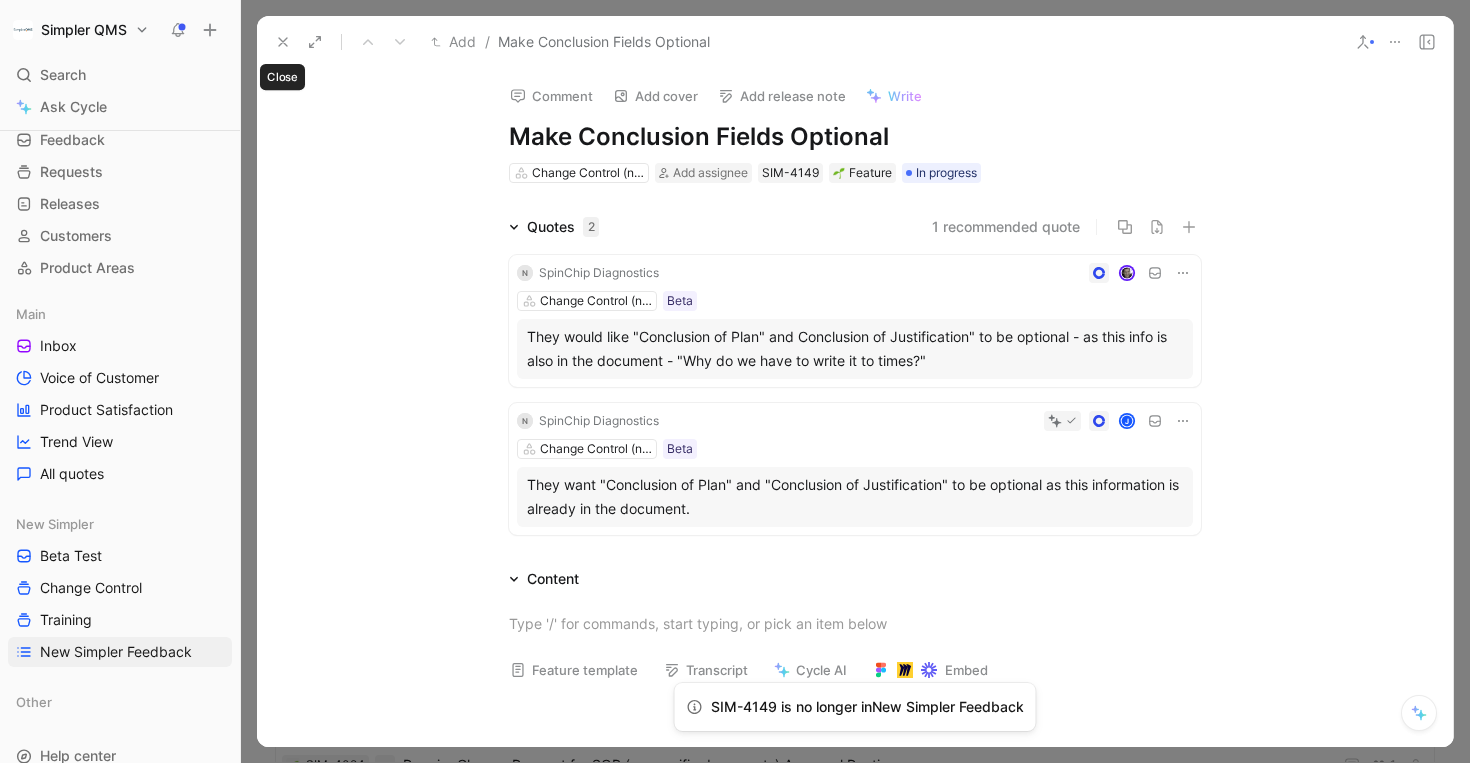 click 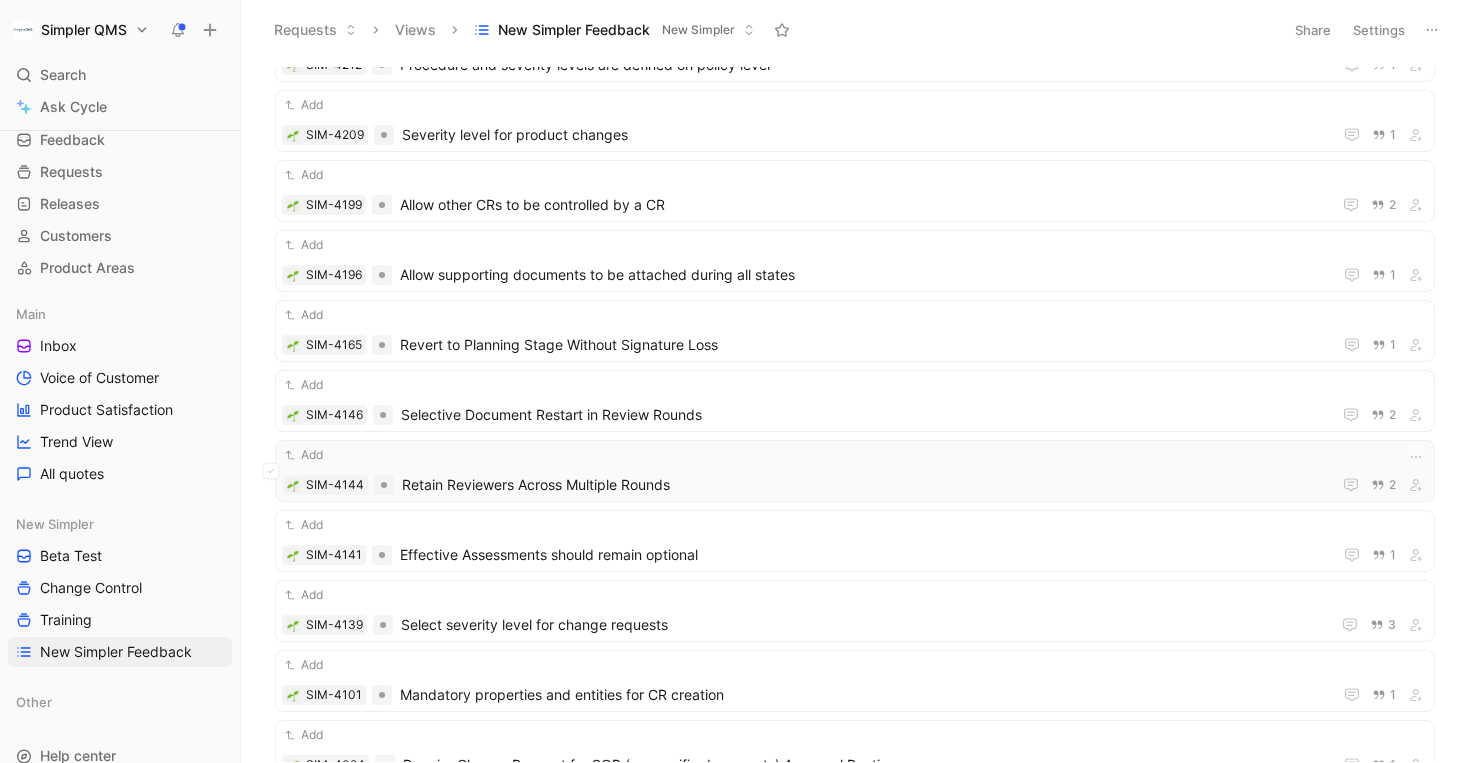 click on "Add SIM-4144 Retain Reviewers Across Multiple Rounds 2" at bounding box center (855, 471) 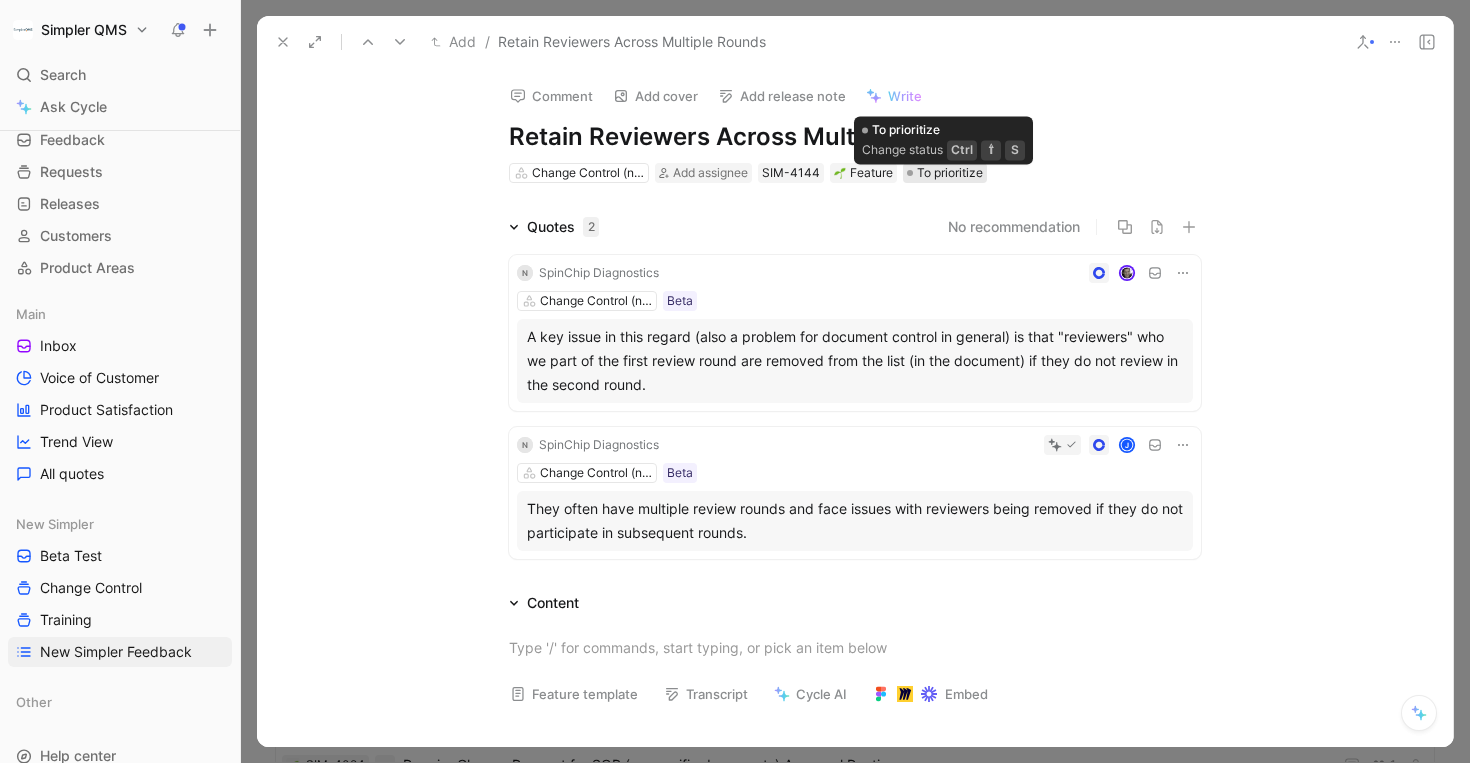 click on "To prioritize" at bounding box center (950, 173) 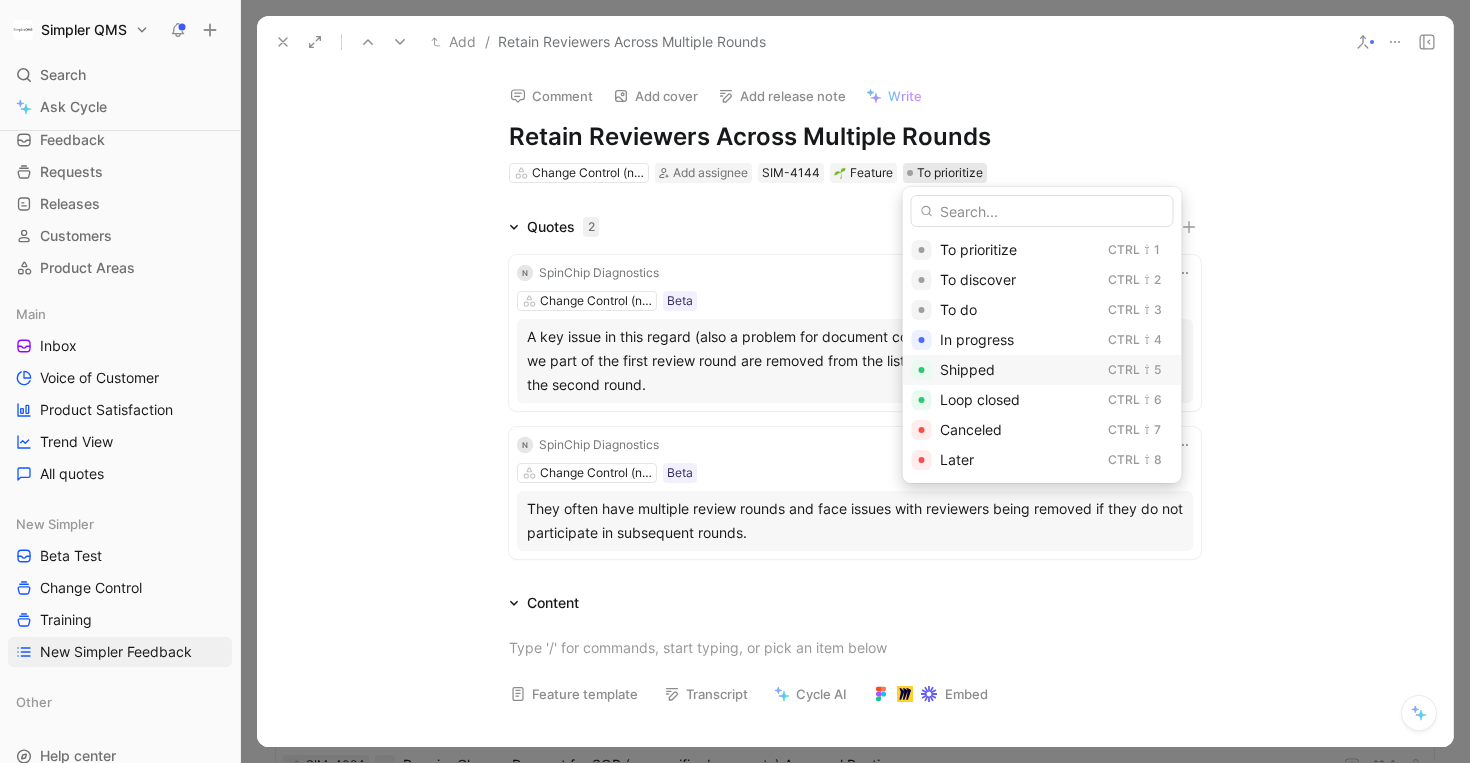 click on "Shipped" at bounding box center [967, 369] 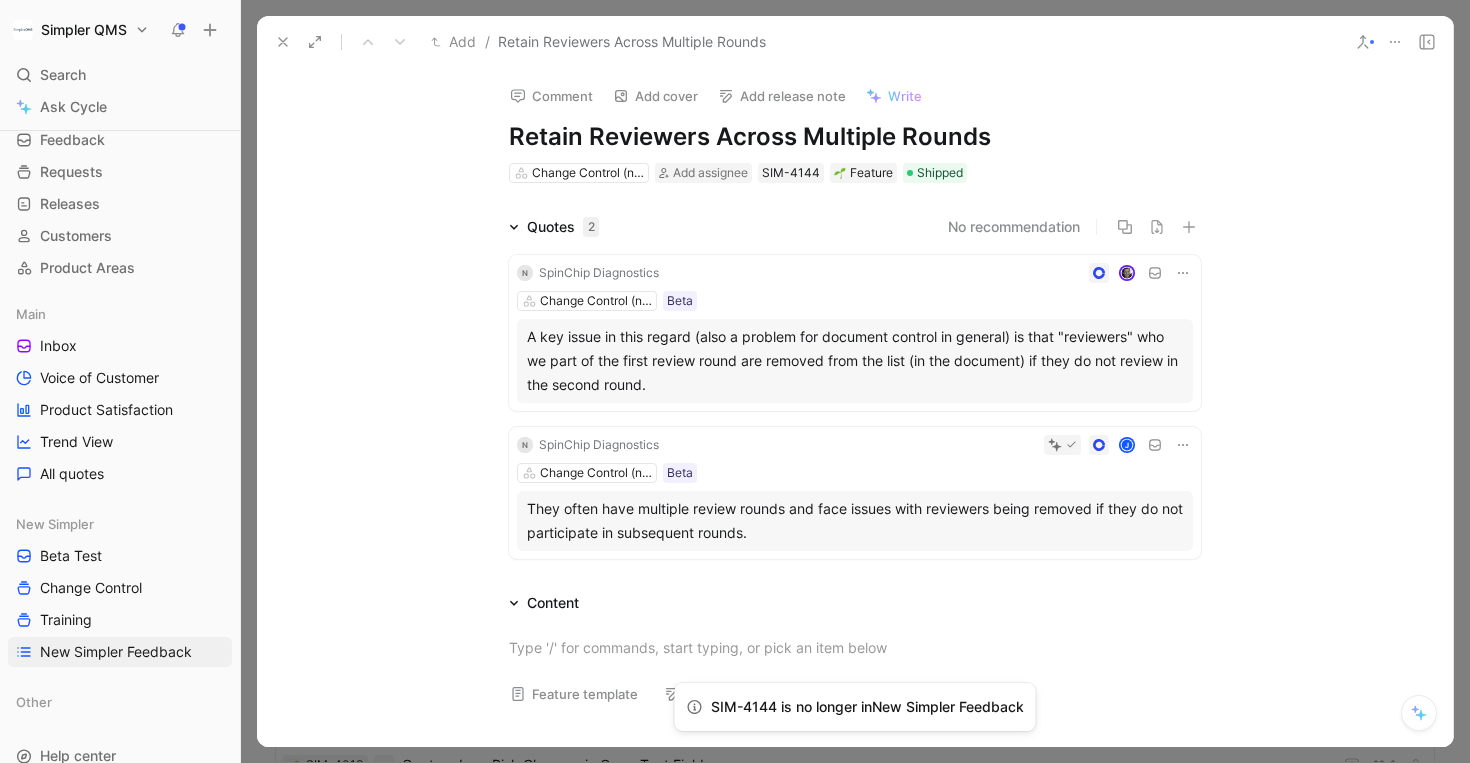 click 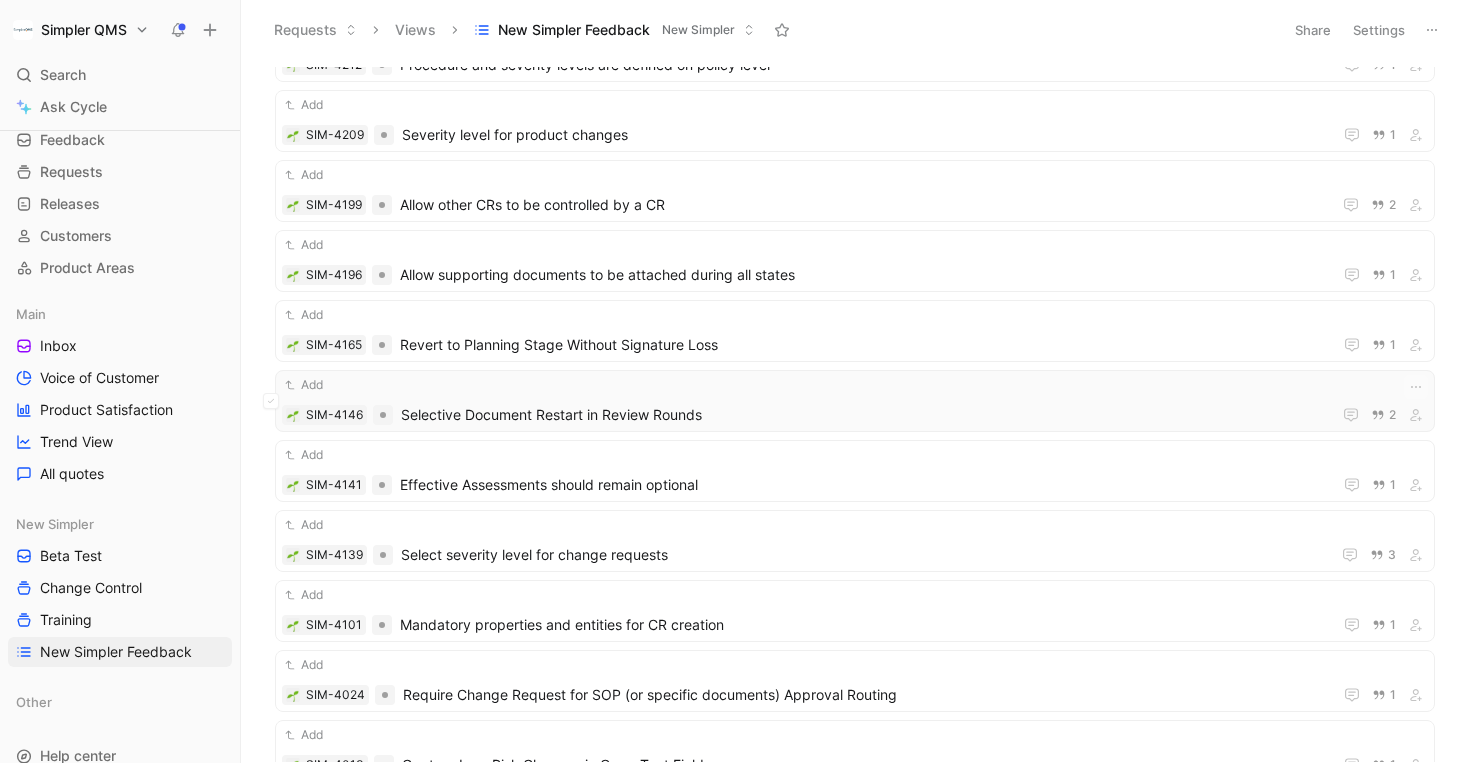click on "Add" at bounding box center [855, 385] 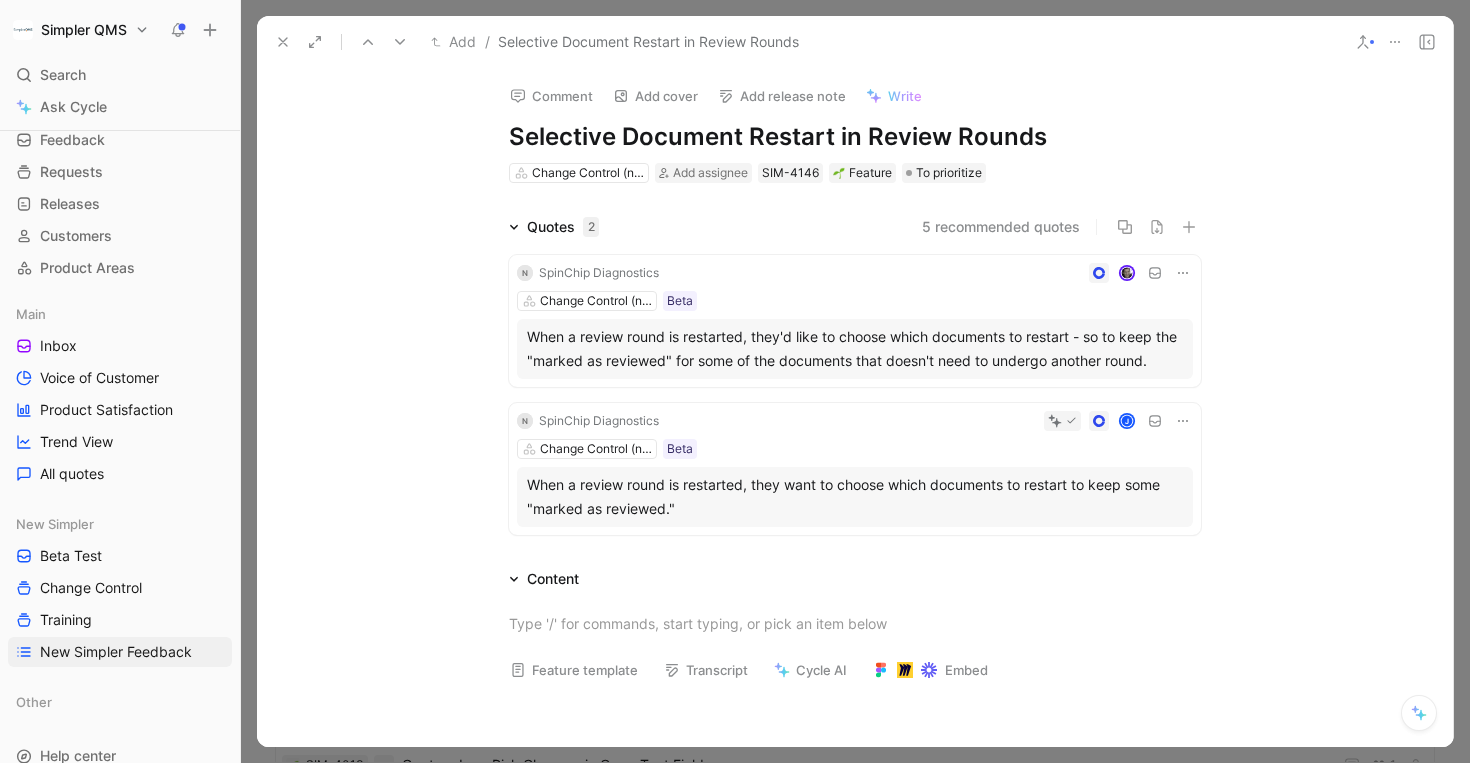 click 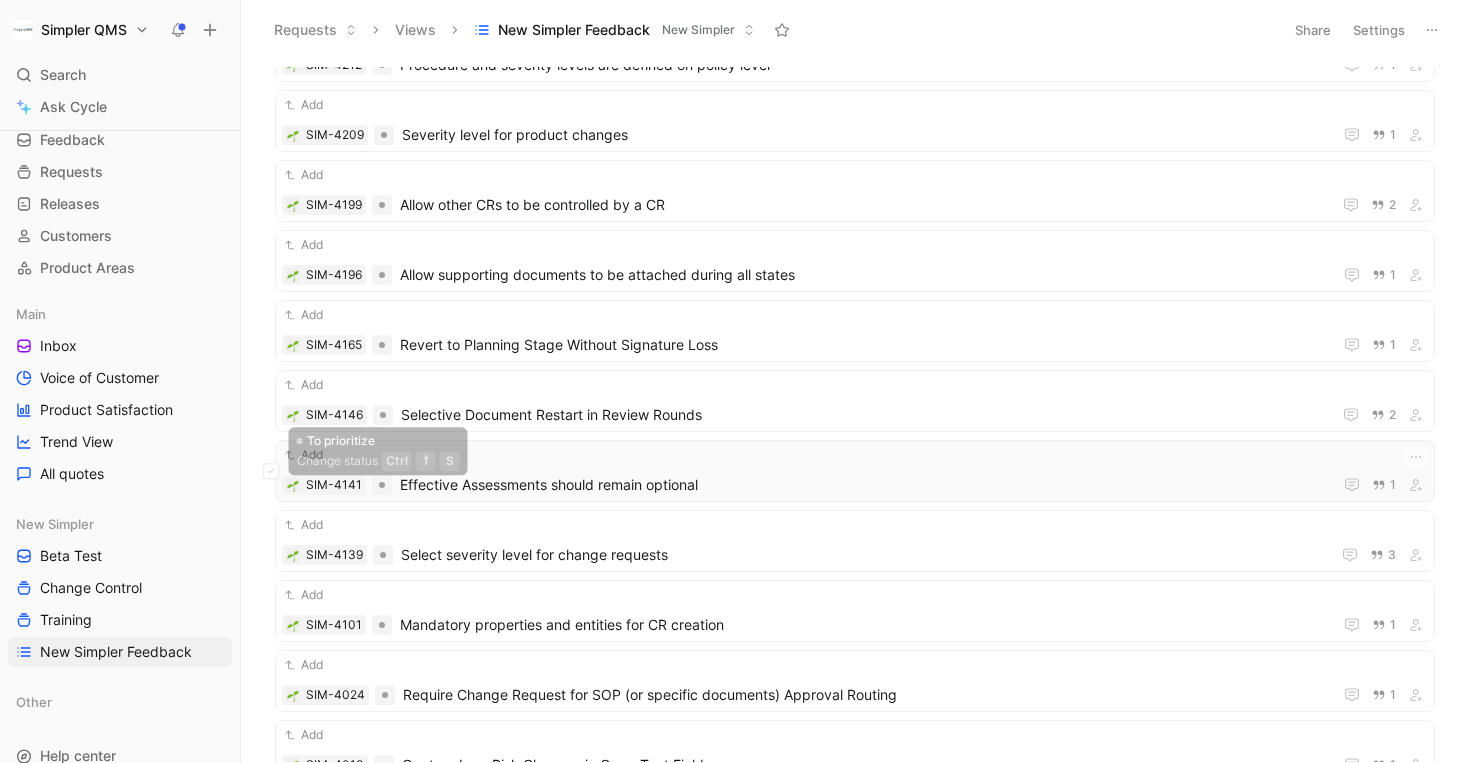 click on "Add" at bounding box center (855, 455) 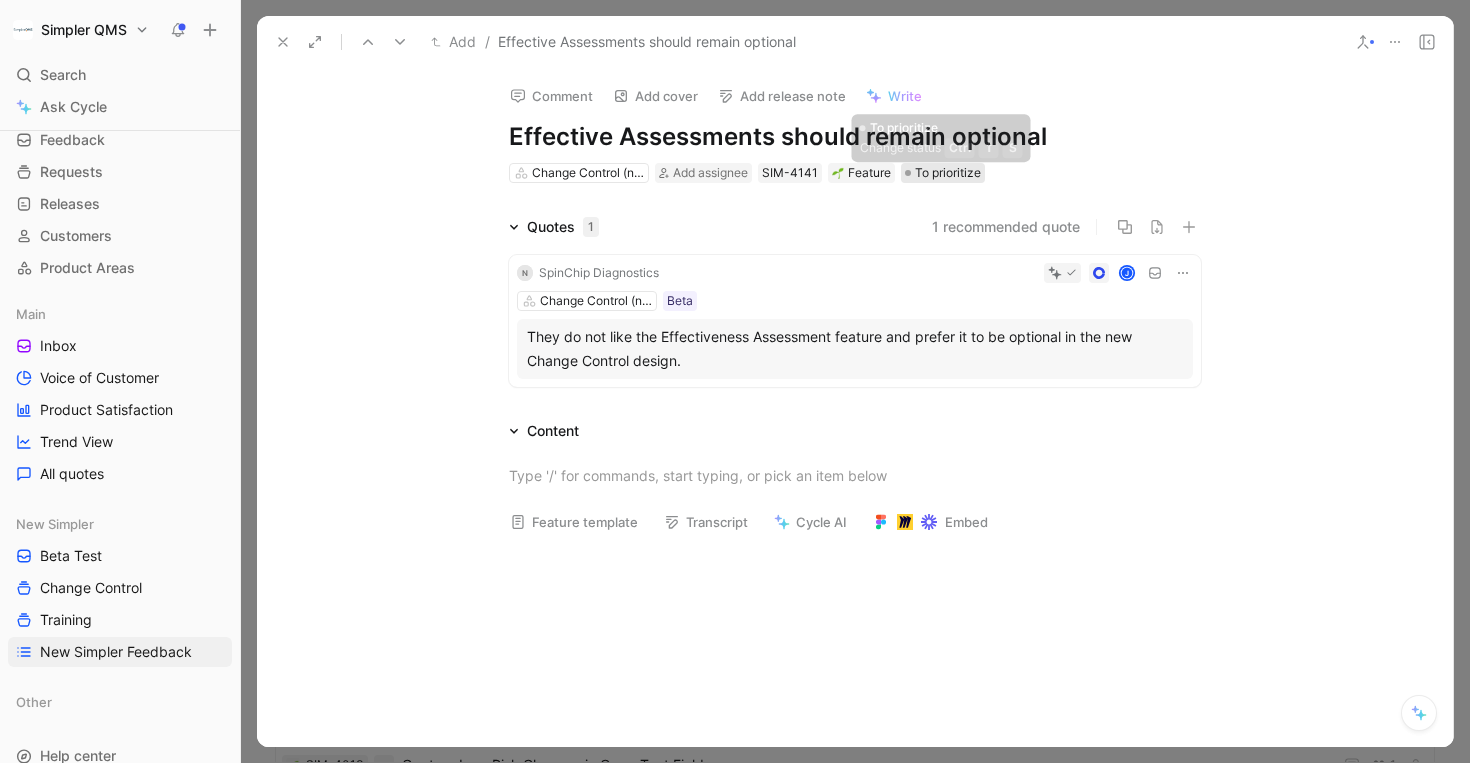 click on "To prioritize" at bounding box center (948, 173) 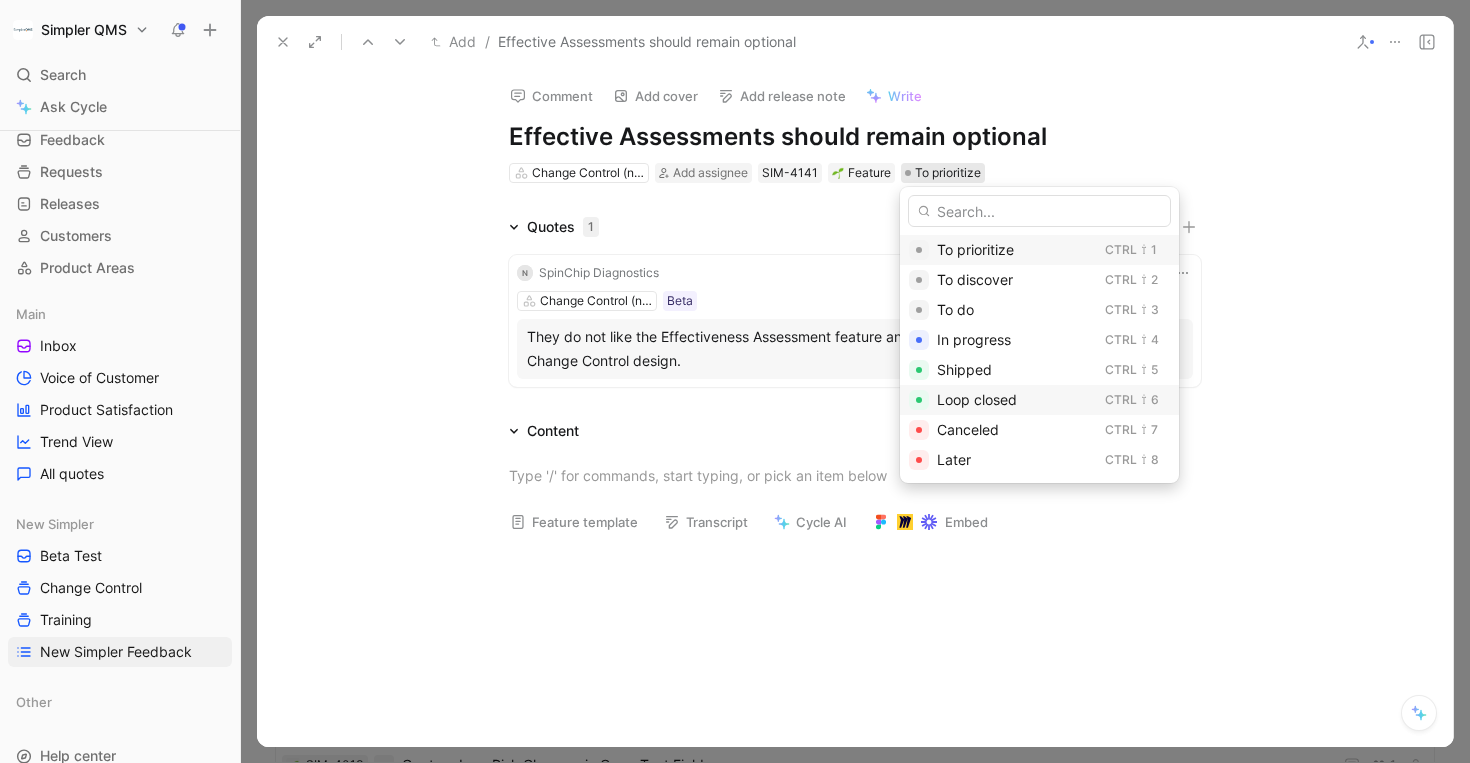 click on "Loop closed" at bounding box center (977, 399) 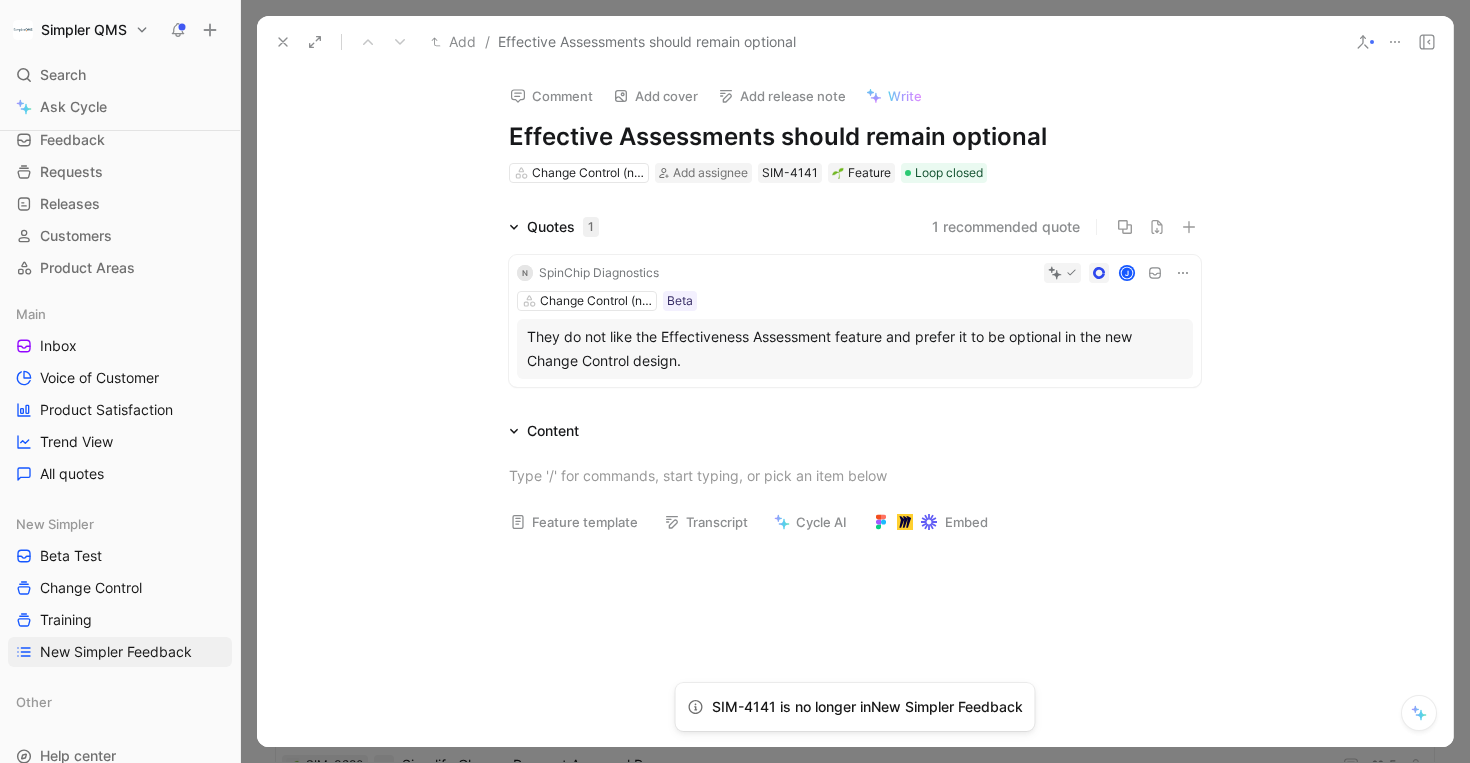 click 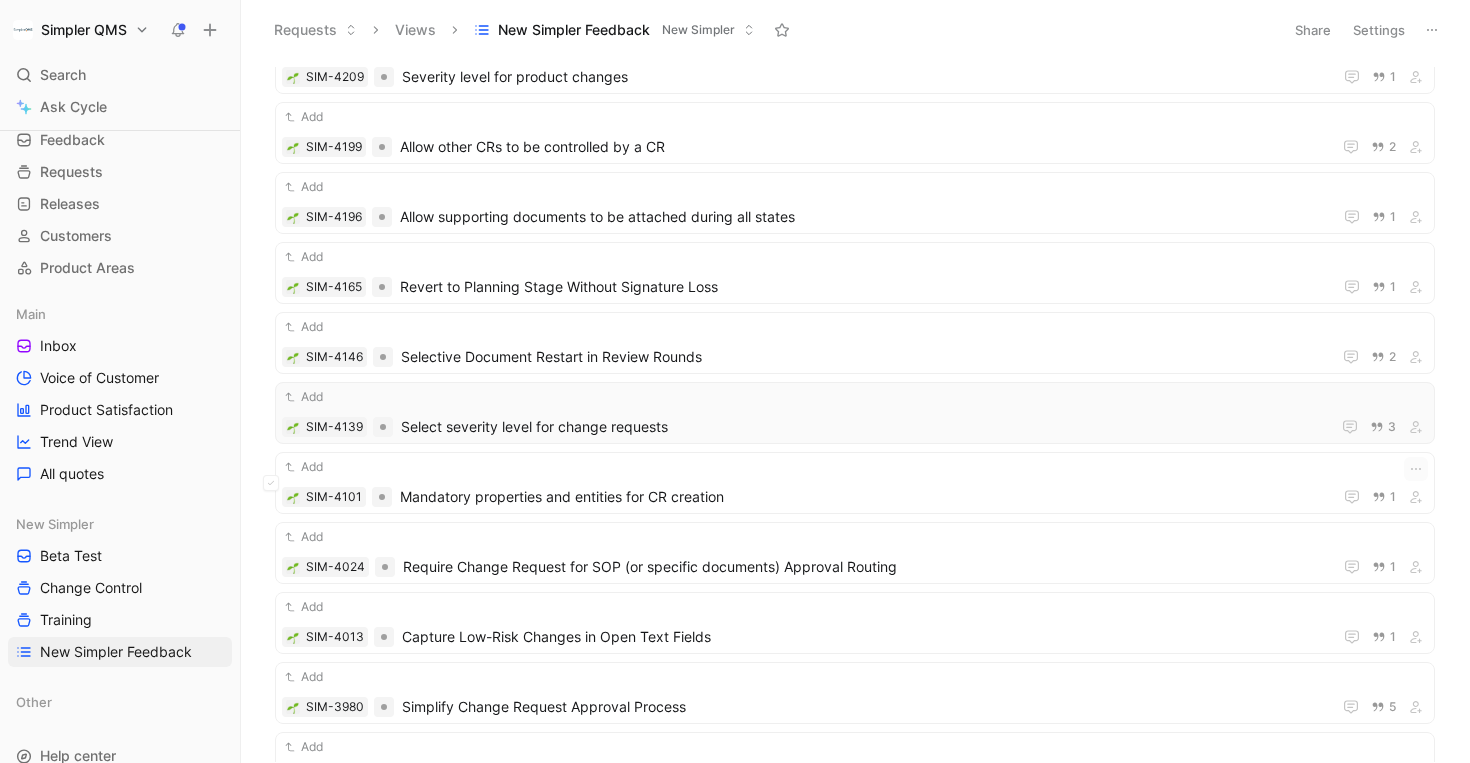 scroll, scrollTop: 1079, scrollLeft: 0, axis: vertical 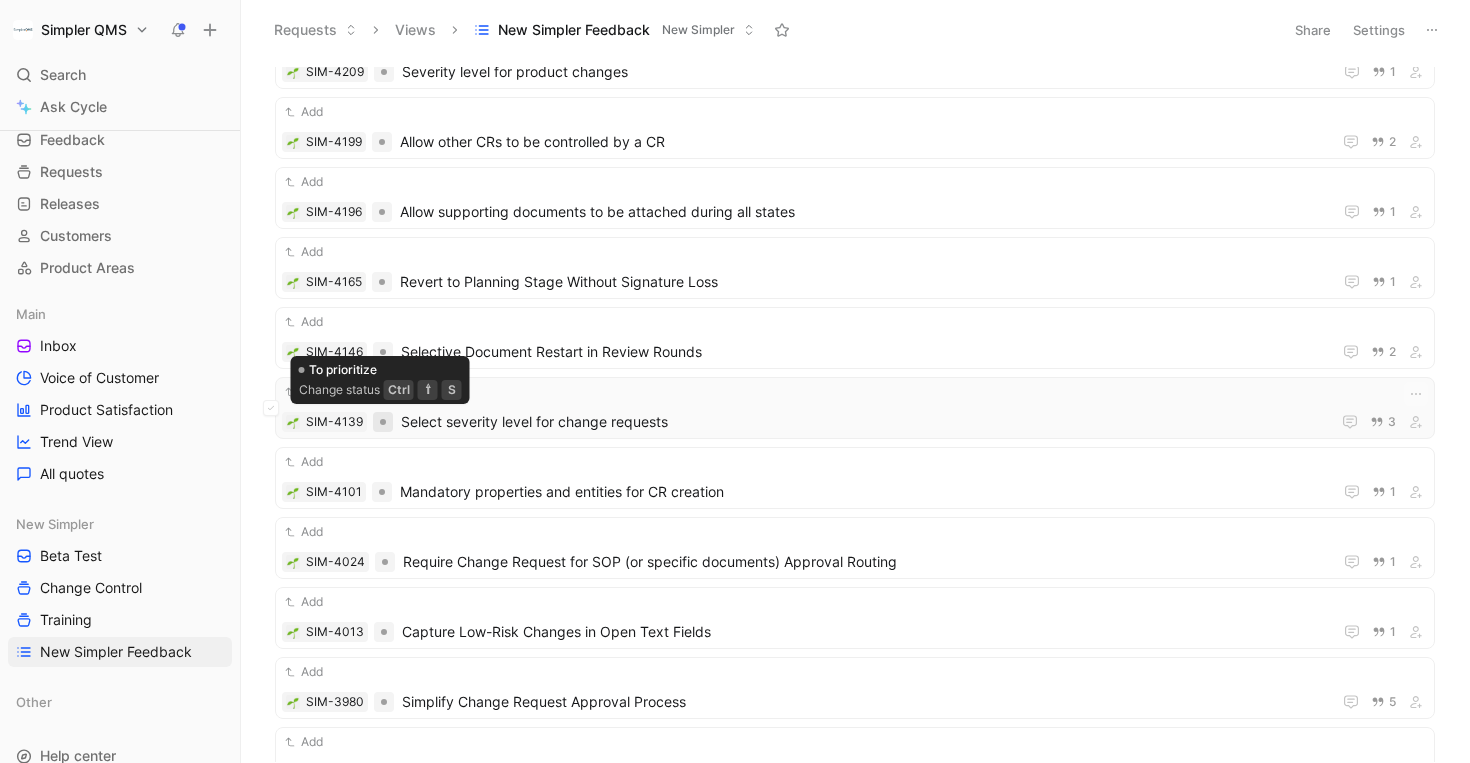 click at bounding box center [383, 422] 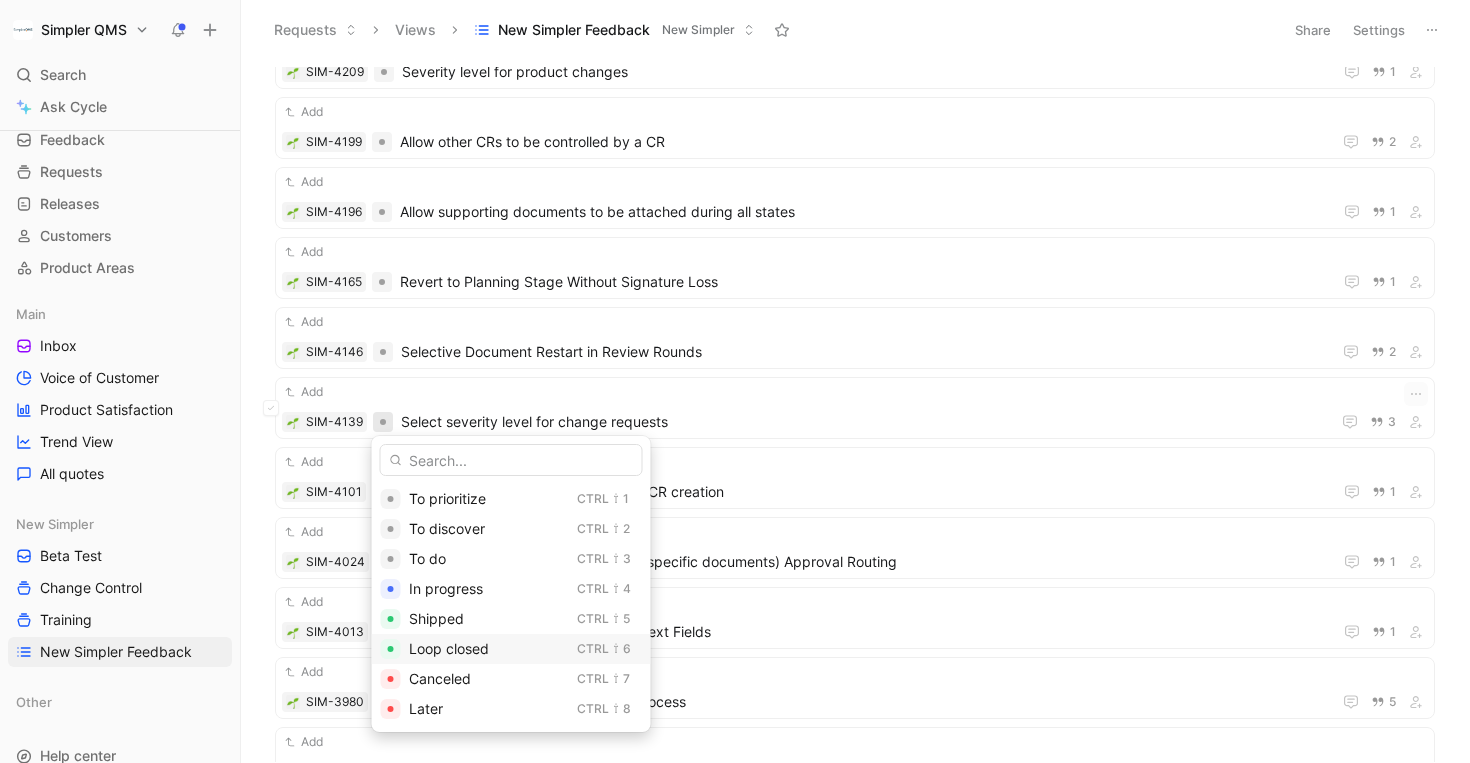 click on "Loop closed" at bounding box center (449, 648) 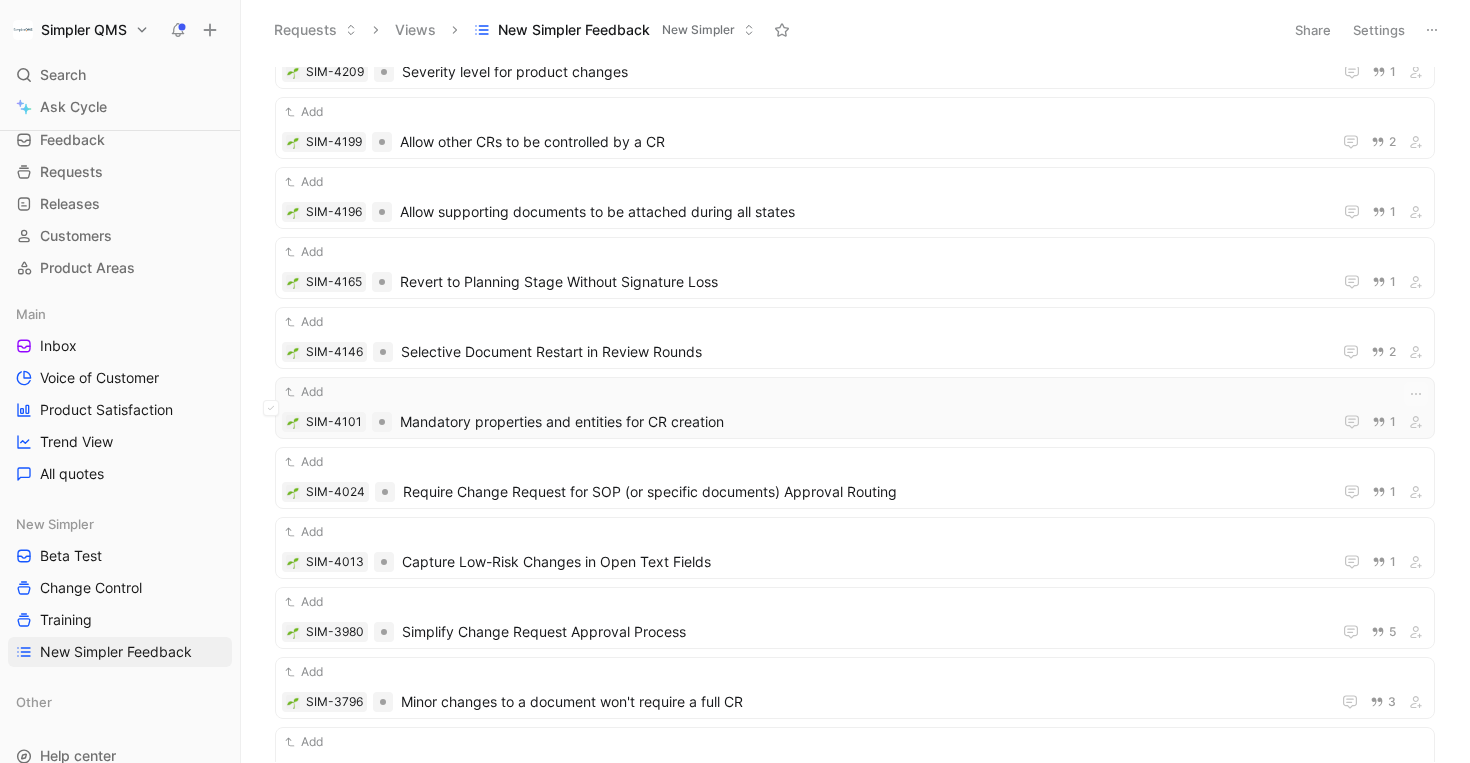 click on "Add" at bounding box center (855, 392) 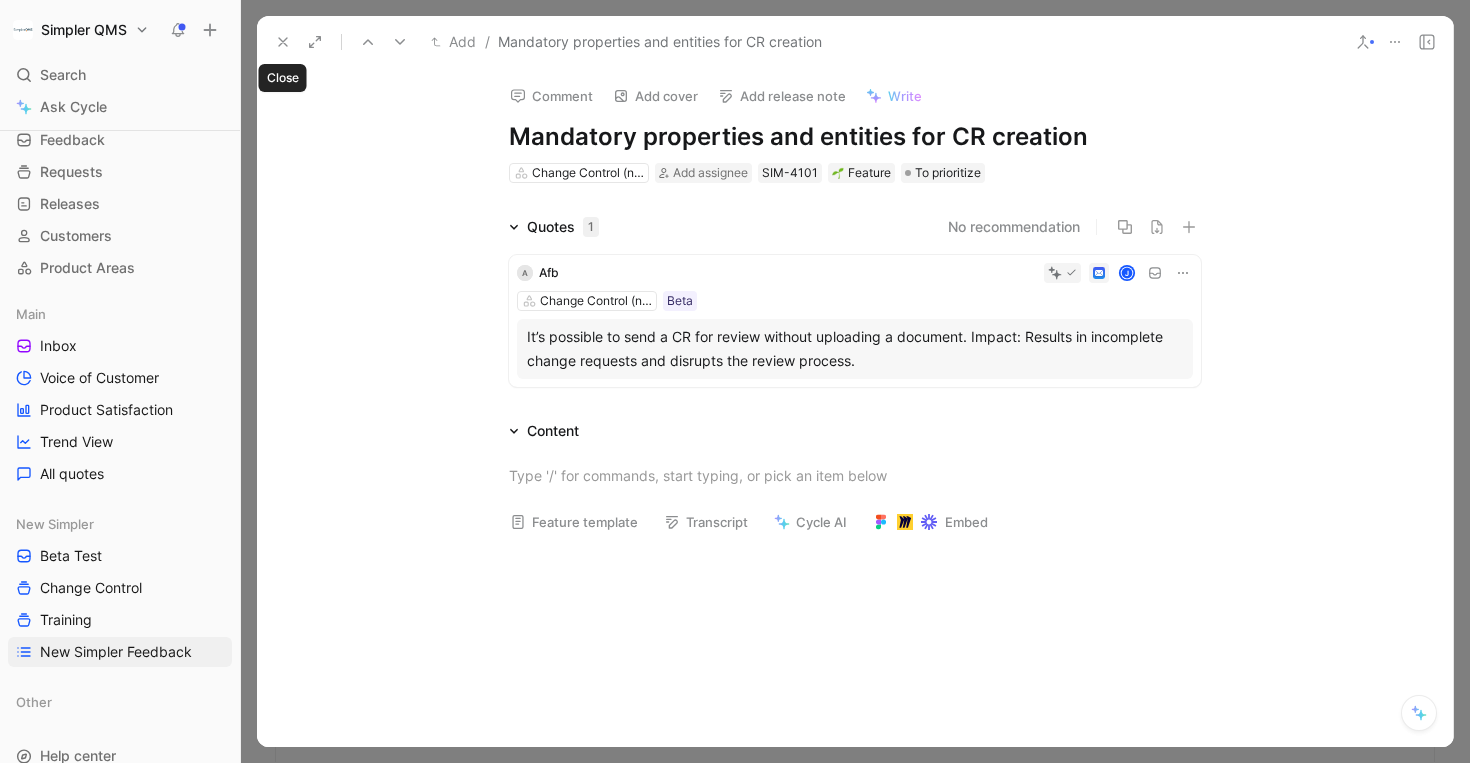 click 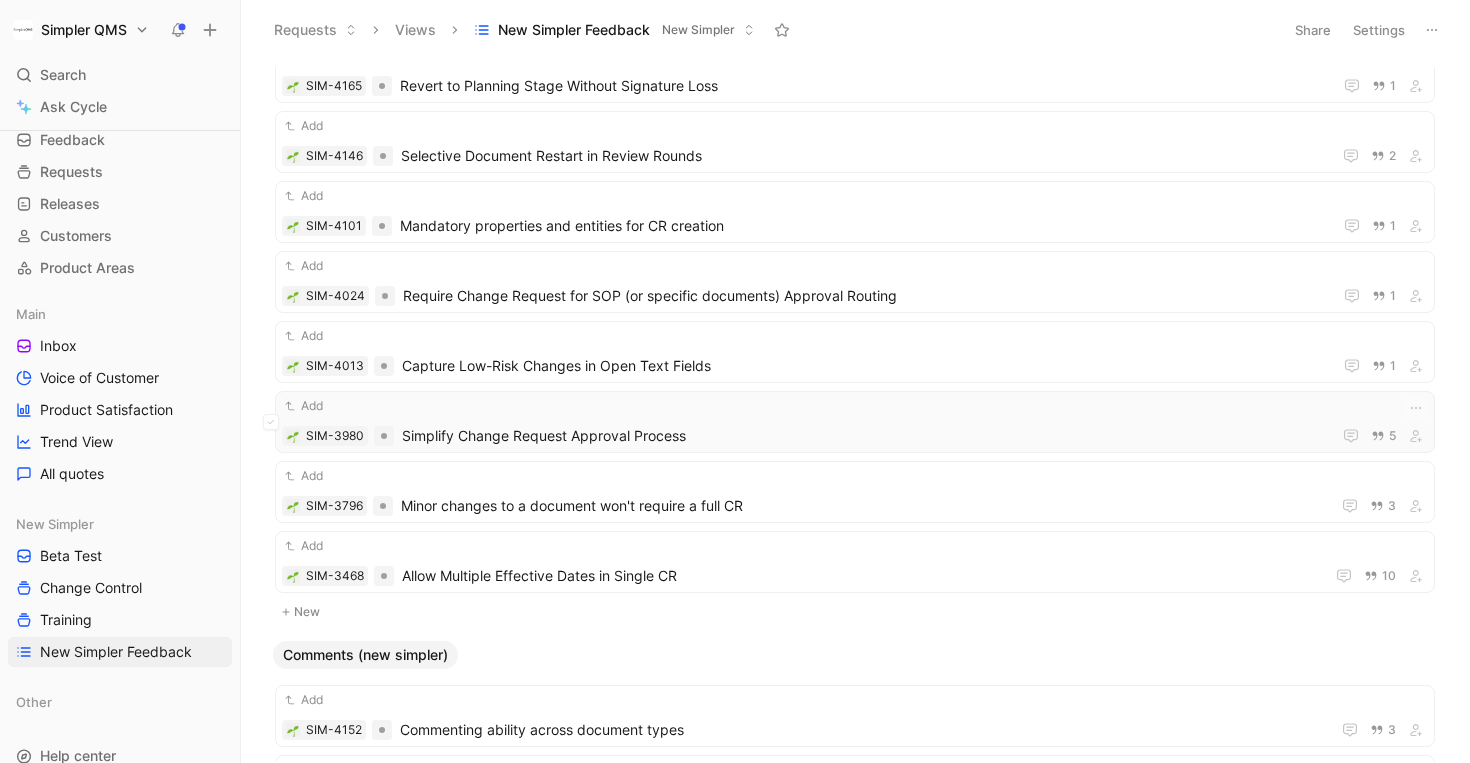 scroll, scrollTop: 1280, scrollLeft: 0, axis: vertical 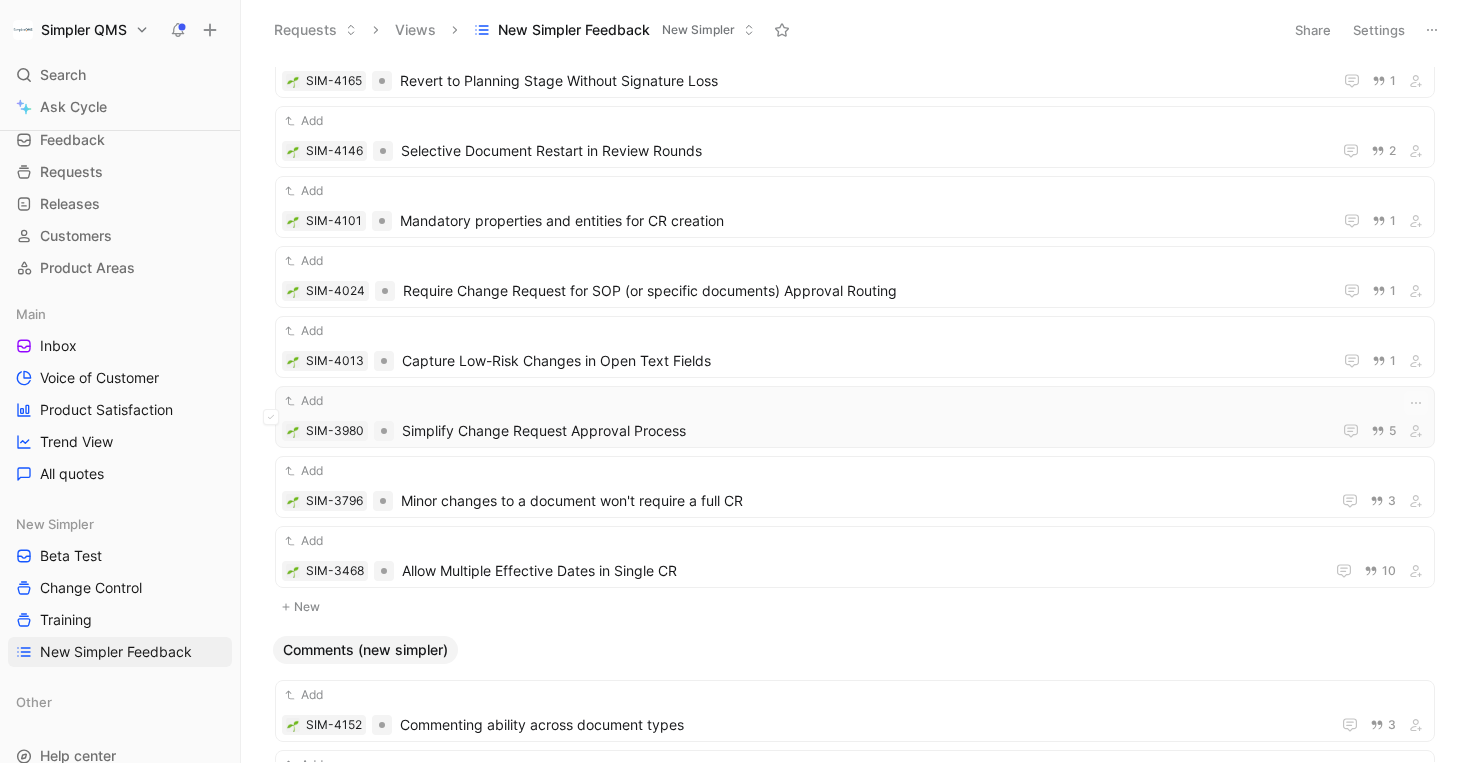 click on "Simplify Change Request Approval Process" at bounding box center (862, 431) 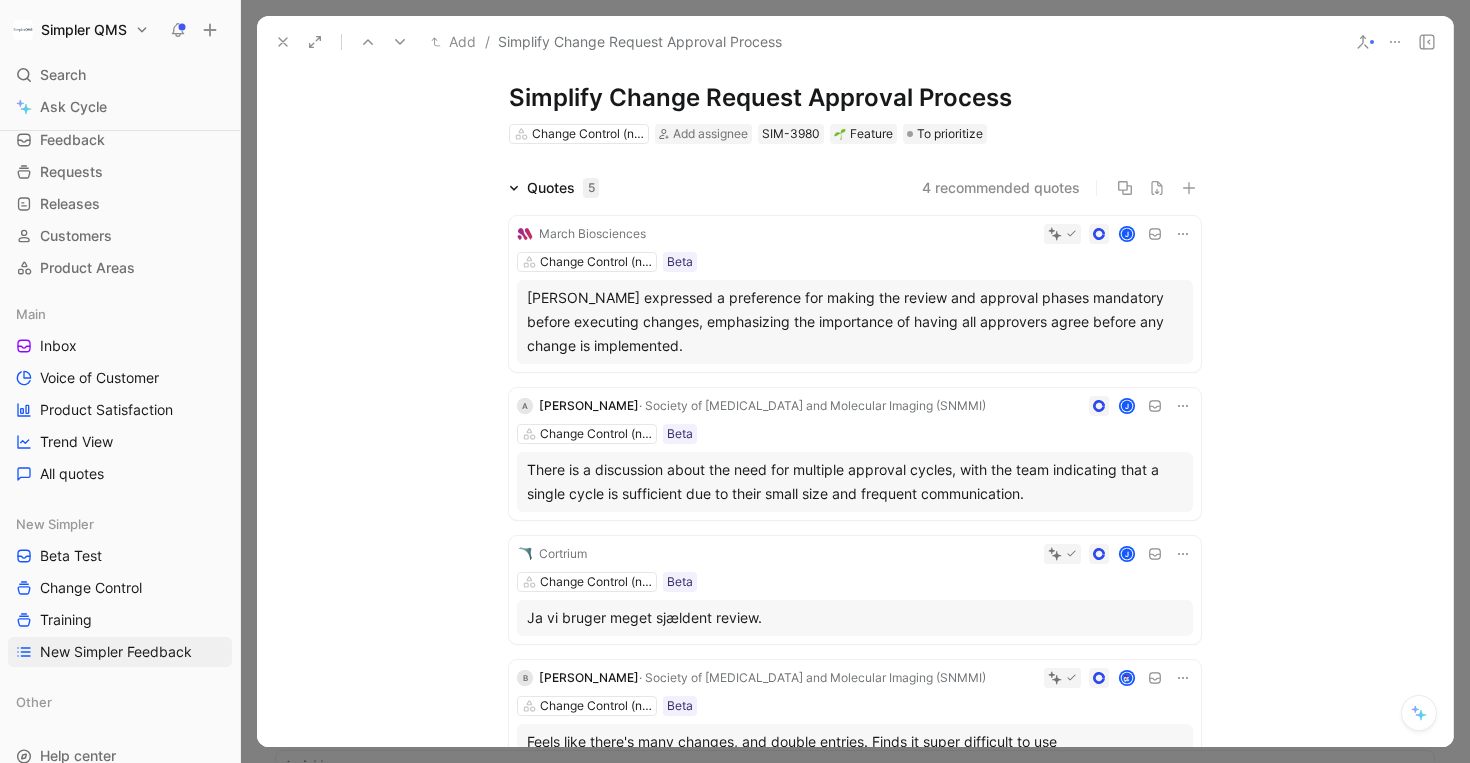 scroll, scrollTop: 0, scrollLeft: 0, axis: both 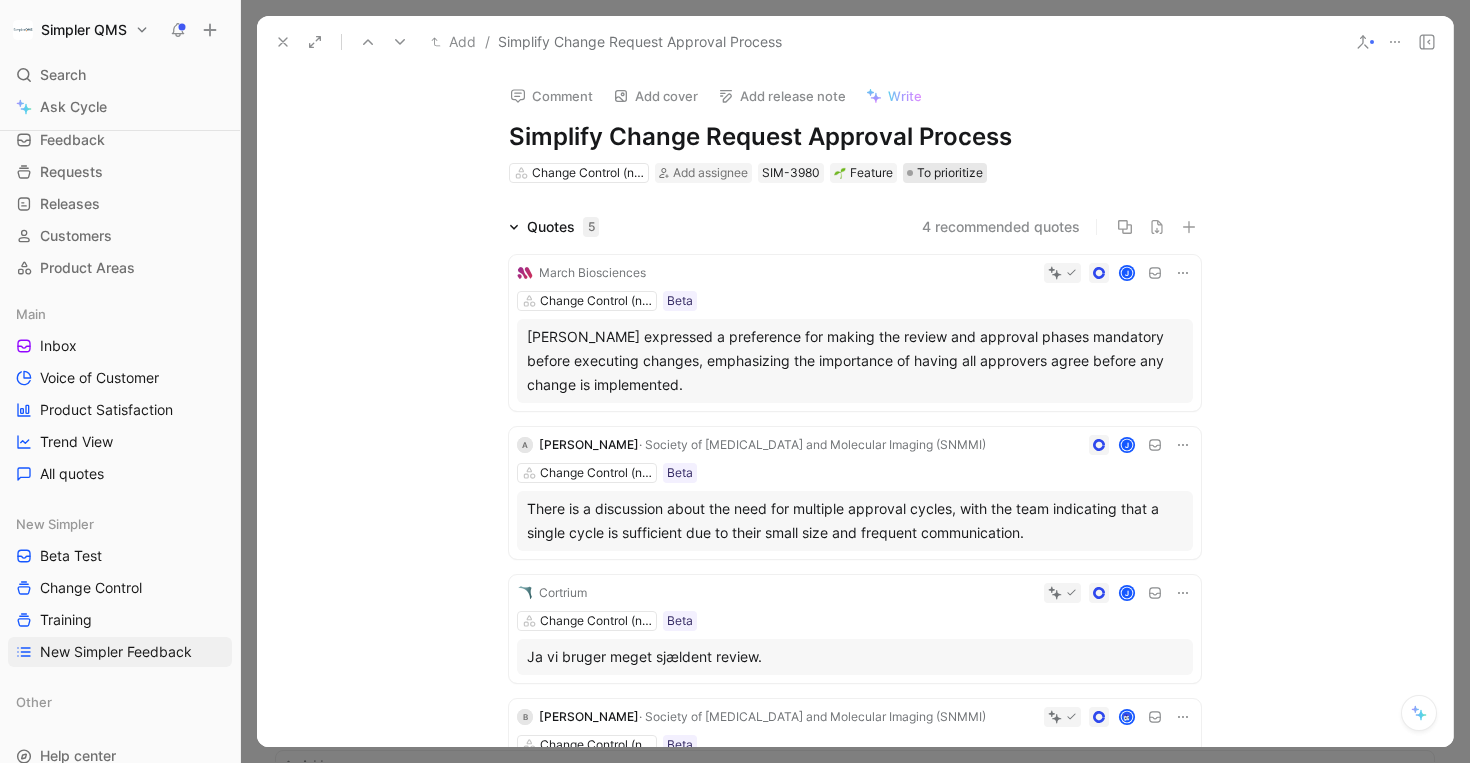 click on "To prioritize" at bounding box center [950, 173] 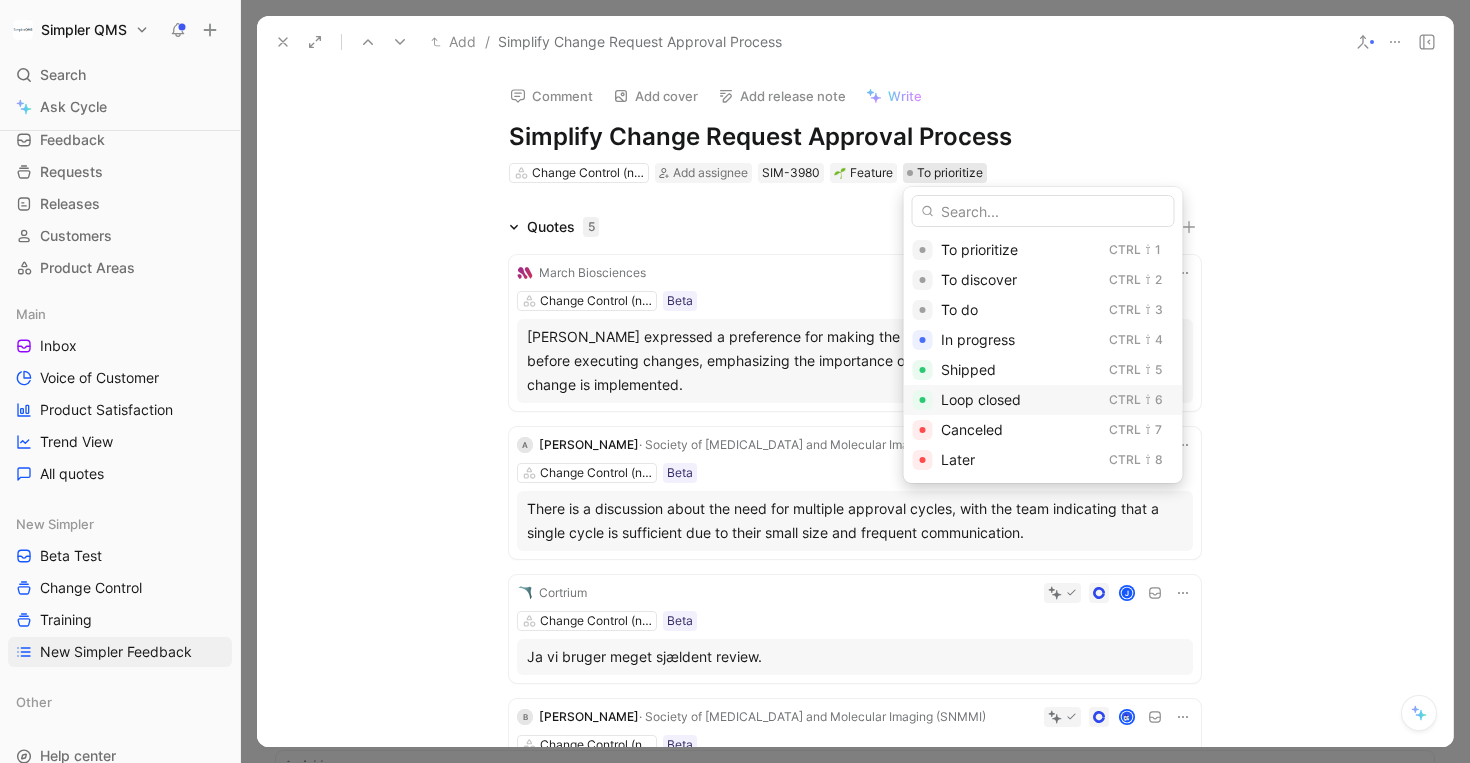 click on "Loop closed" at bounding box center (981, 399) 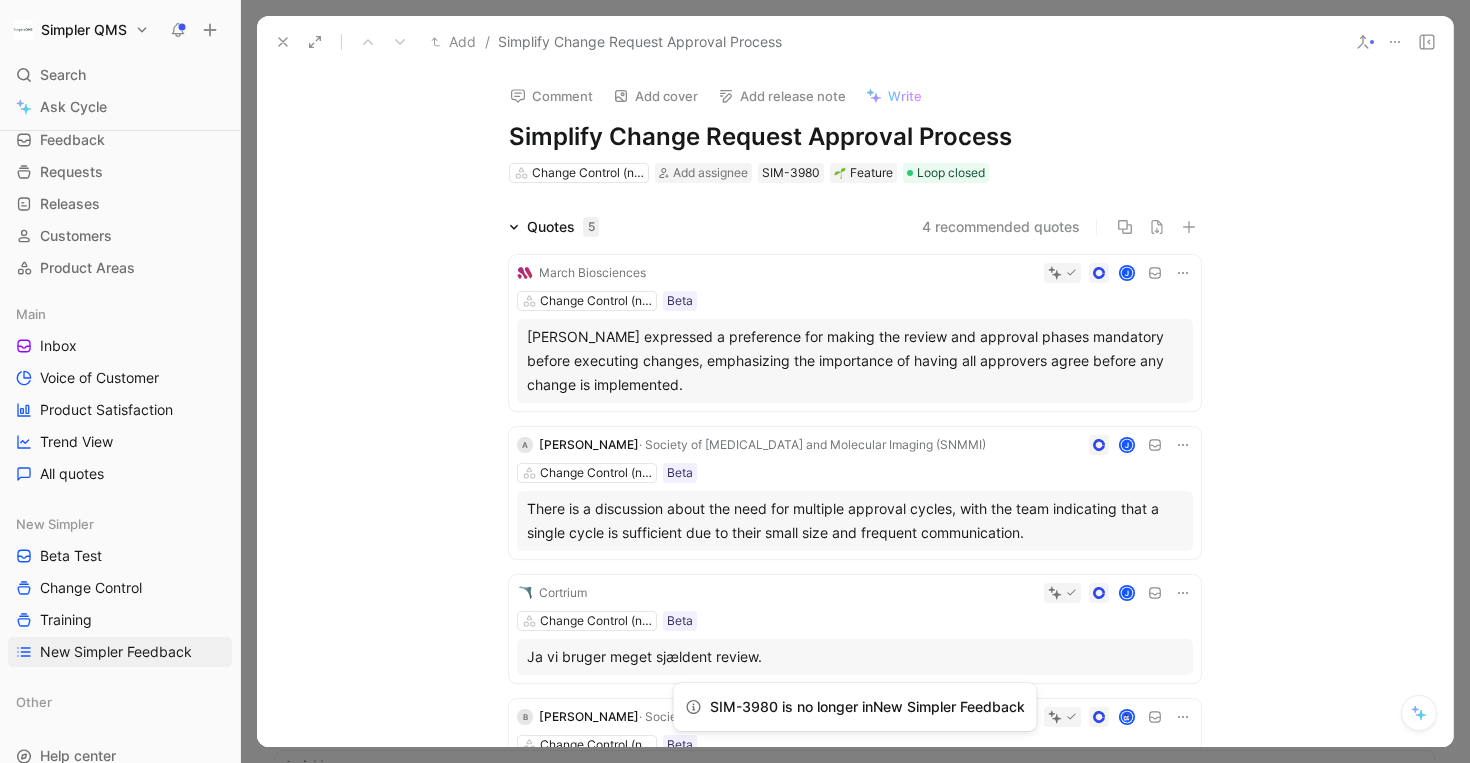 click 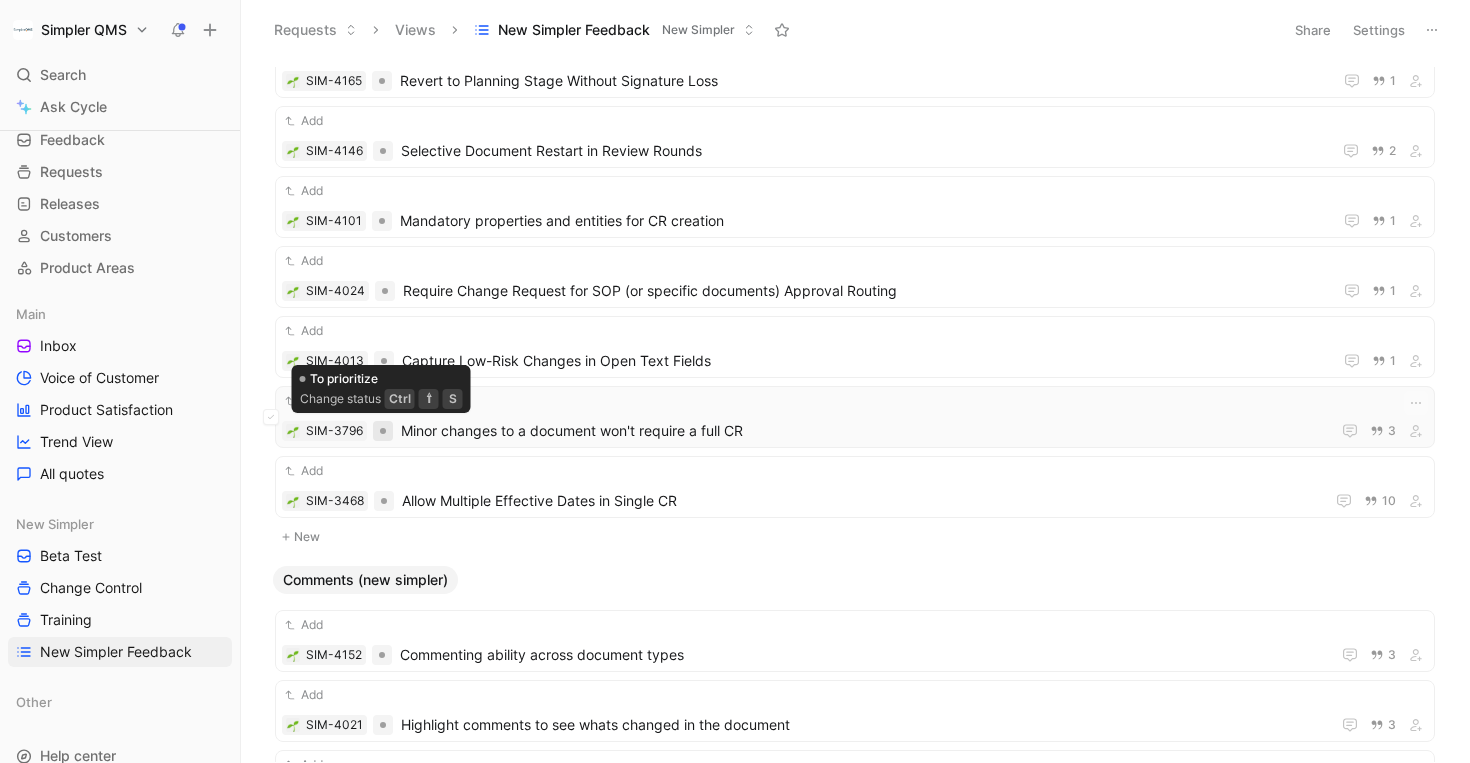 click at bounding box center (383, 431) 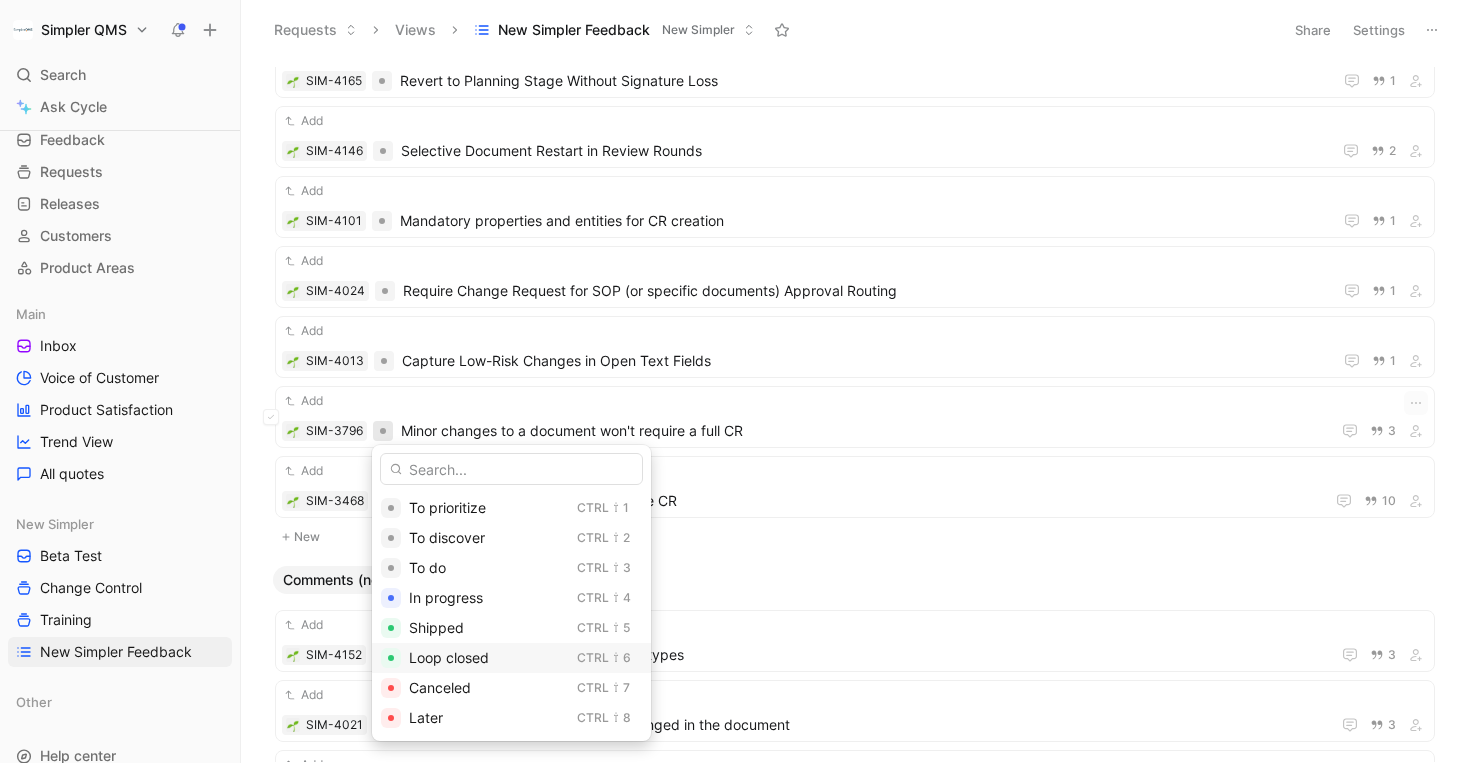 click on "Loop closed" at bounding box center [449, 657] 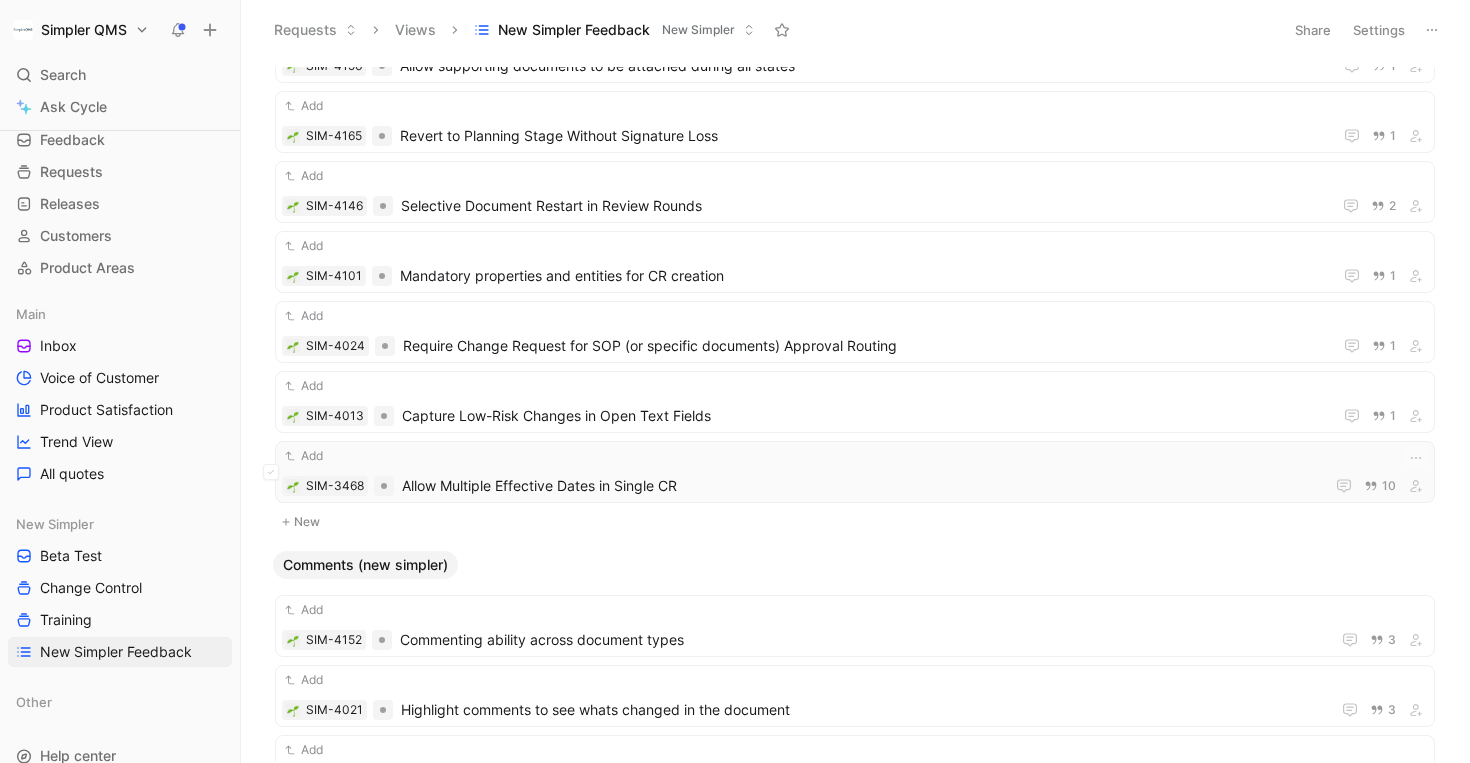 scroll, scrollTop: 1213, scrollLeft: 0, axis: vertical 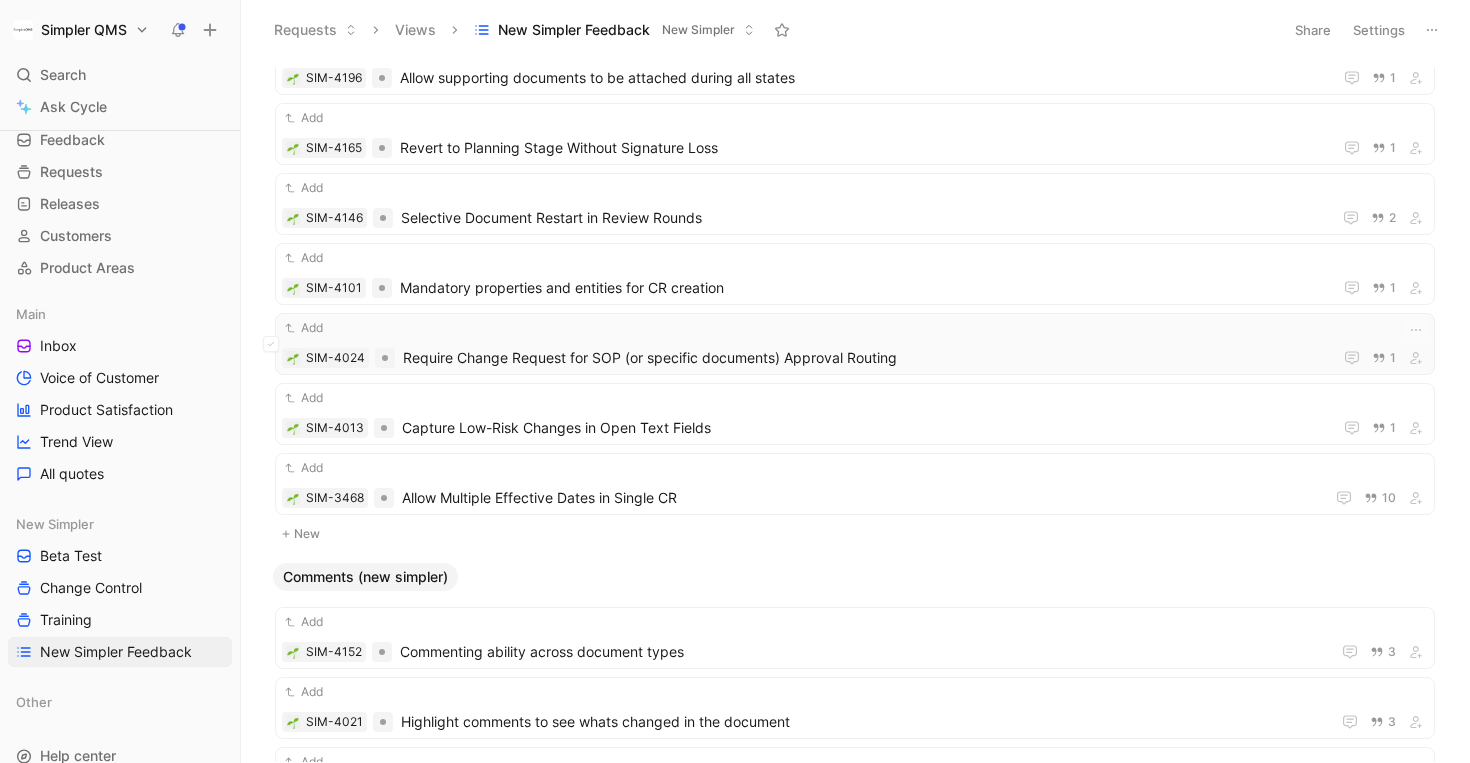 click on "Add" at bounding box center (855, 328) 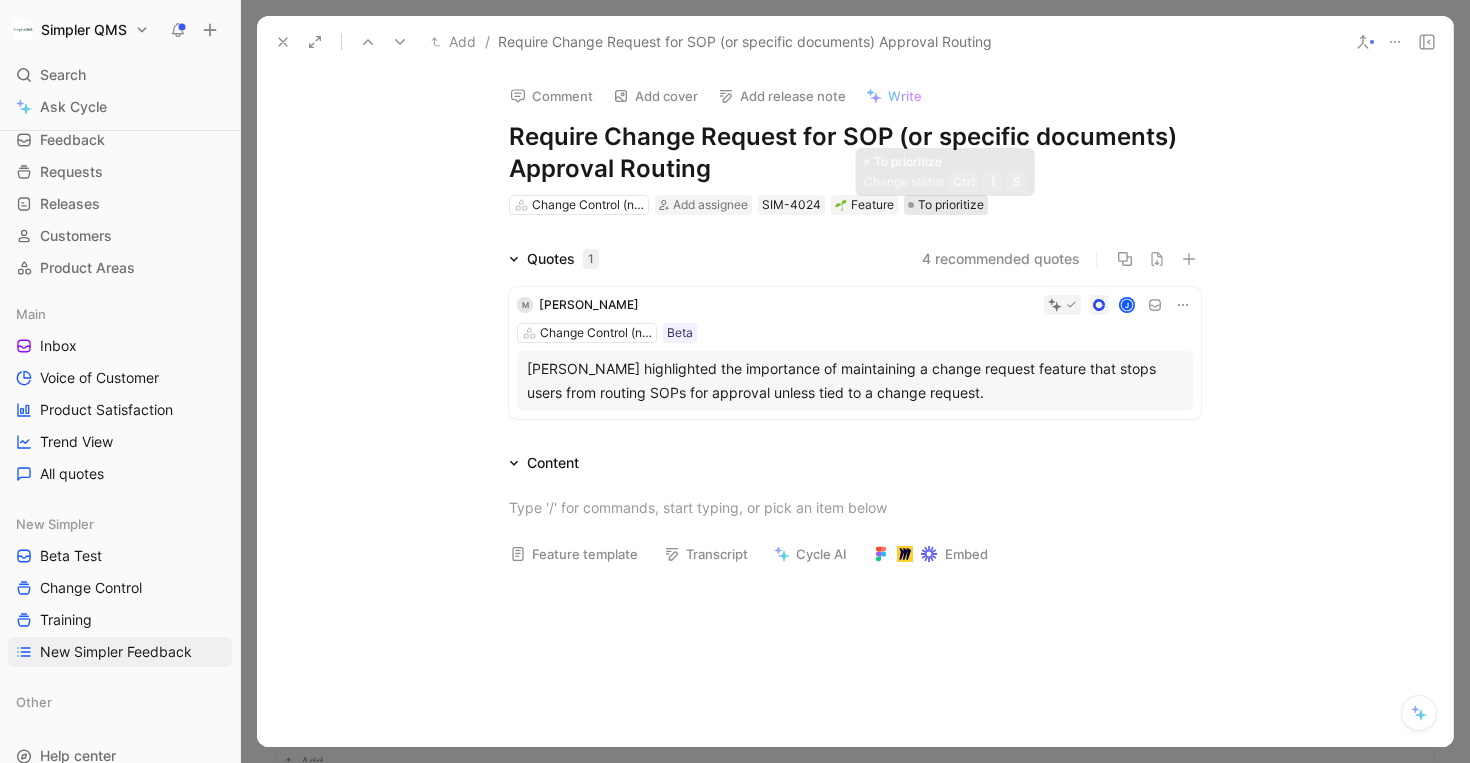 click on "To prioritize" at bounding box center (951, 205) 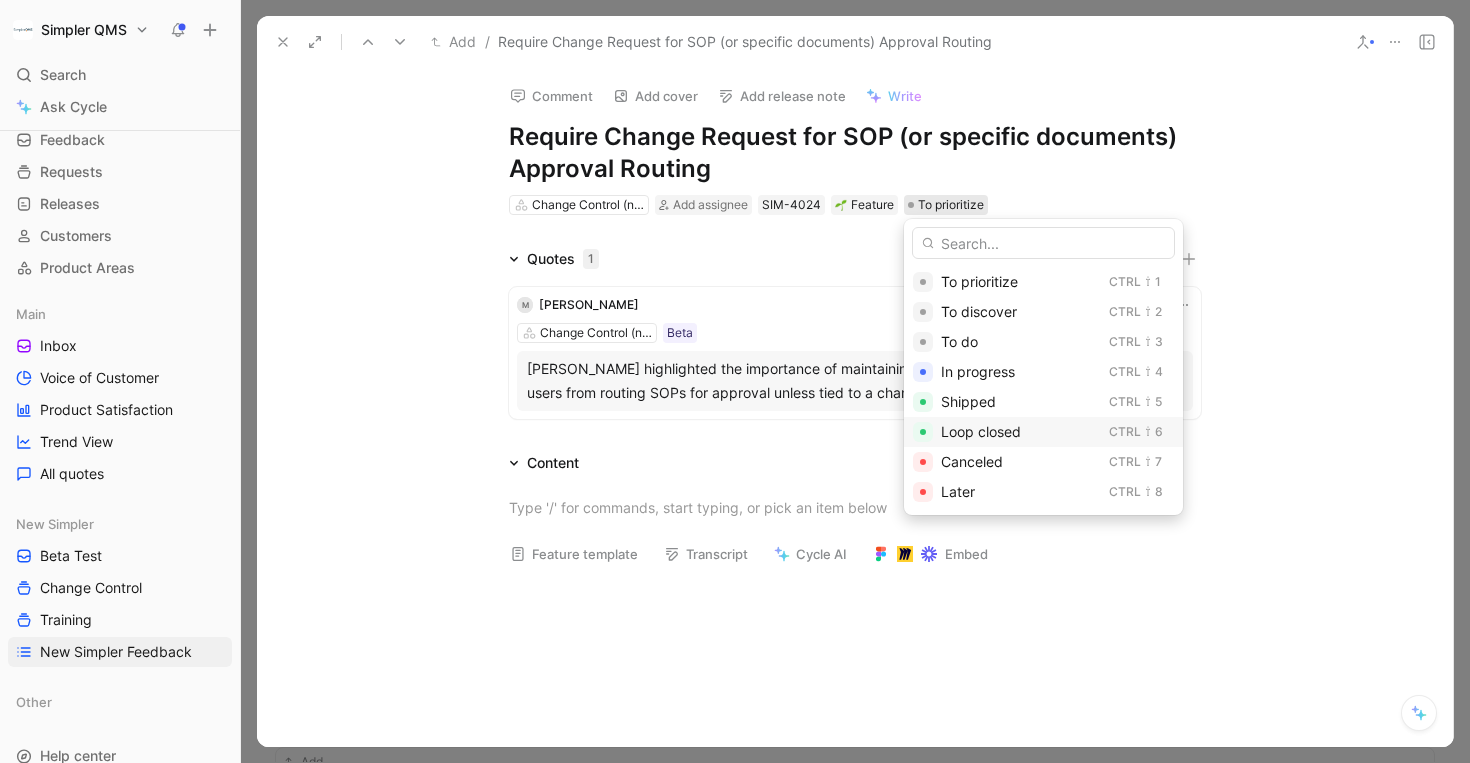 click on "Loop closed" at bounding box center (981, 431) 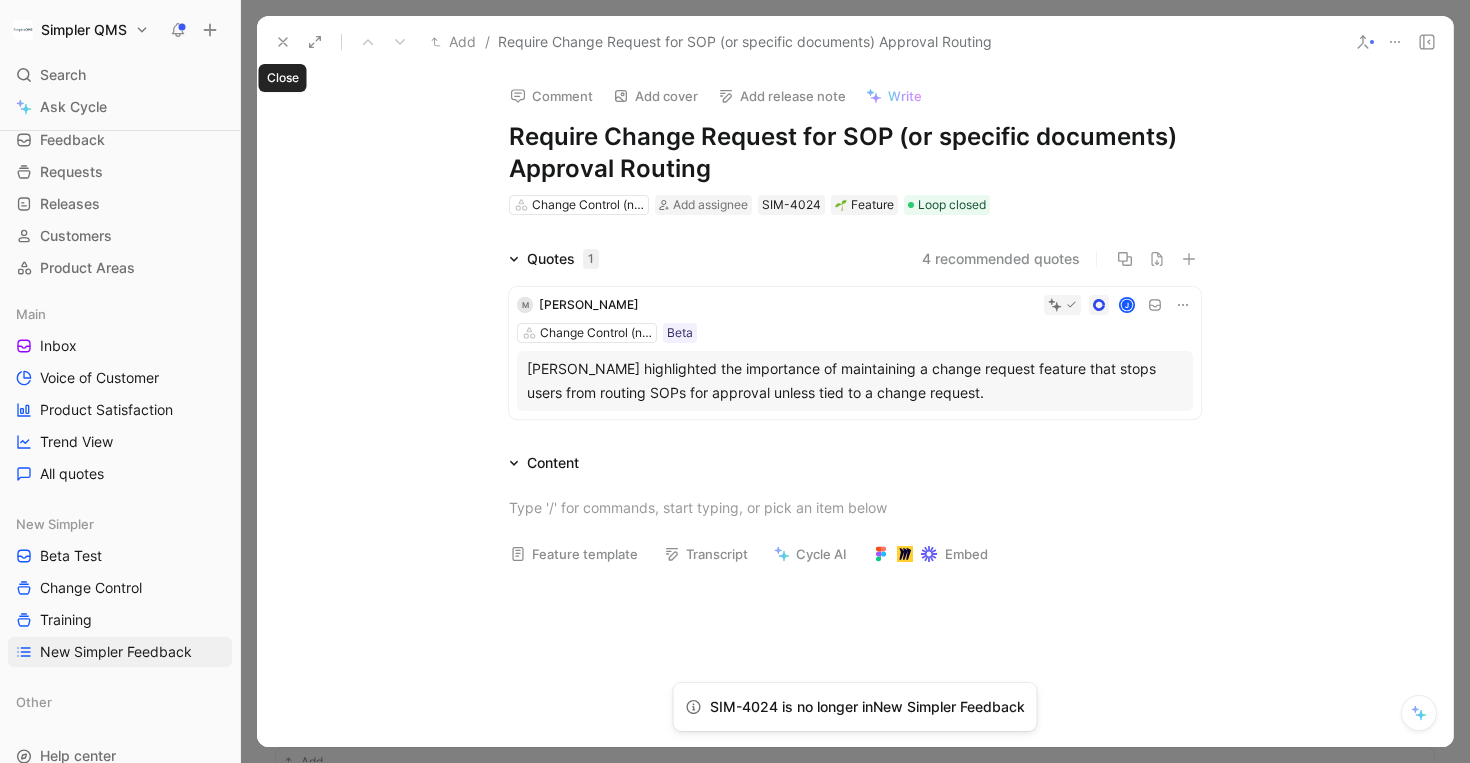 click 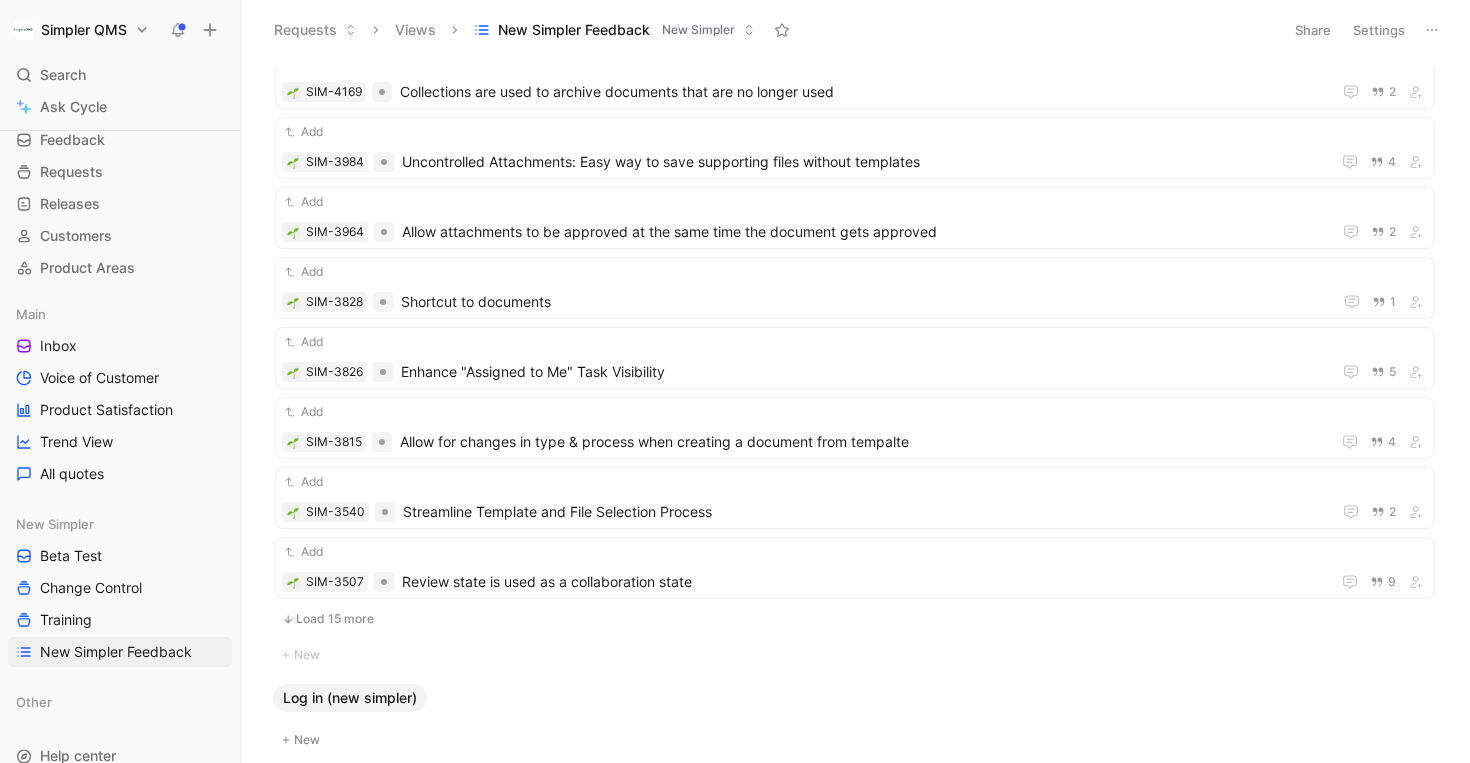 scroll, scrollTop: 2758, scrollLeft: 0, axis: vertical 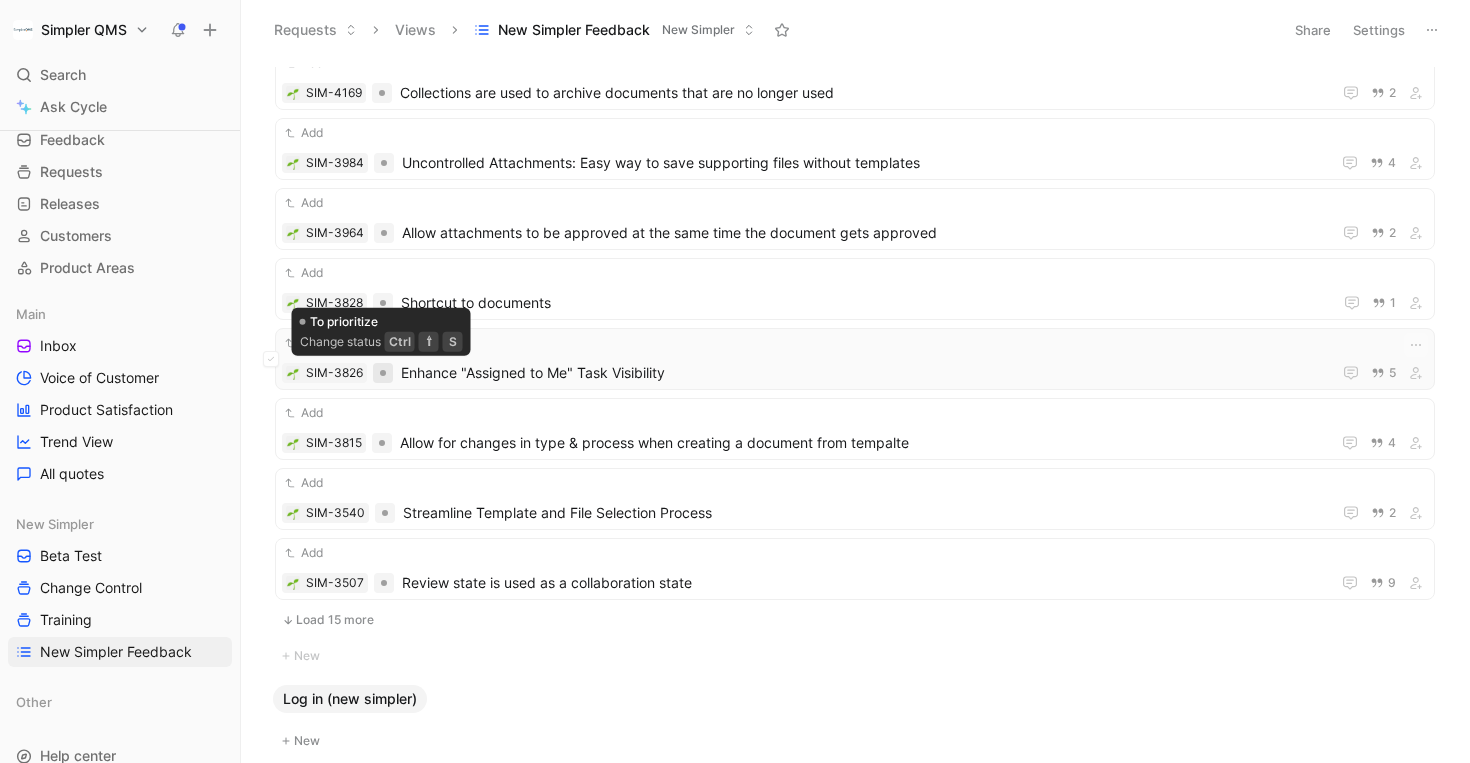 click at bounding box center [383, 373] 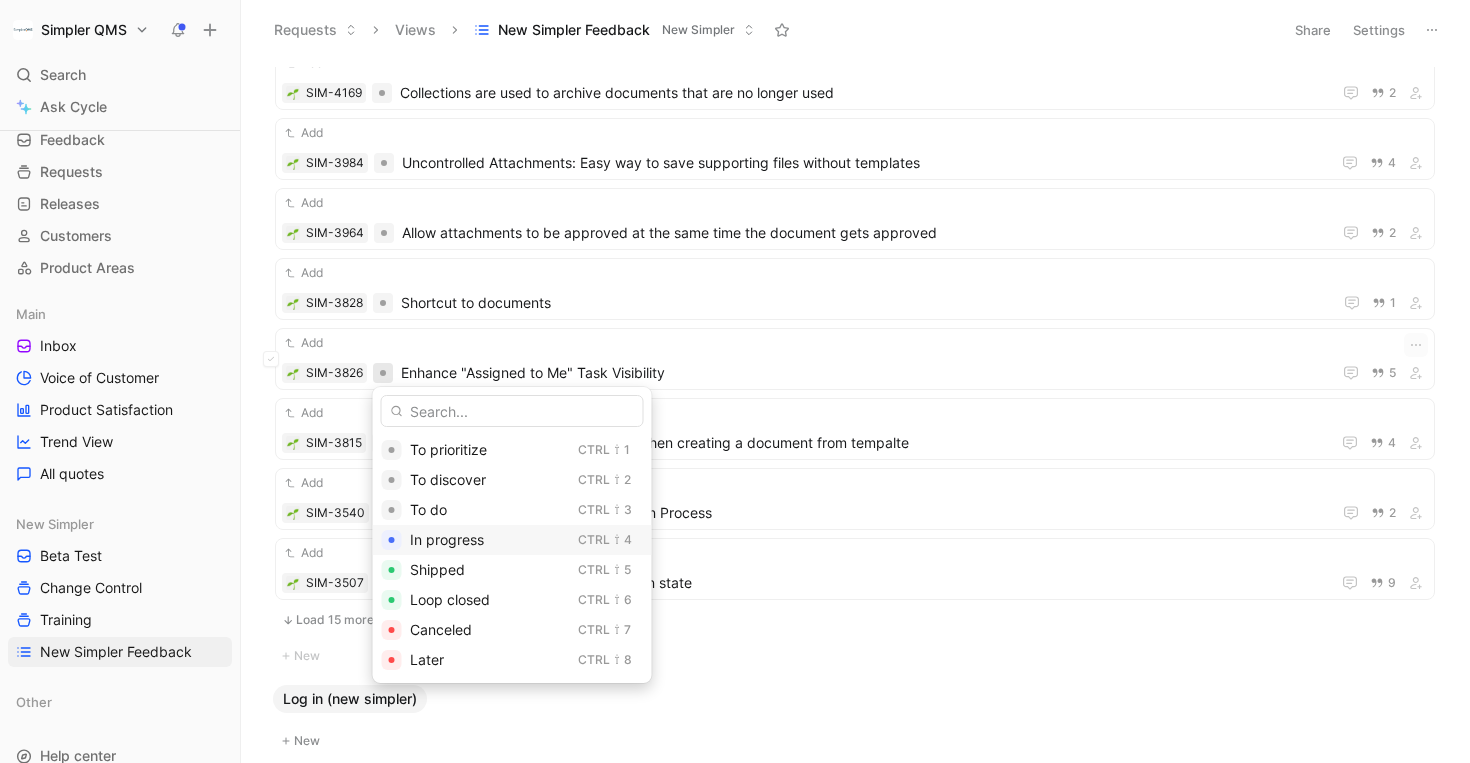 click on "In progress" at bounding box center [447, 539] 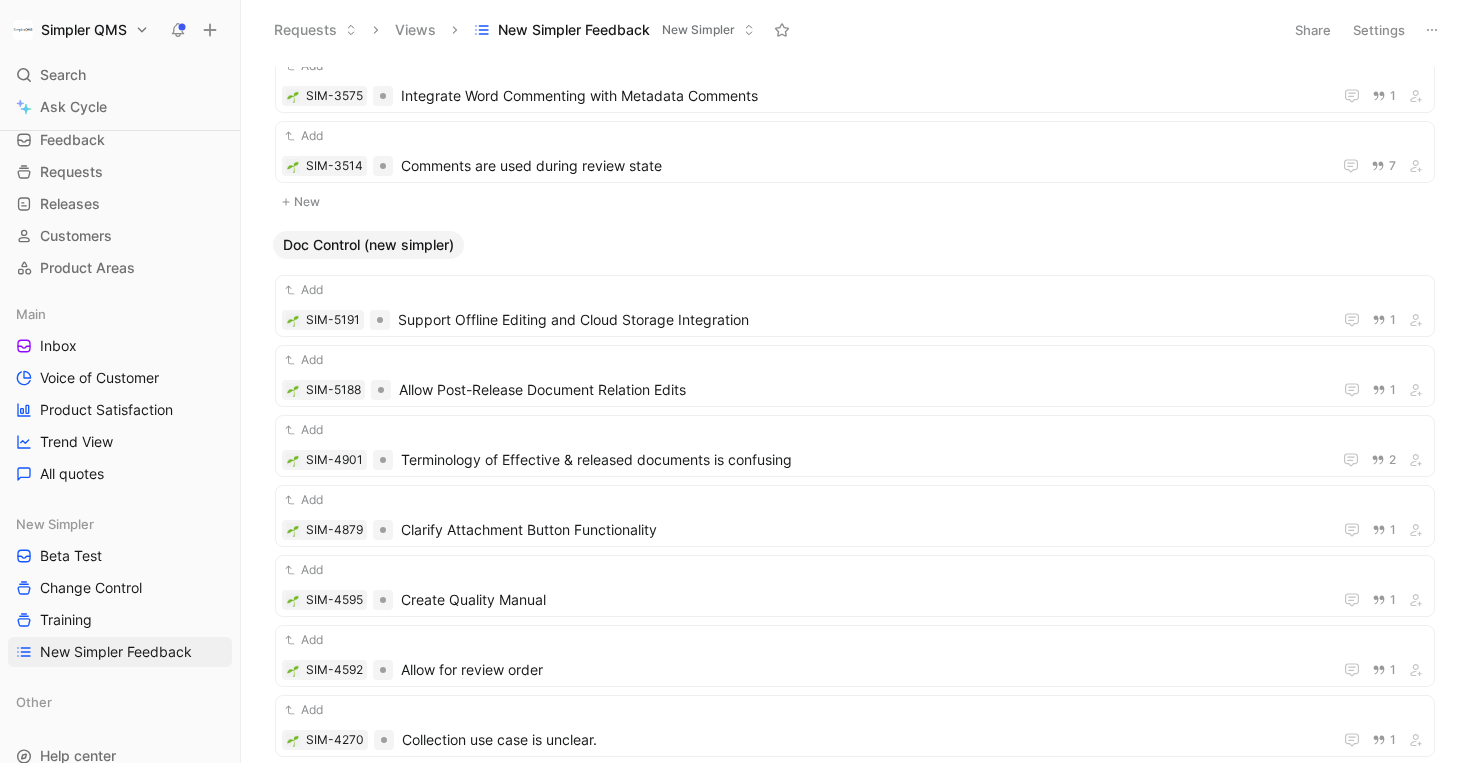 scroll, scrollTop: 0, scrollLeft: 0, axis: both 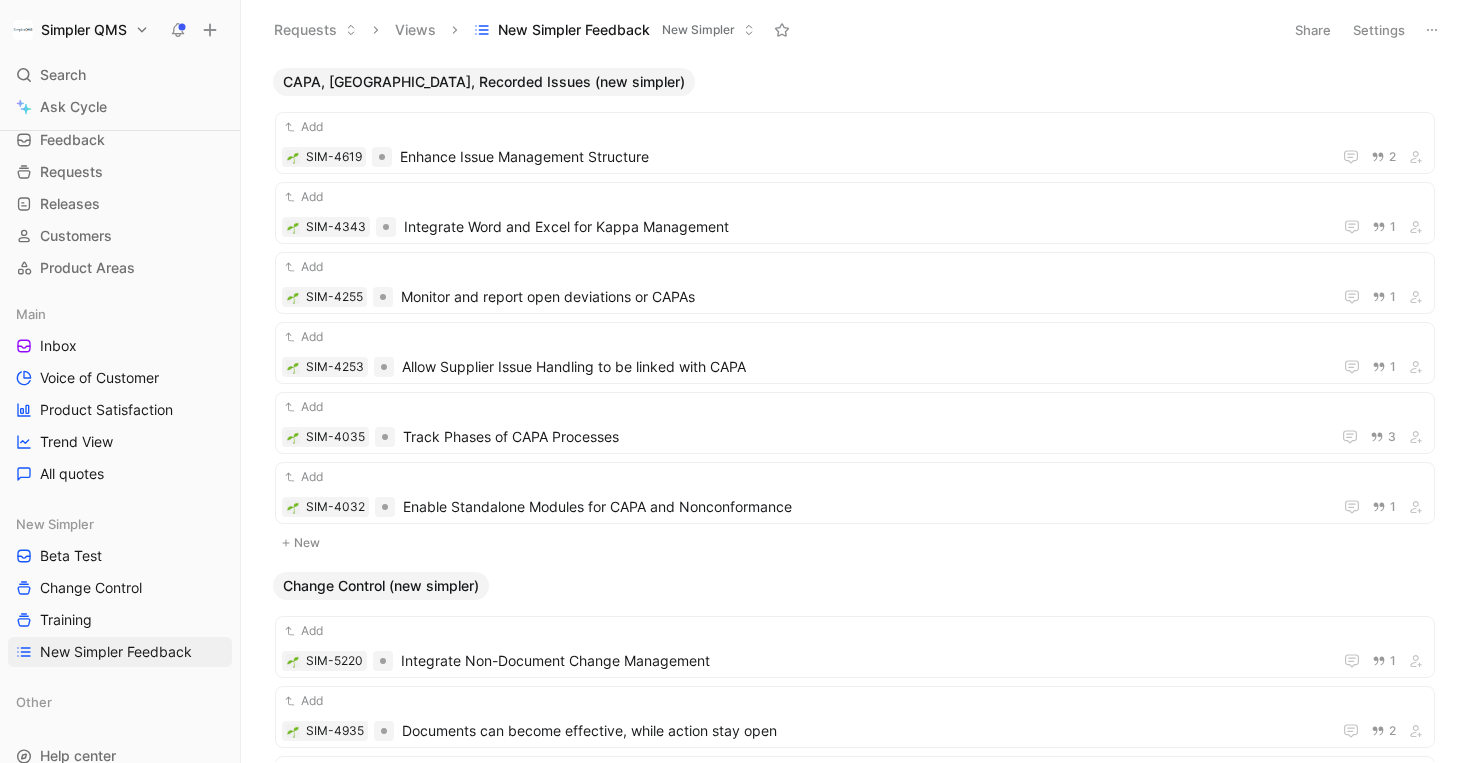 click on "New Simpler" at bounding box center (698, 30) 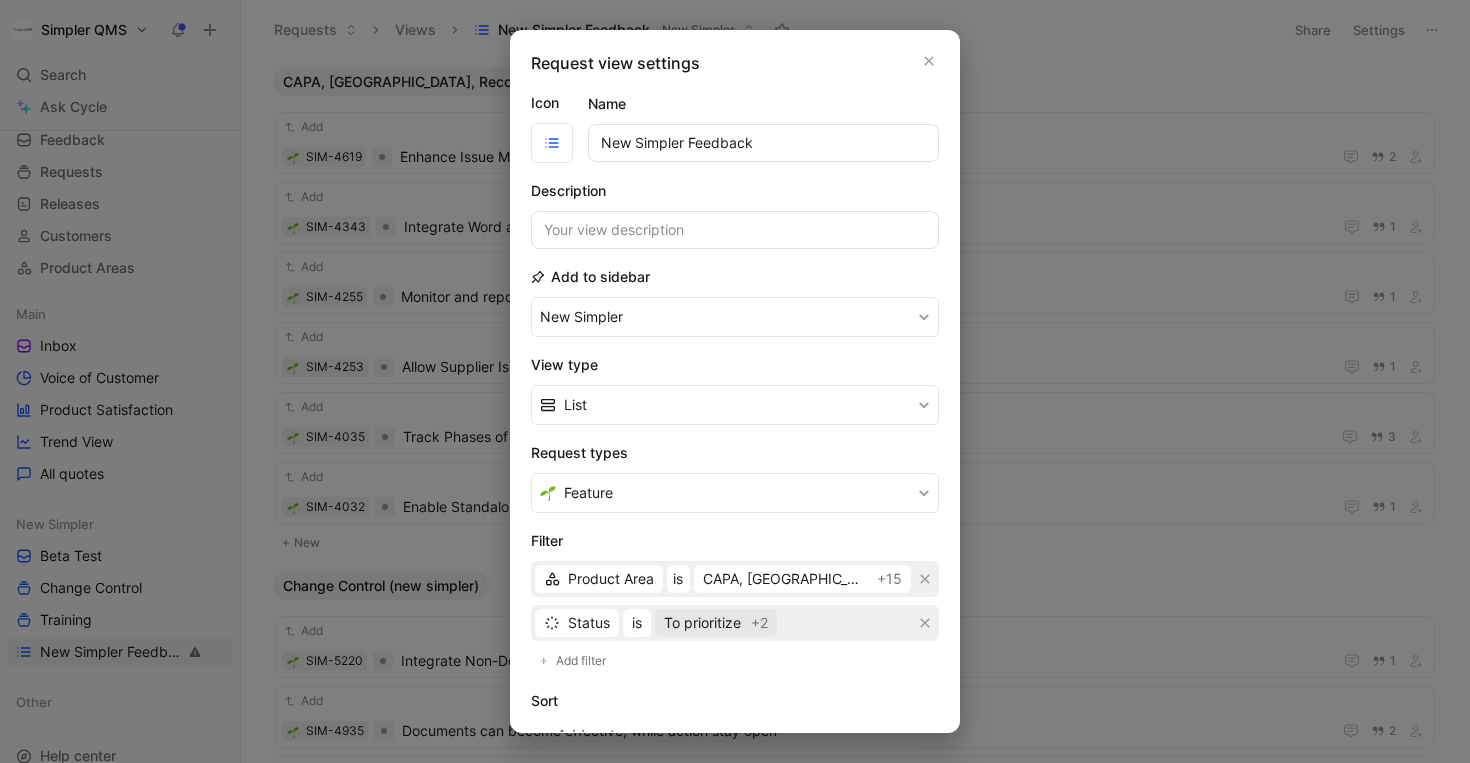 click on "+2" at bounding box center [759, 623] 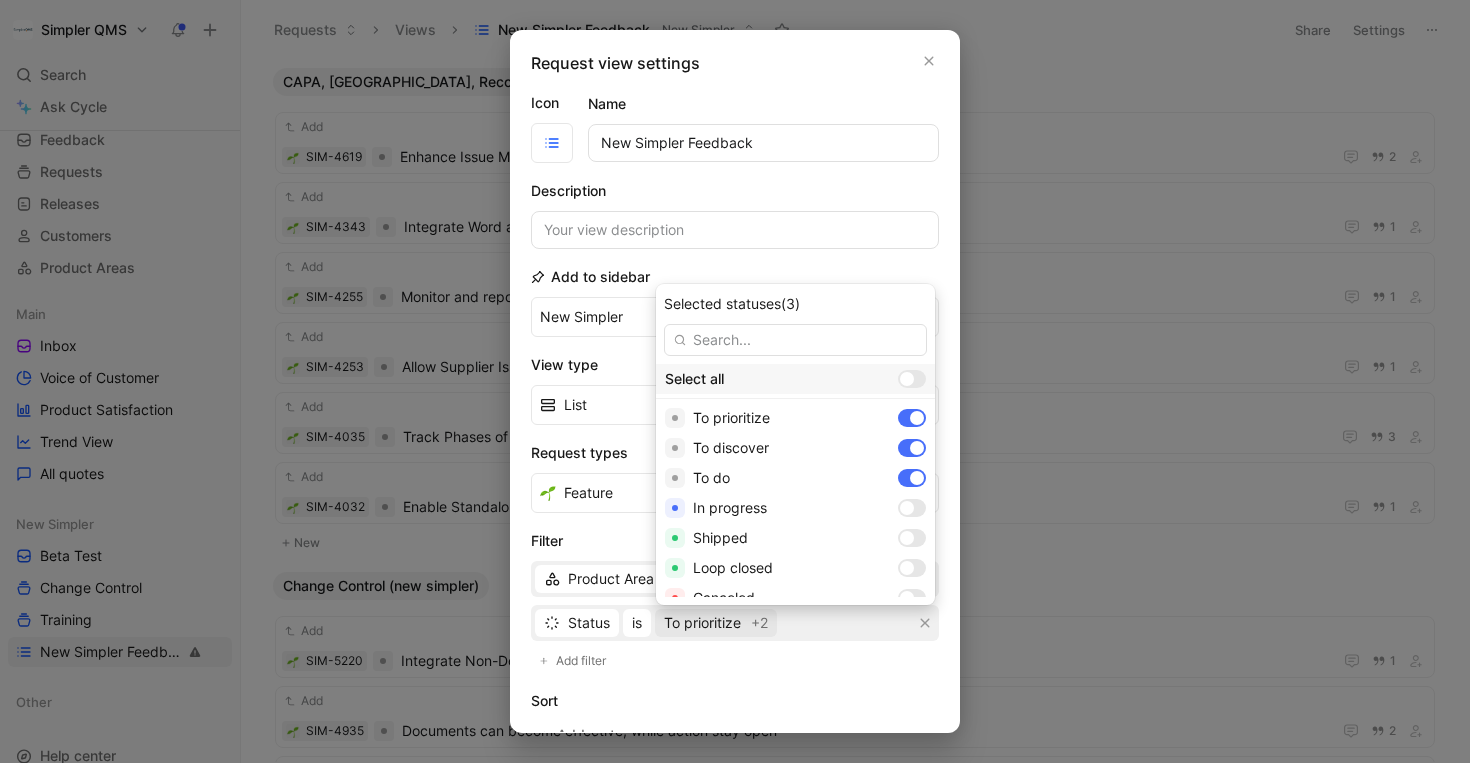 click at bounding box center [907, 379] 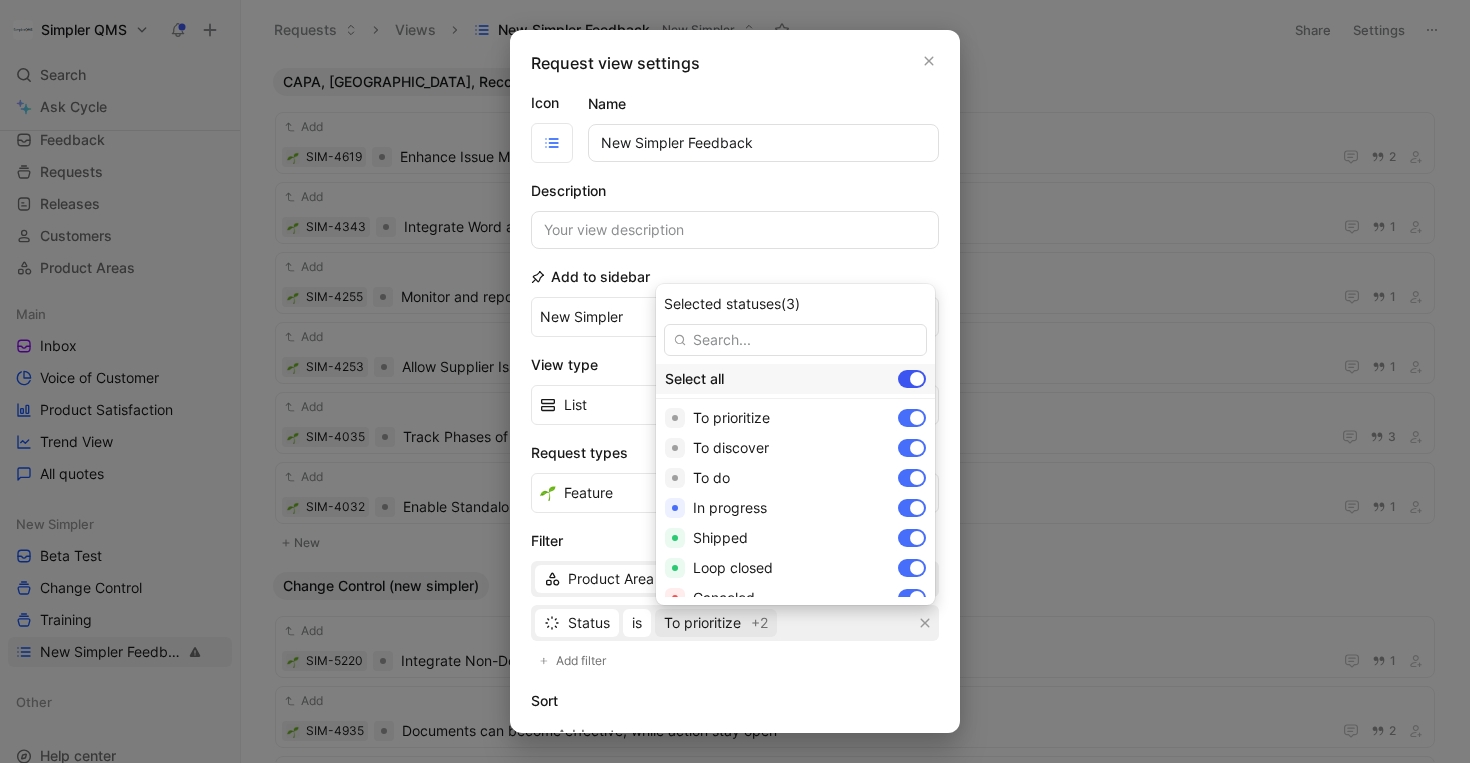 click at bounding box center [0, 0] 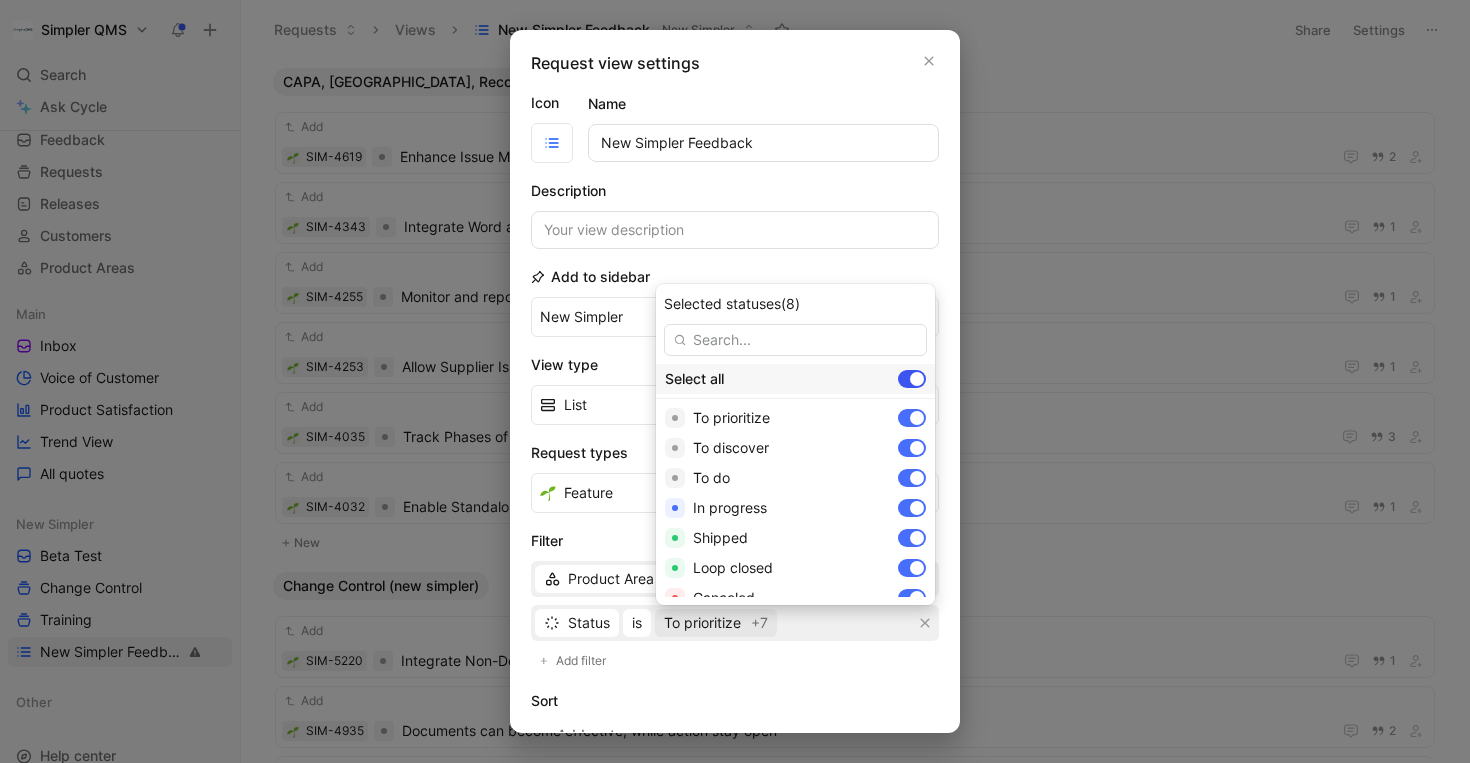click at bounding box center (912, 379) 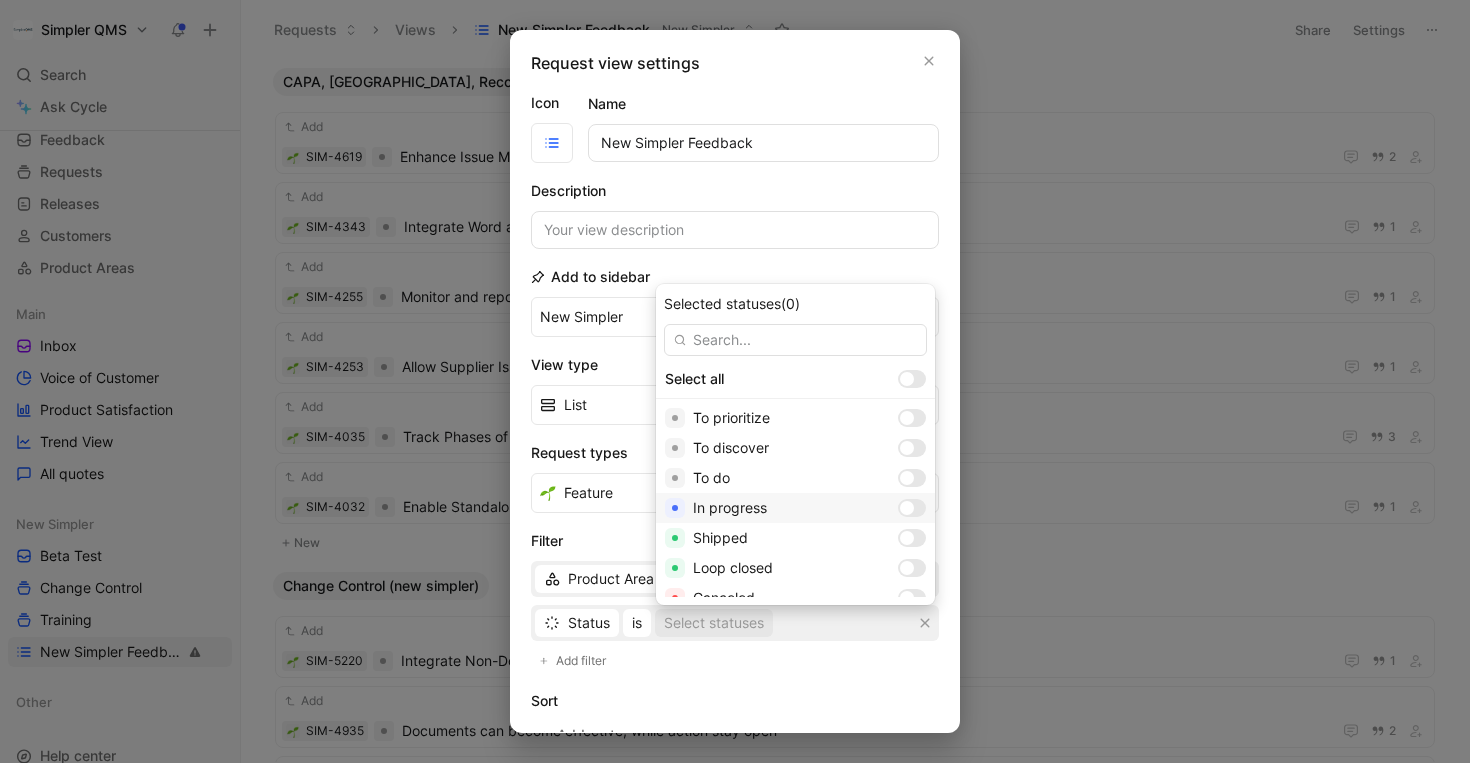 click at bounding box center [907, 508] 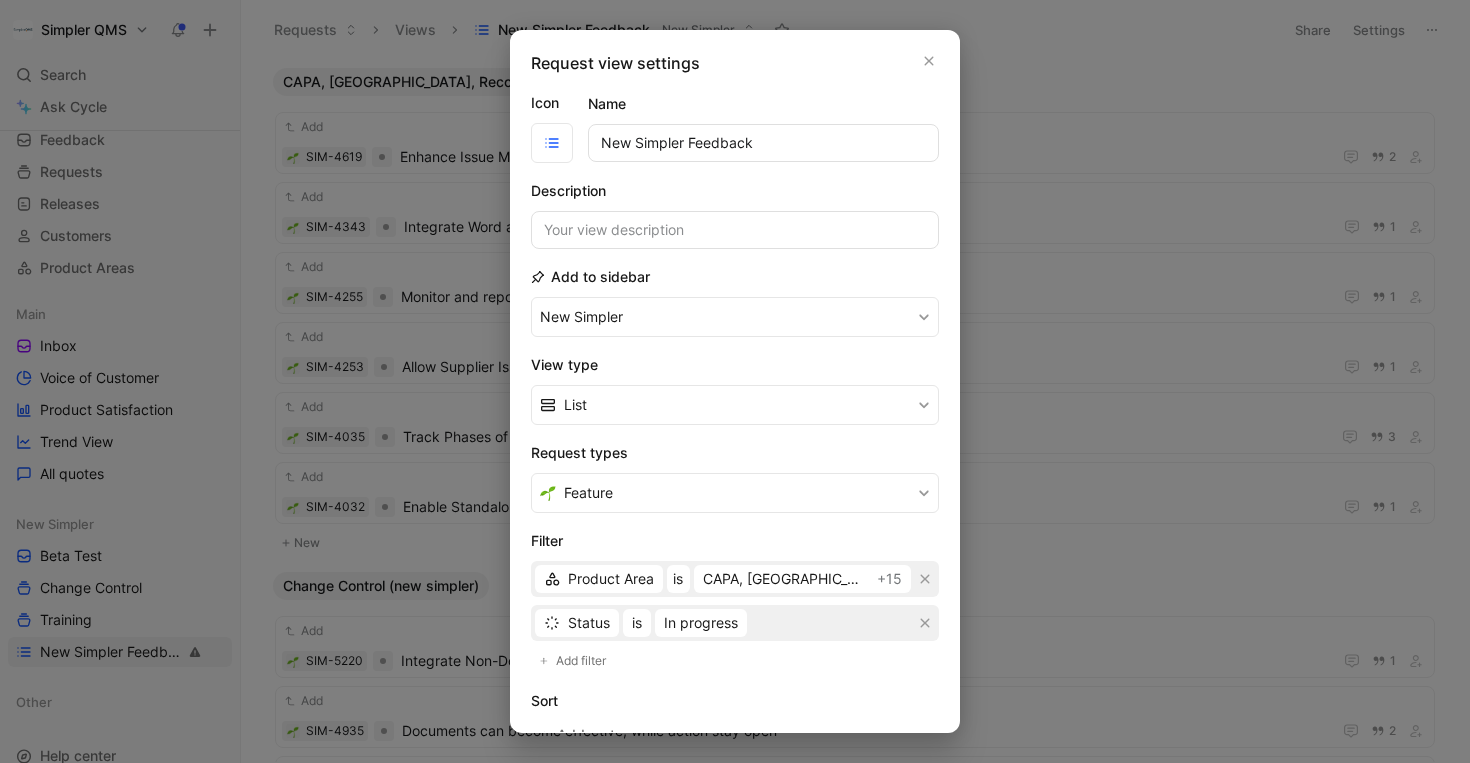 scroll, scrollTop: 285, scrollLeft: 0, axis: vertical 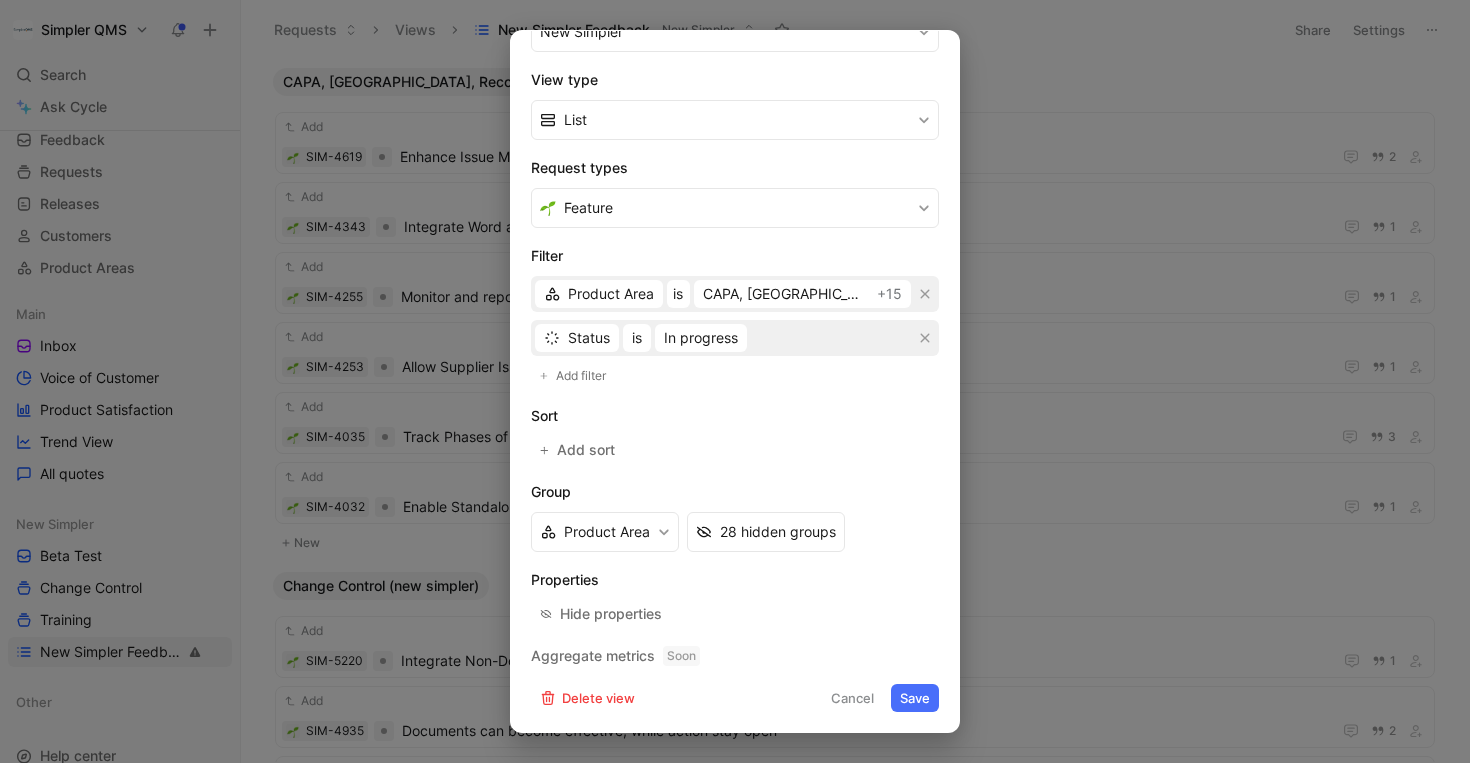 click on "Save" at bounding box center [915, 698] 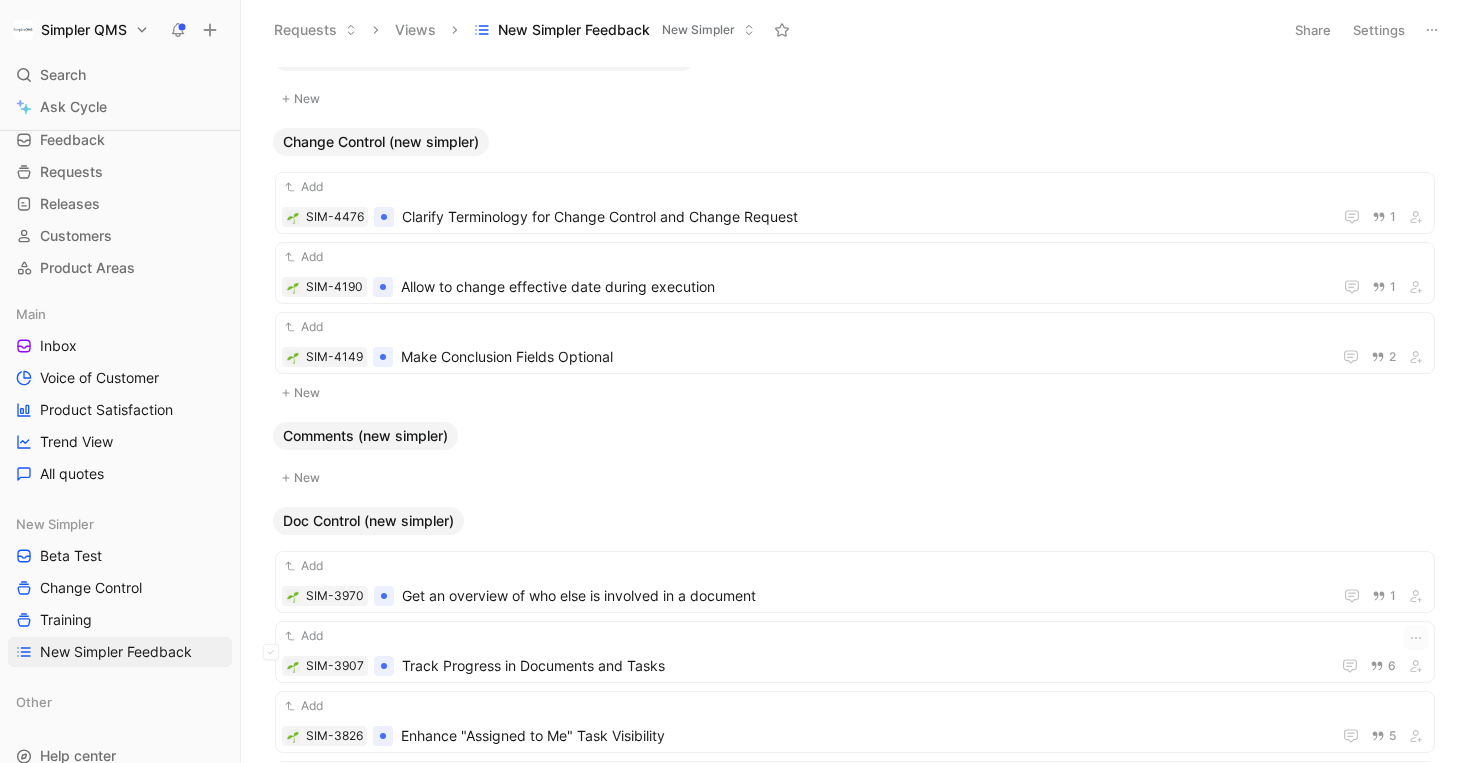 scroll, scrollTop: 0, scrollLeft: 0, axis: both 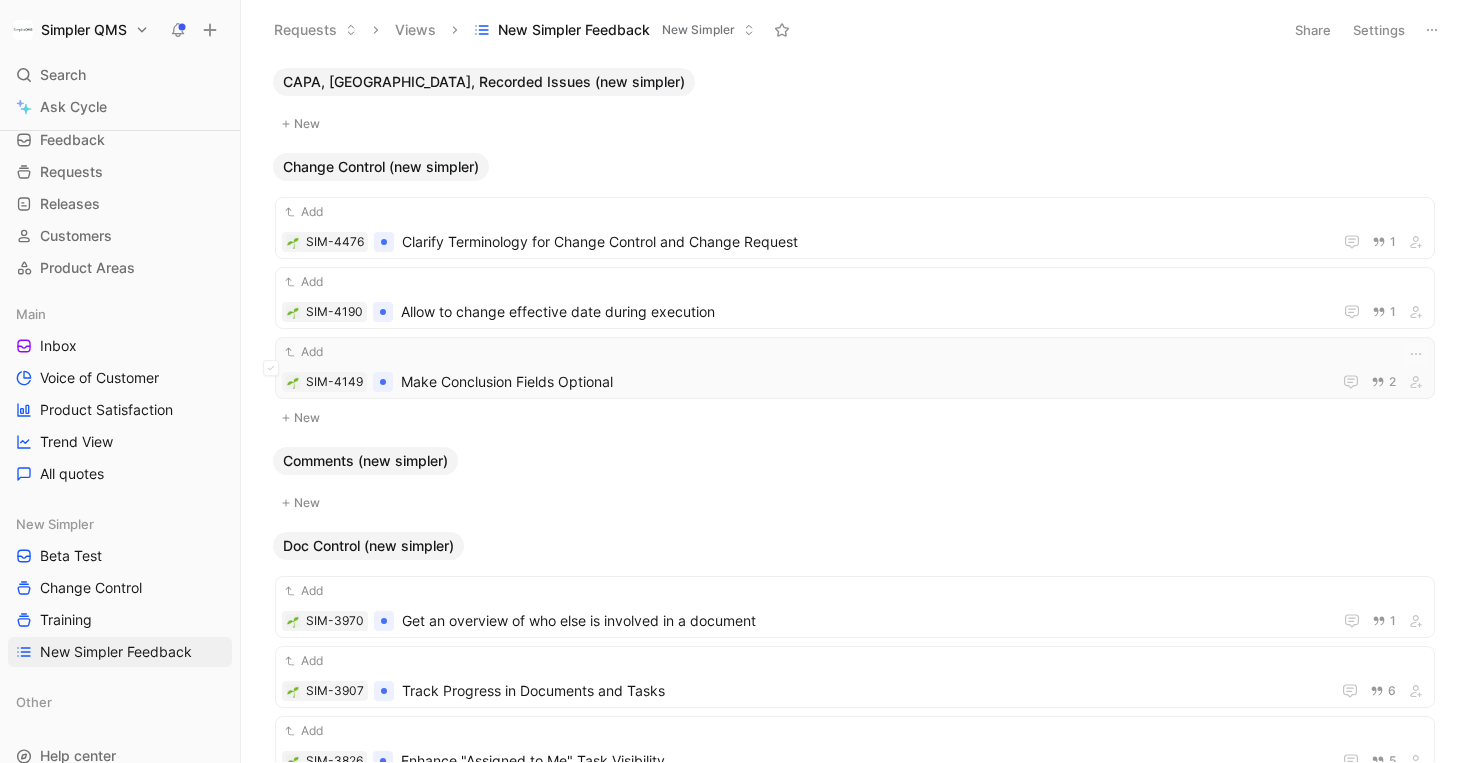 click on "Add" at bounding box center (855, 352) 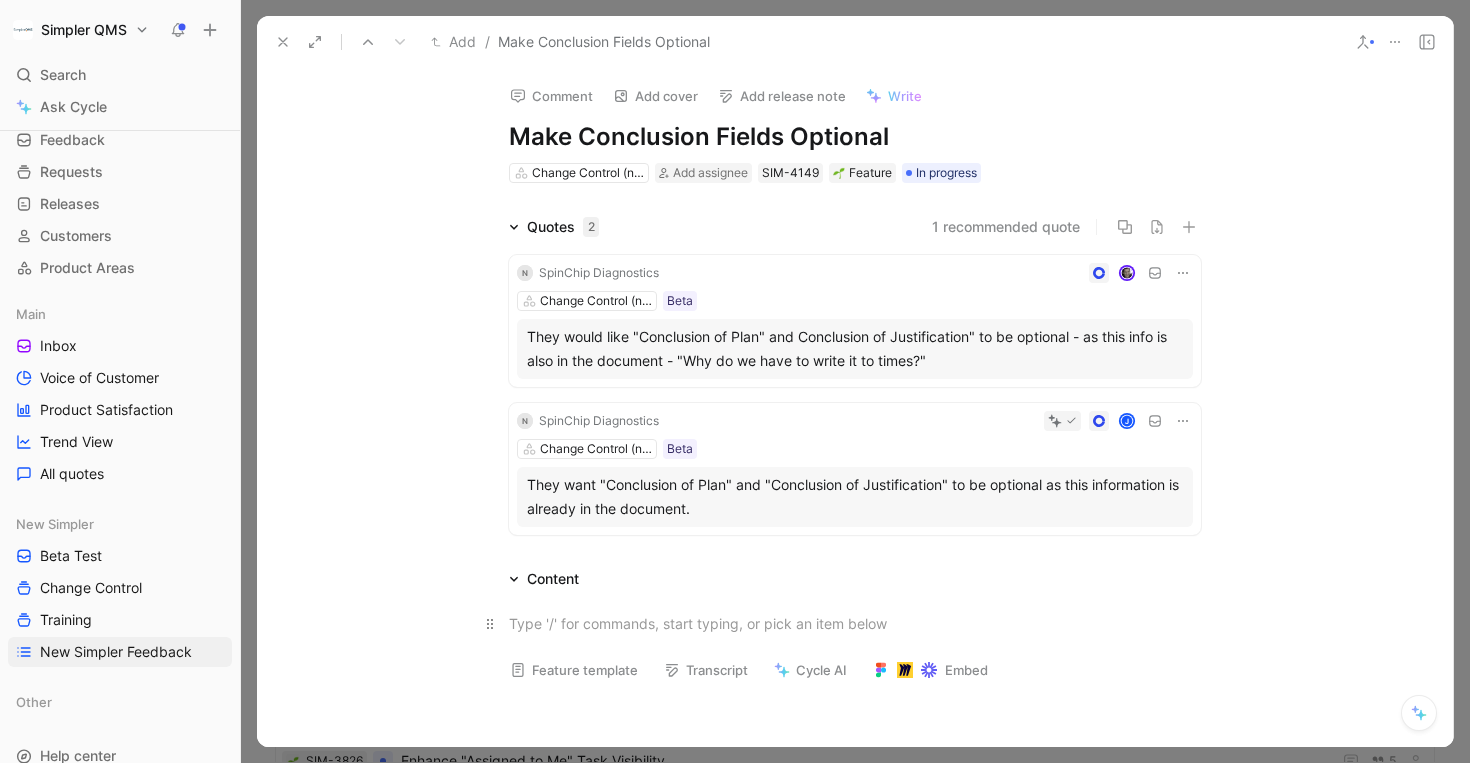 click at bounding box center [855, 623] 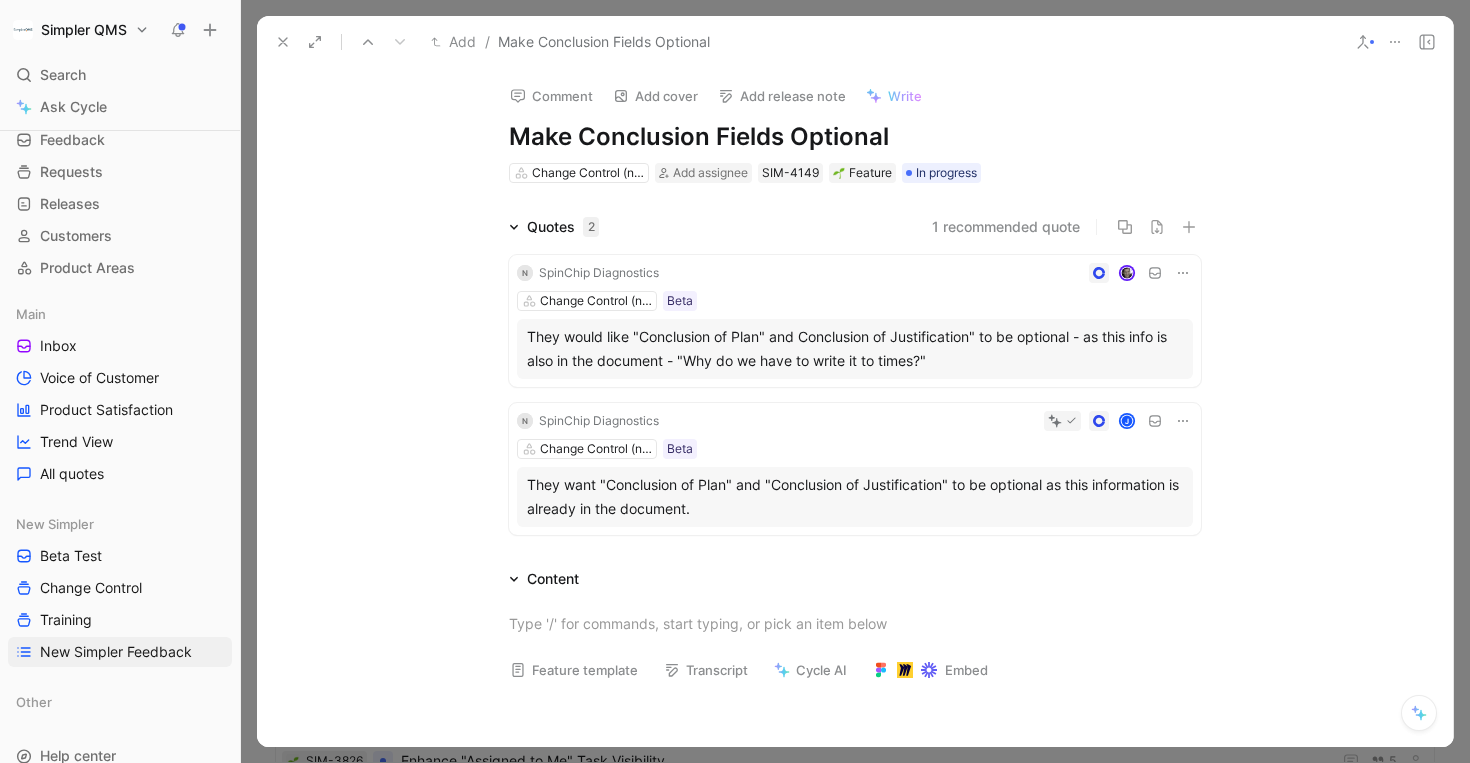 click on "Comment" at bounding box center (551, 96) 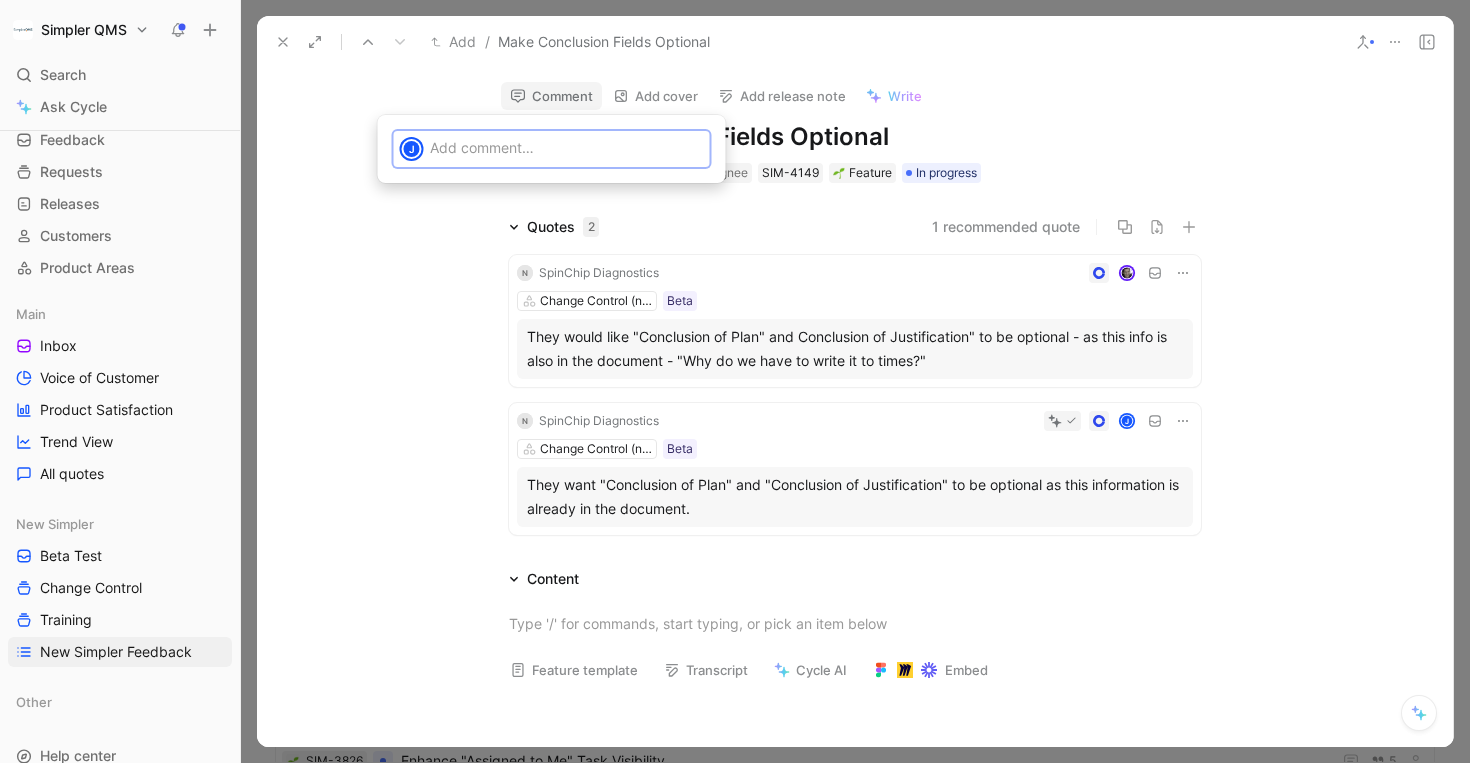 type 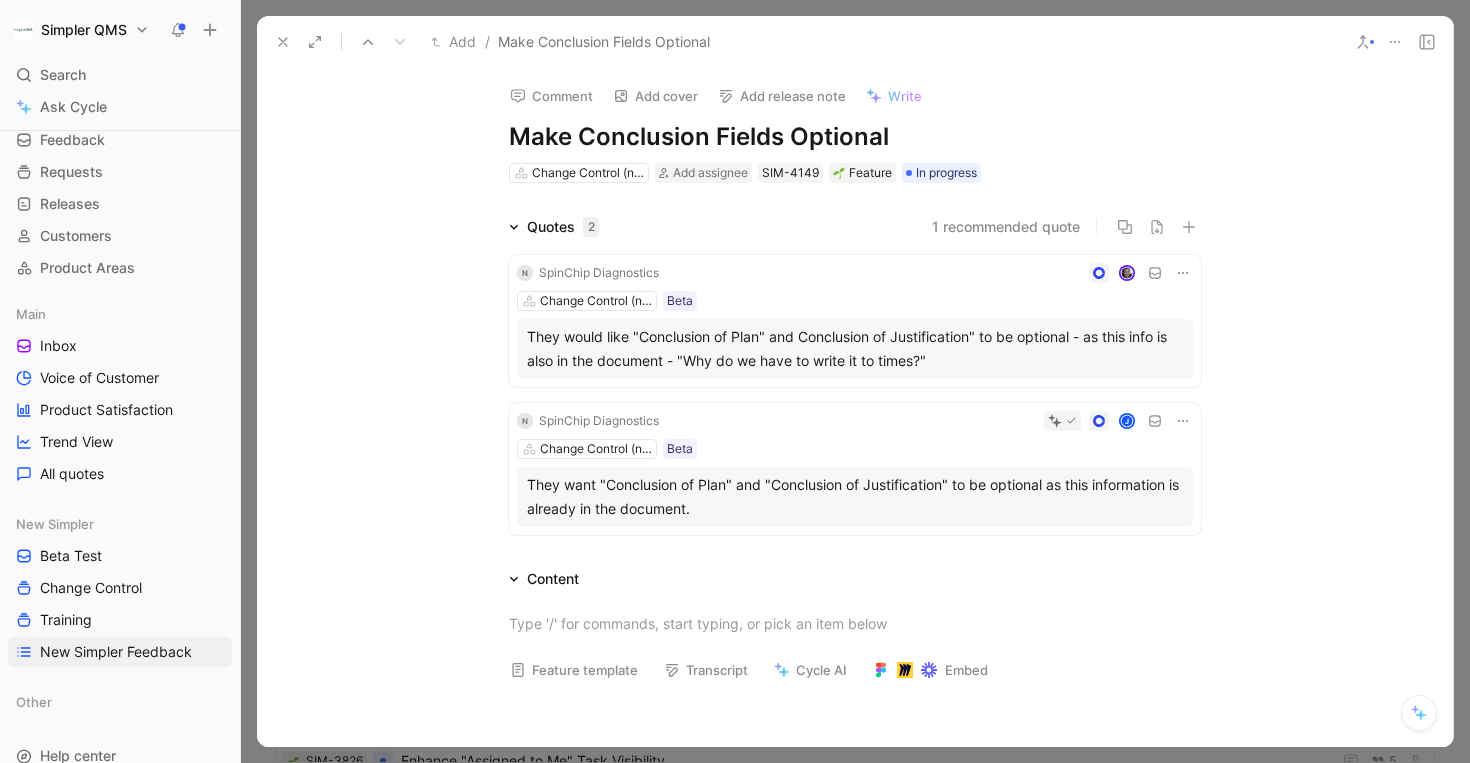 type 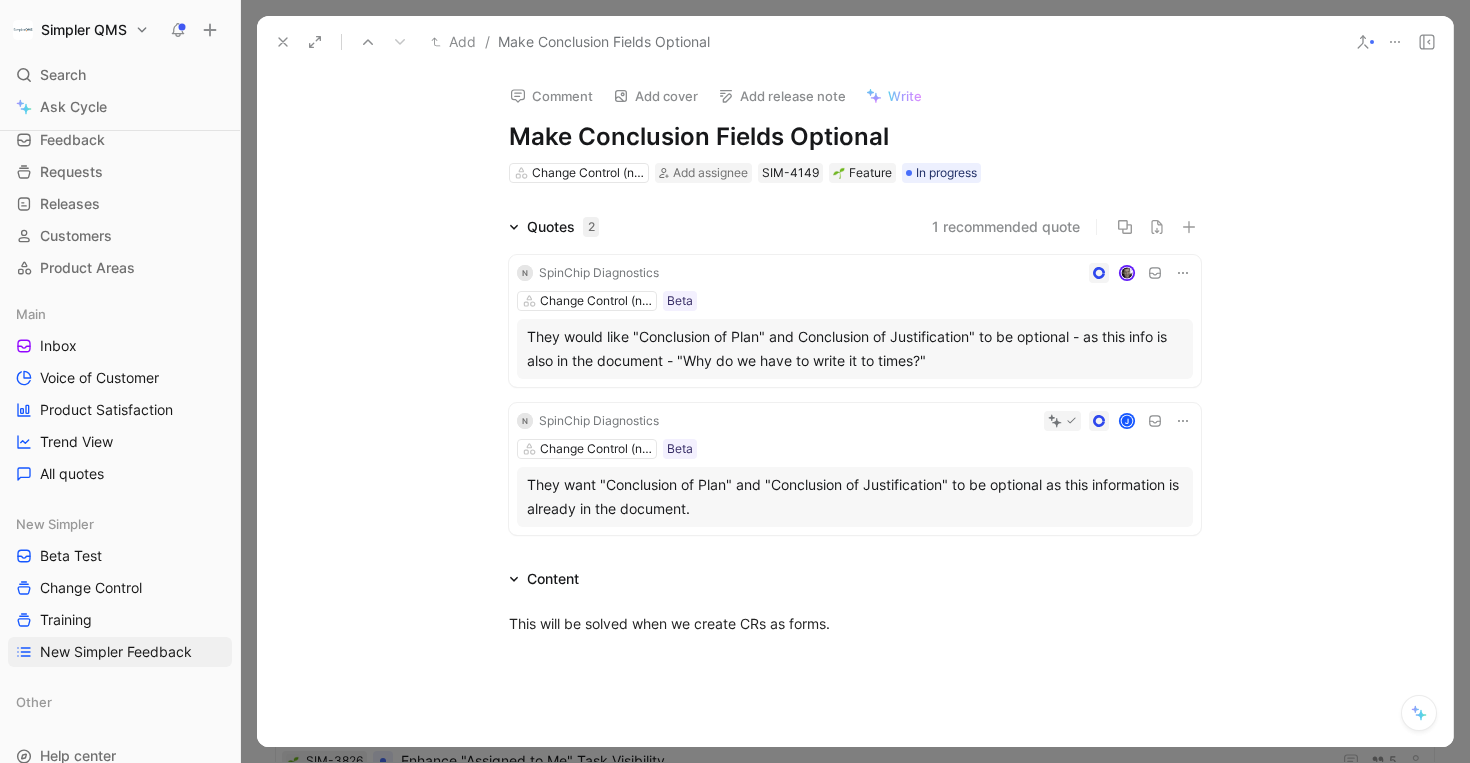 click on "Quotes 2 1 recommended quote N SpinChip Diagnostics Change Control (new simpler) Beta They would like "Conclusion of Plan" and Conclusion of Justification" to be optional - as this info is also in the document - "Why do we have to write it to times?" N SpinChip Diagnostics J Change Control (new simpler) Beta They want "Conclusion of Plan" and "Conclusion of Justification" to be optional as this information is already in the document." at bounding box center (855, 379) 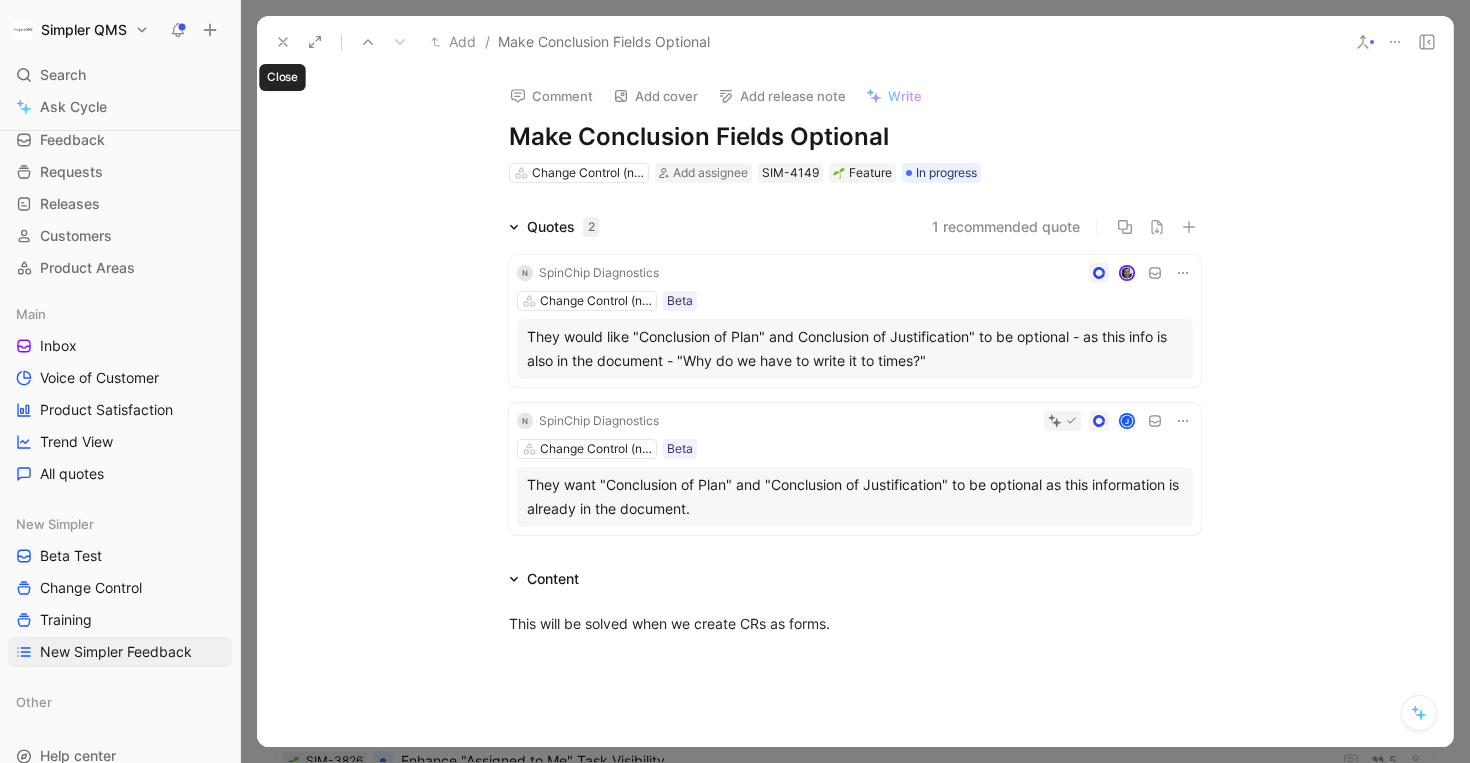 click 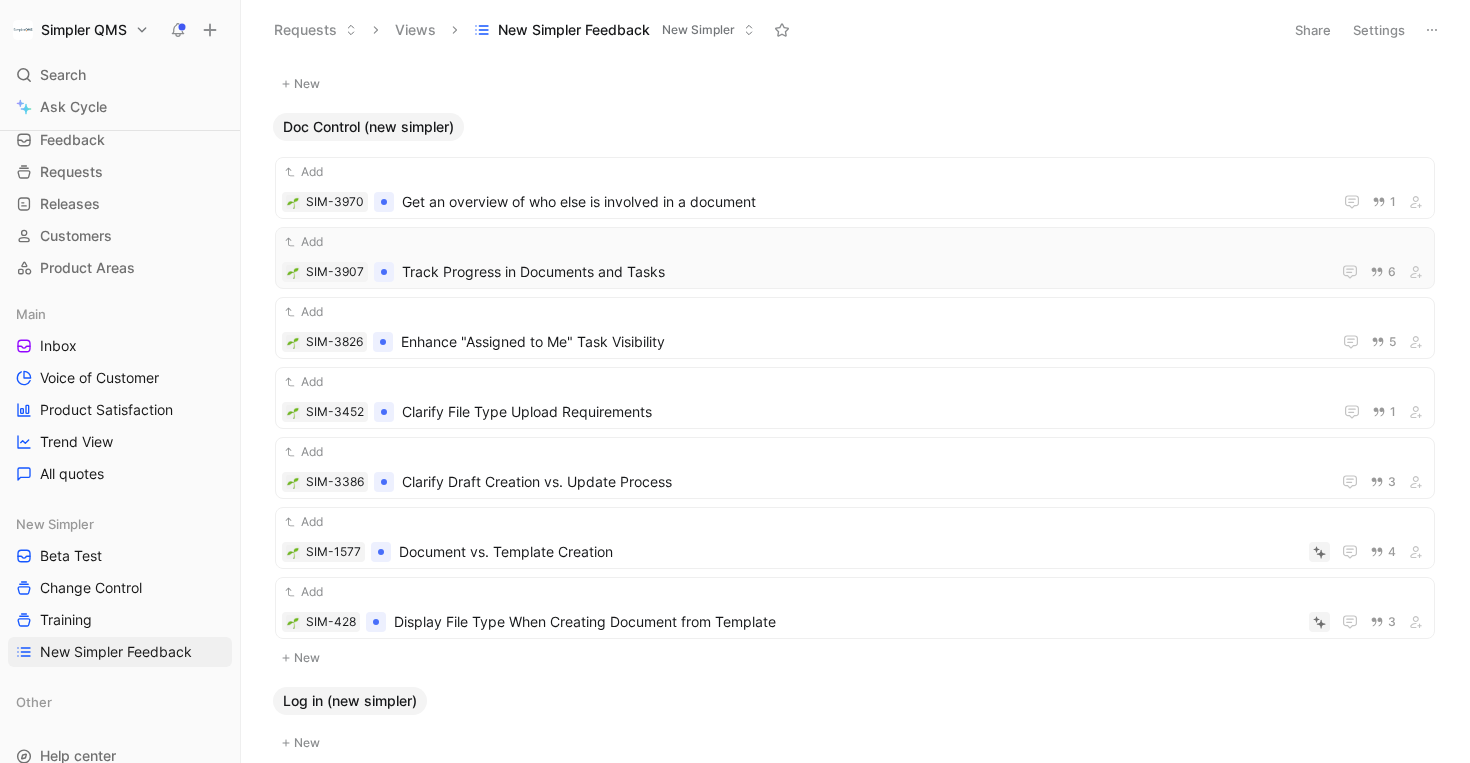 scroll, scrollTop: 461, scrollLeft: 0, axis: vertical 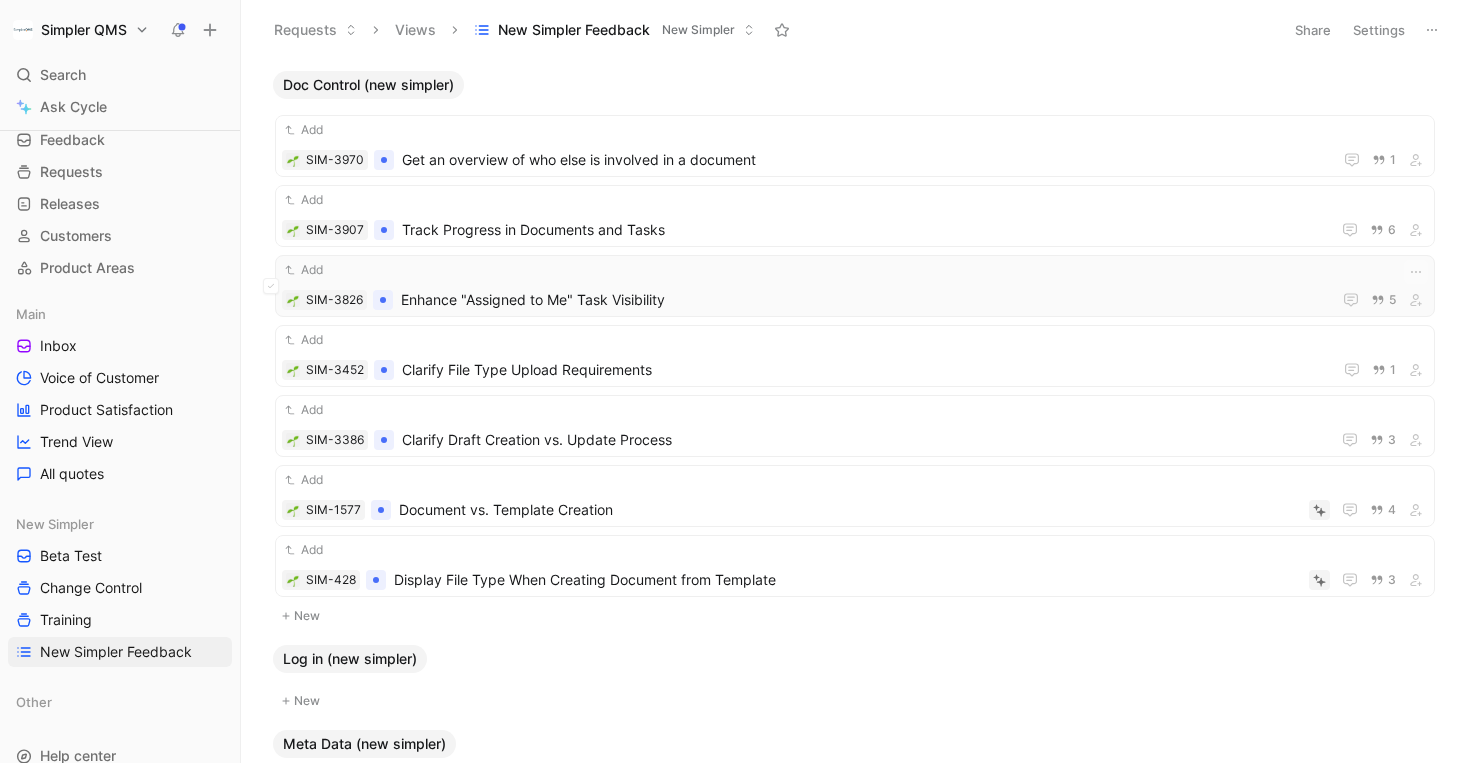 click on "Enhance "Assigned to Me" Task Visibility" at bounding box center (862, 300) 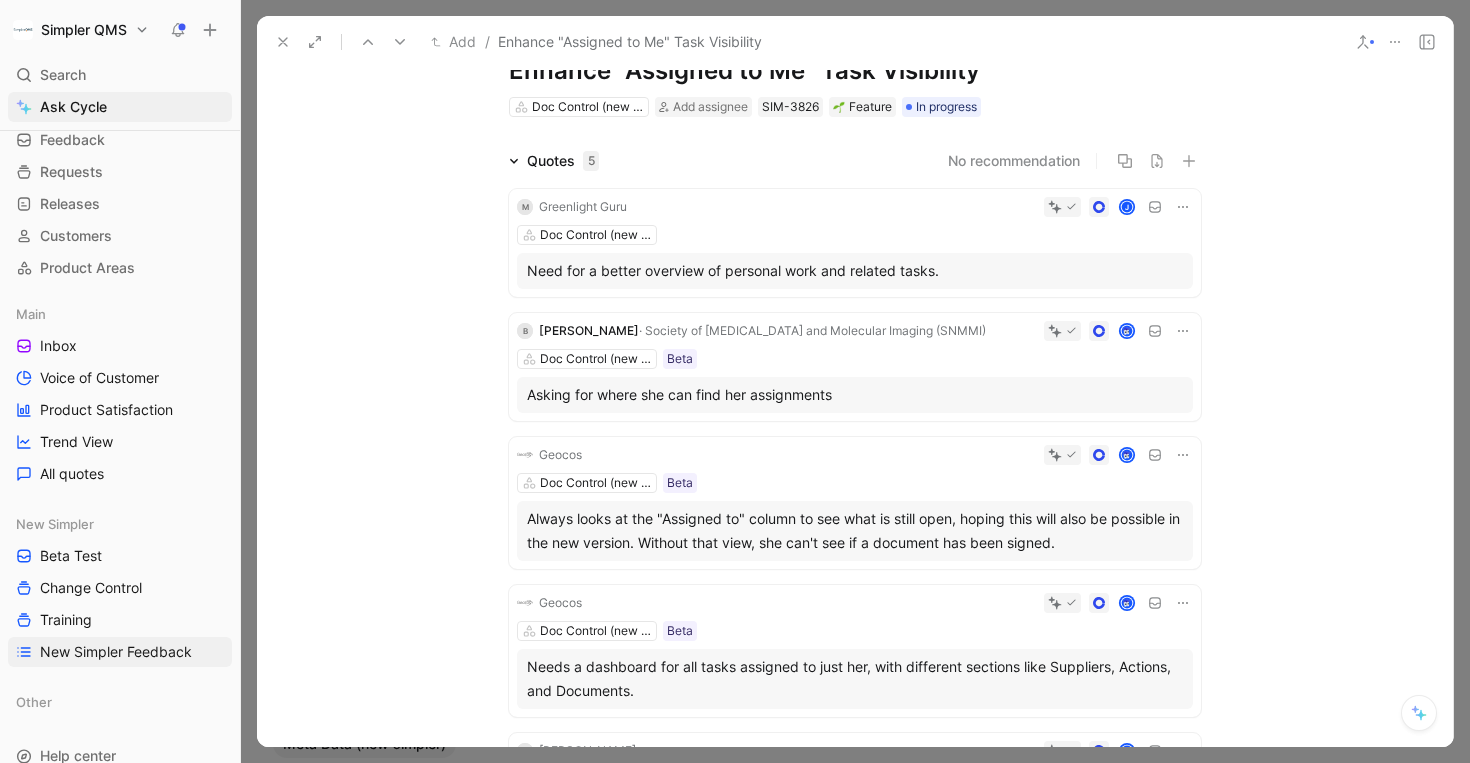 scroll, scrollTop: 0, scrollLeft: 0, axis: both 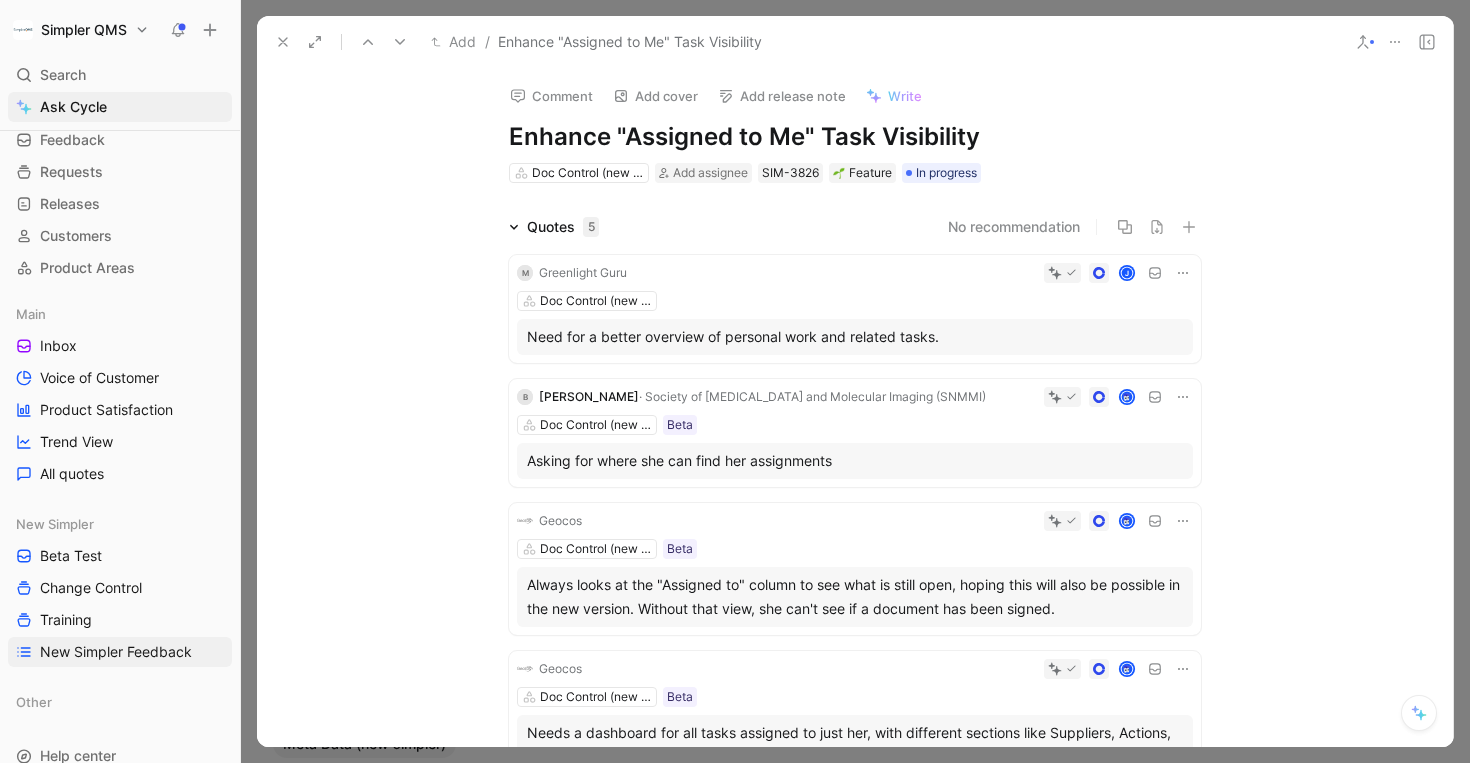 click 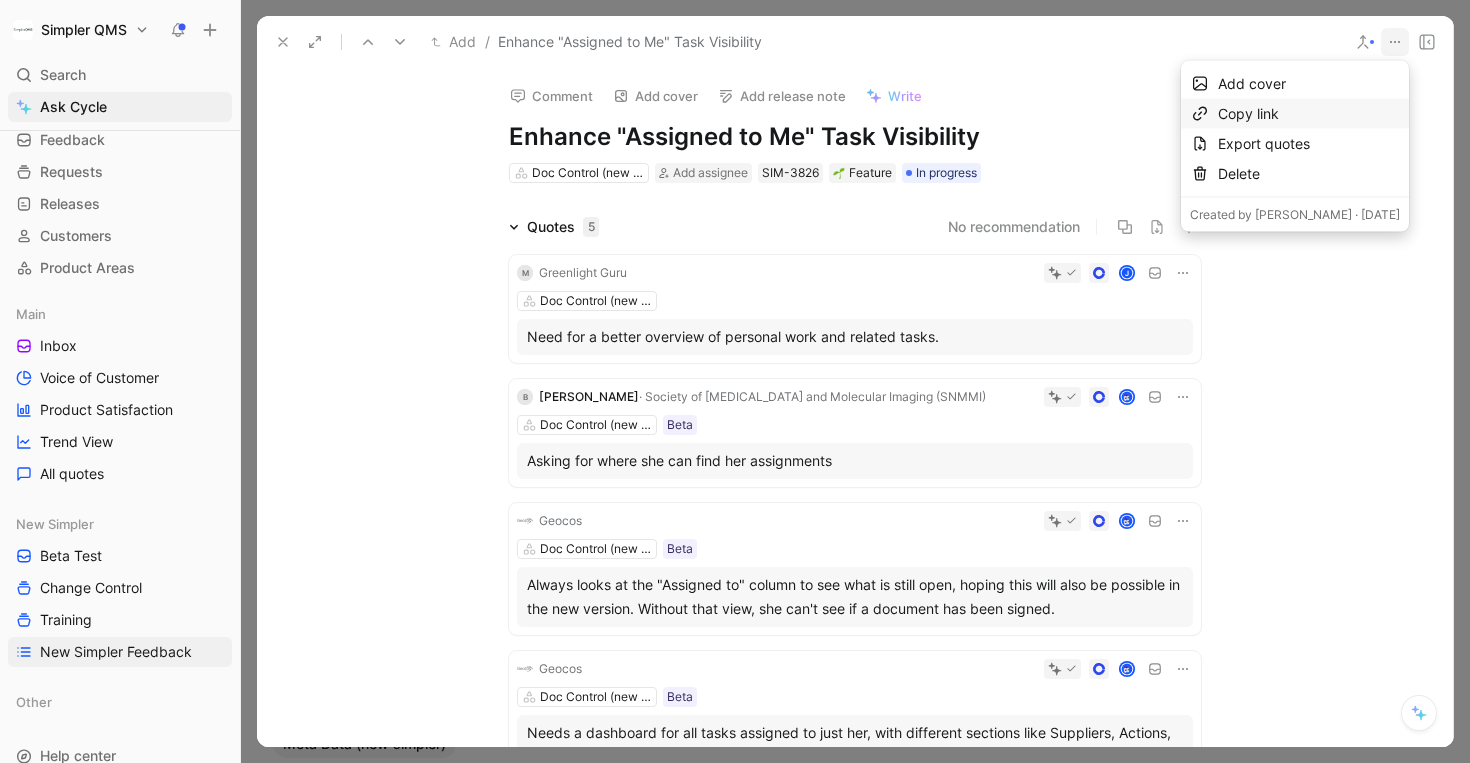 click on "Copy link" at bounding box center [1309, 114] 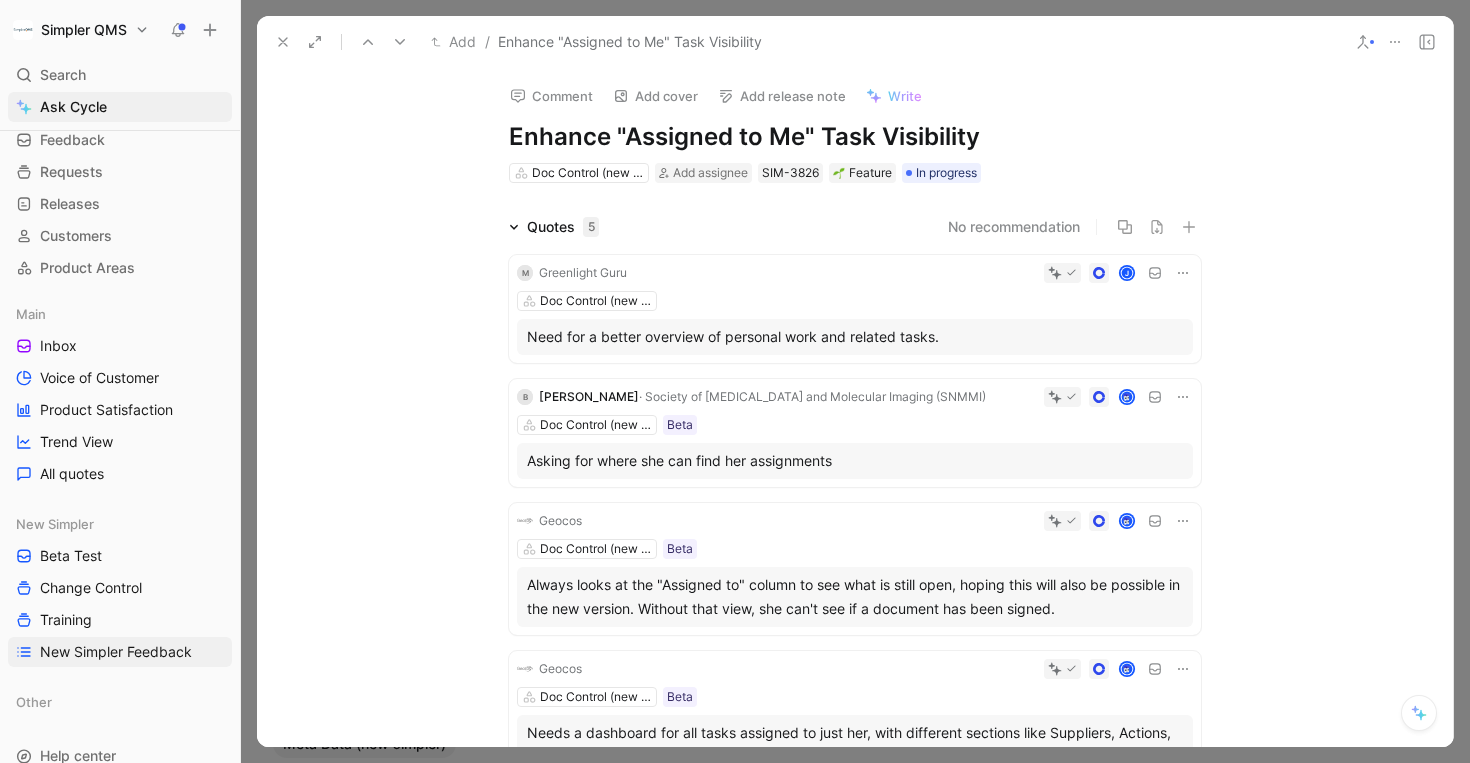 click 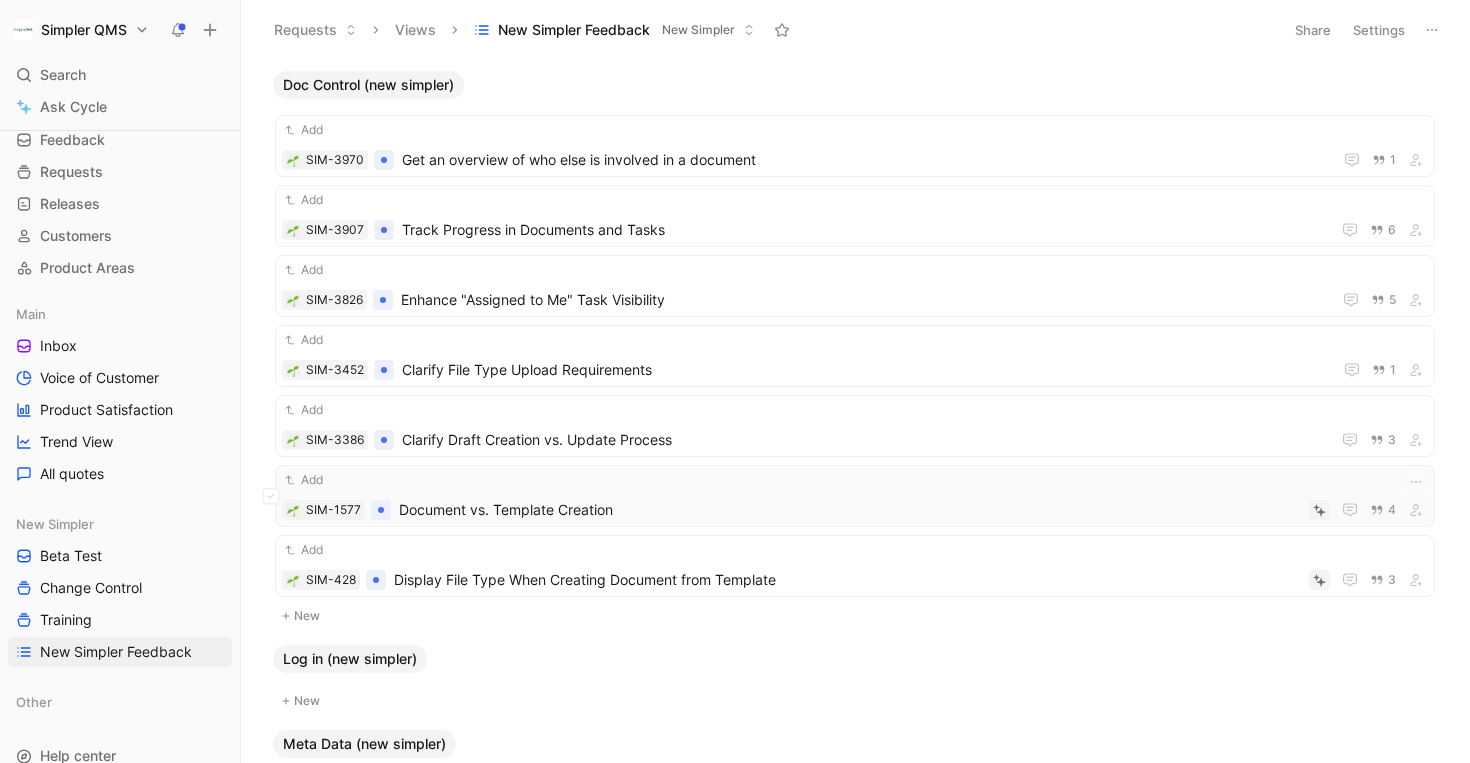 scroll, scrollTop: 495, scrollLeft: 0, axis: vertical 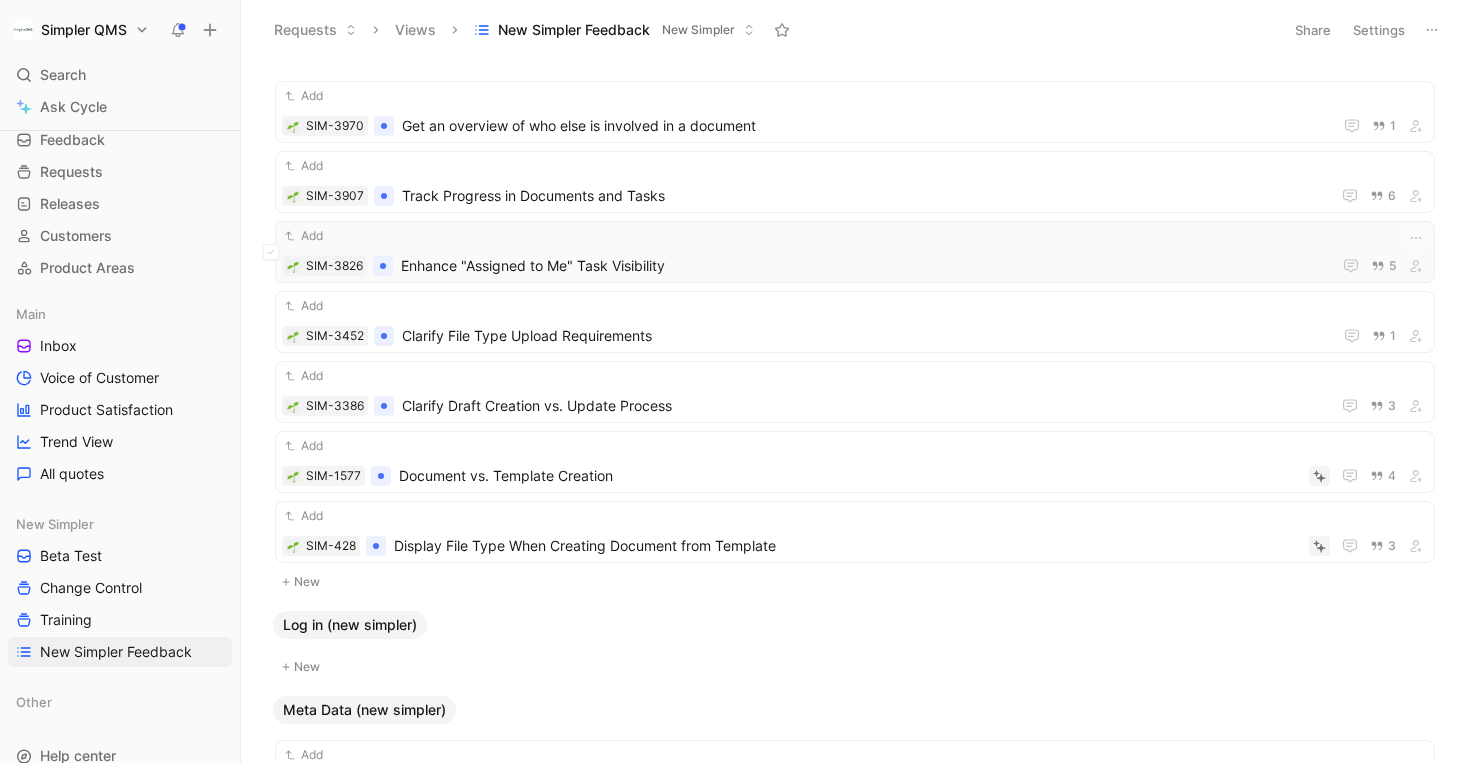 click on "Enhance "Assigned to Me" Task Visibility" at bounding box center (862, 266) 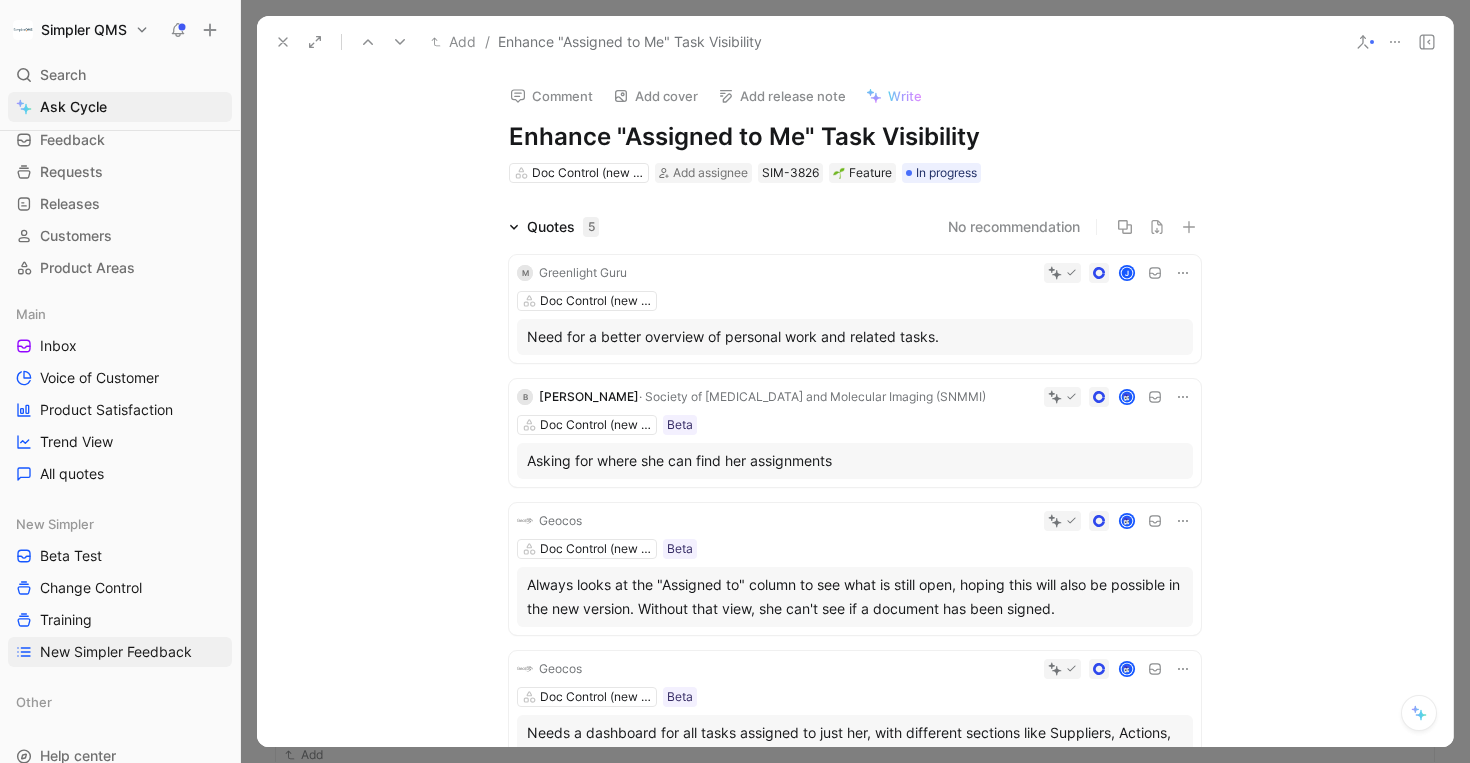 click 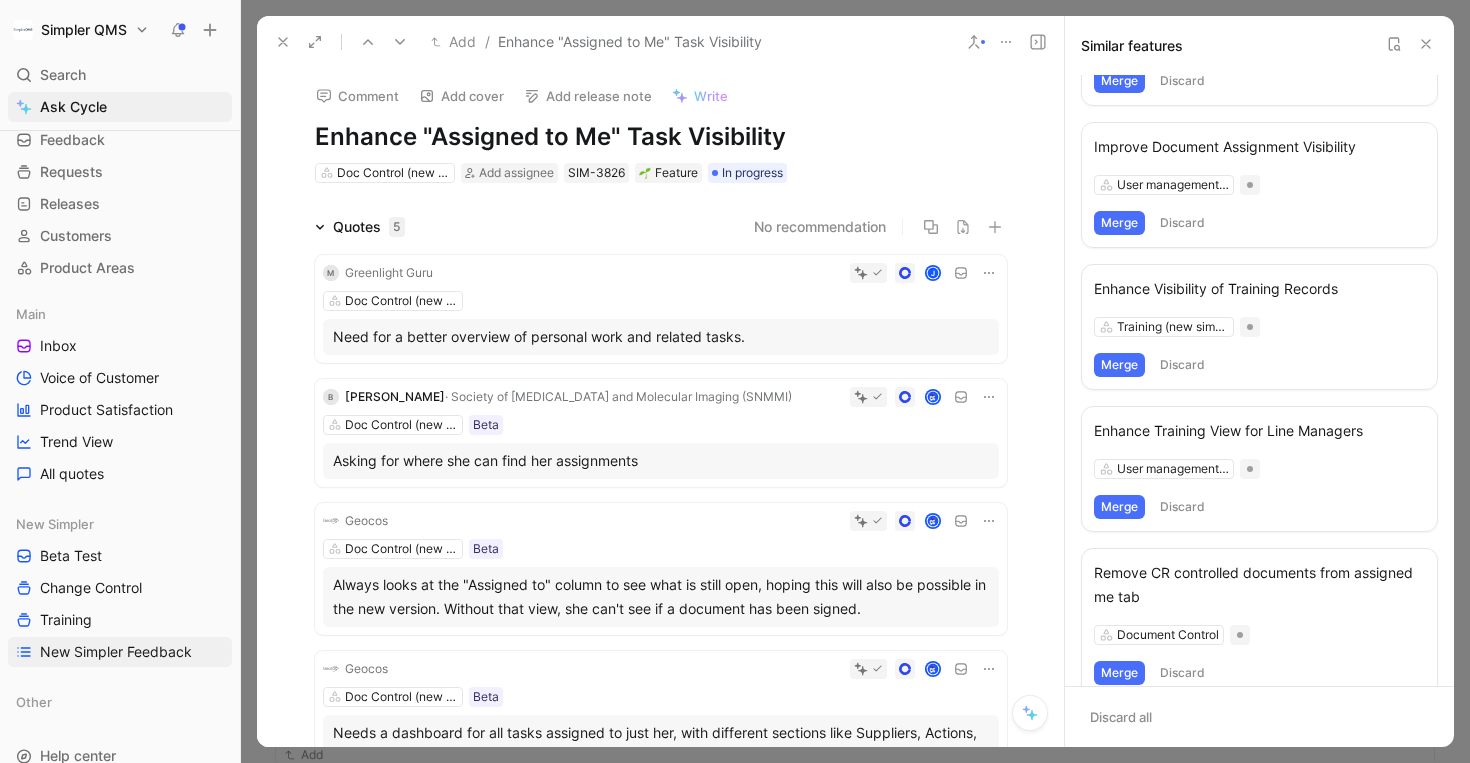 scroll, scrollTop: 642, scrollLeft: 0, axis: vertical 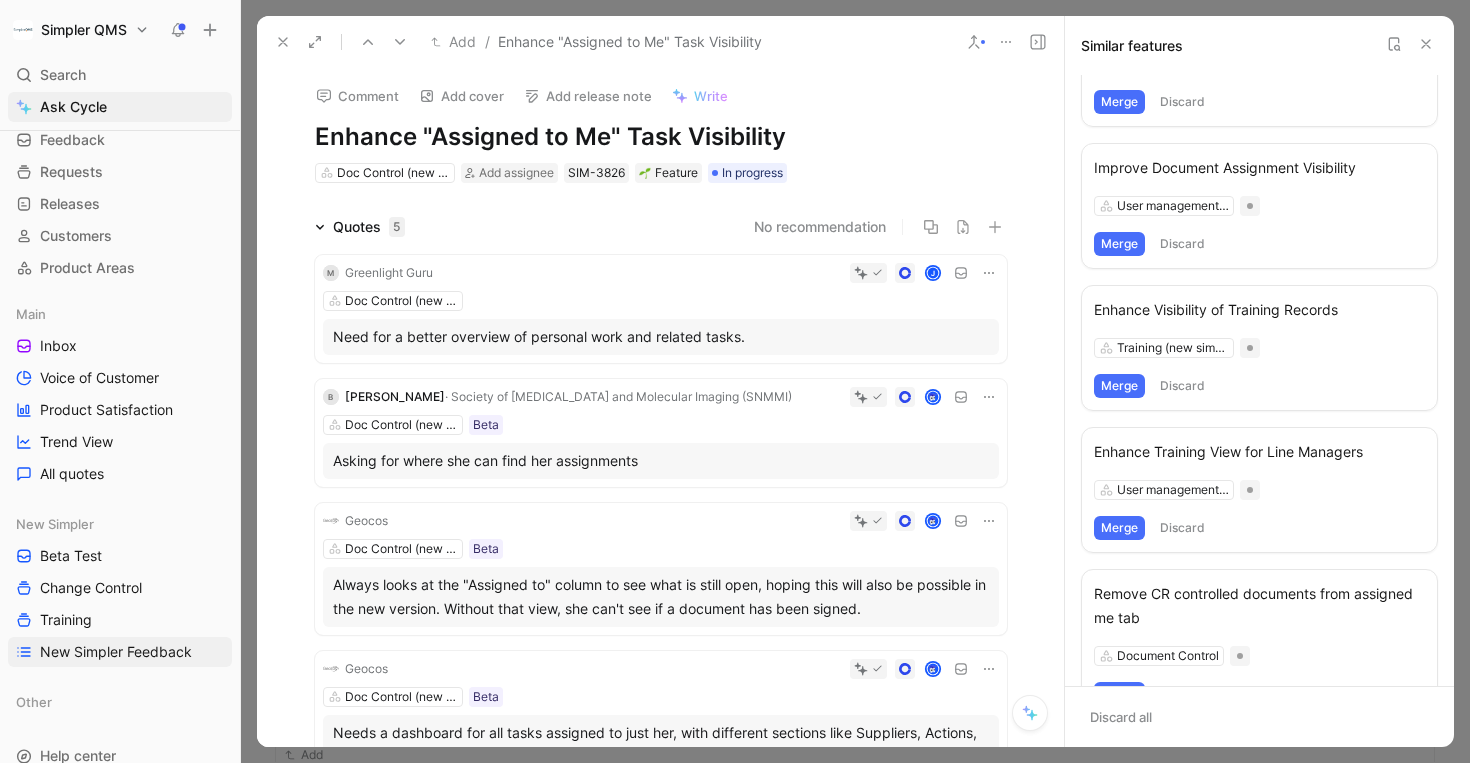 click on "Merge" at bounding box center (1119, 528) 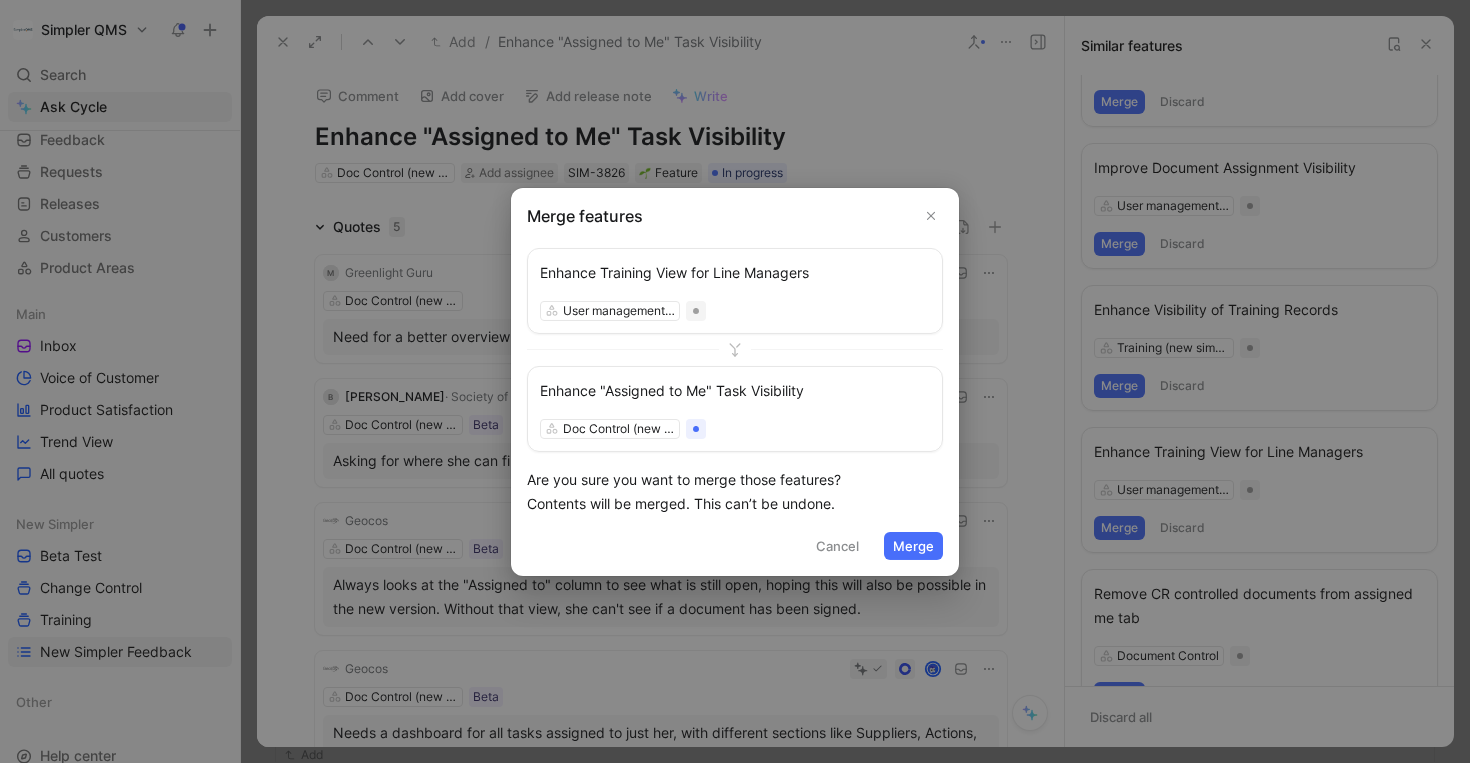click on "Merge" at bounding box center (913, 546) 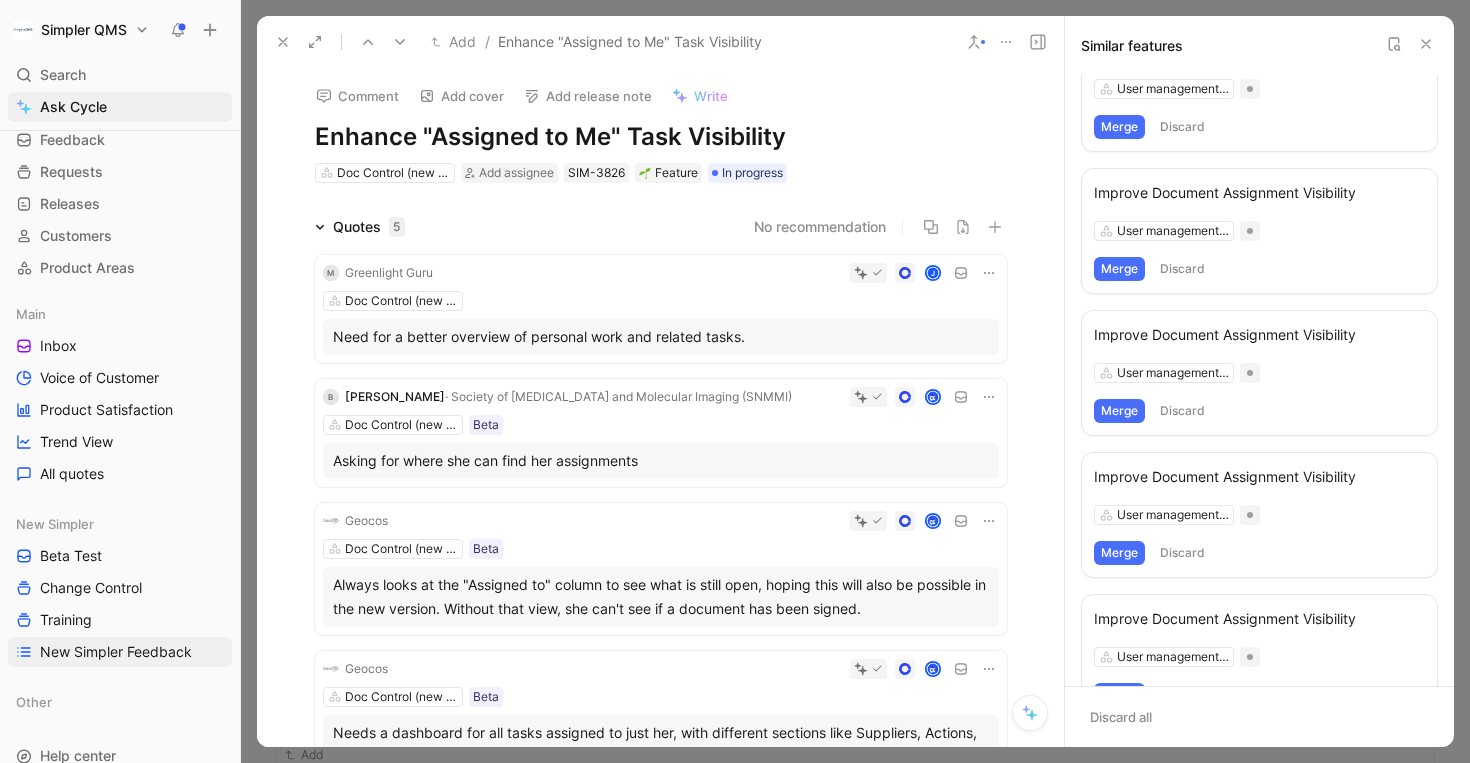 scroll, scrollTop: 0, scrollLeft: 0, axis: both 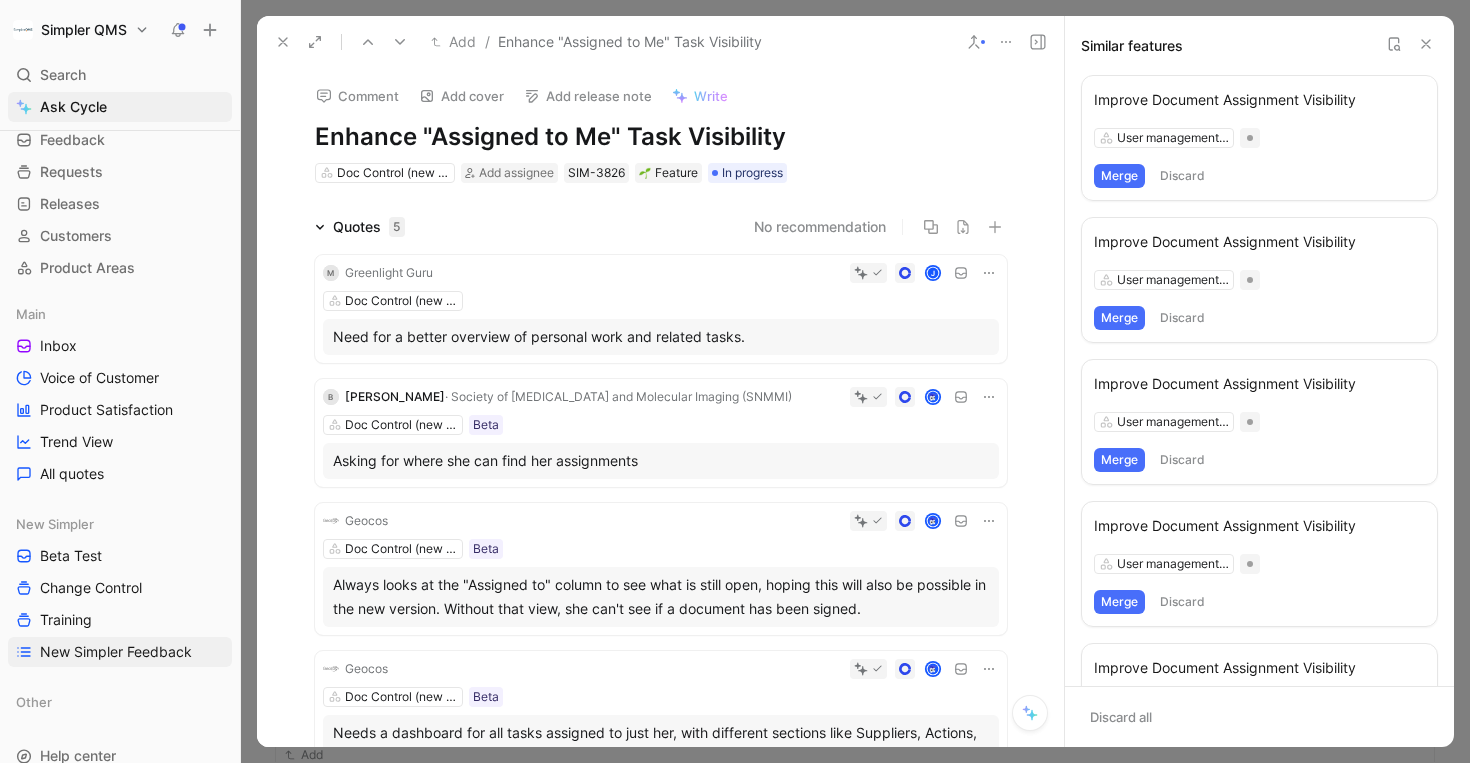 click on "Improve Document Assignment Visibility" at bounding box center [1259, 100] 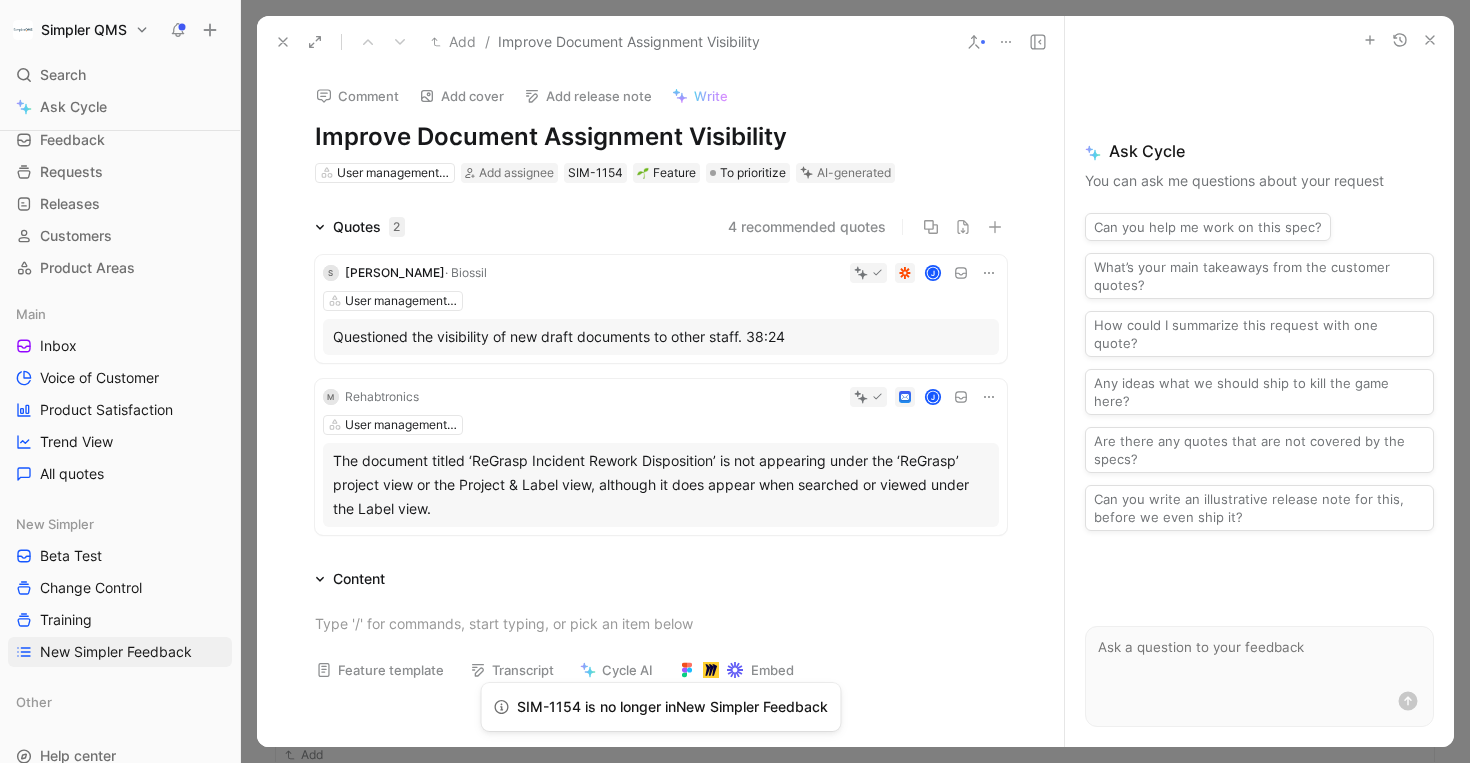 click 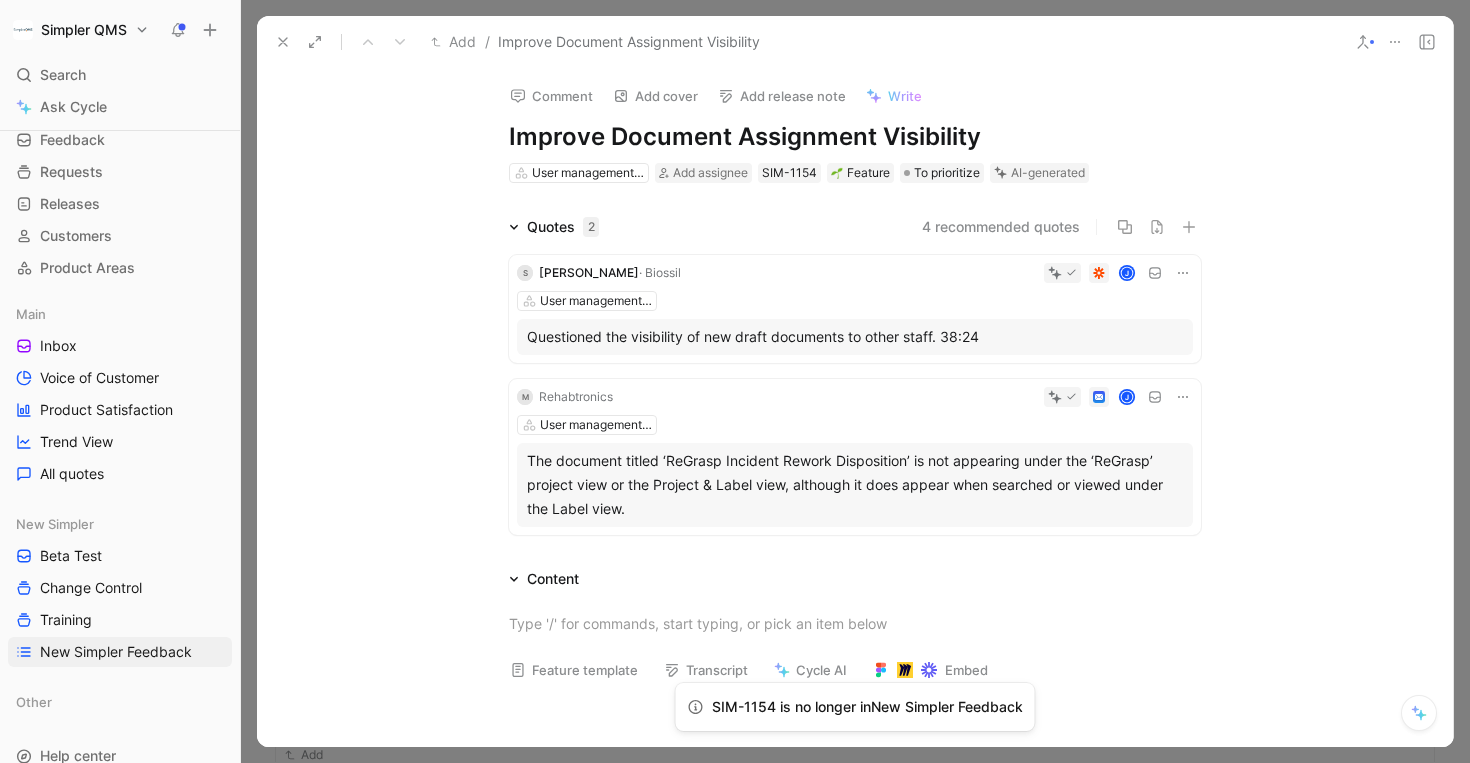 click 